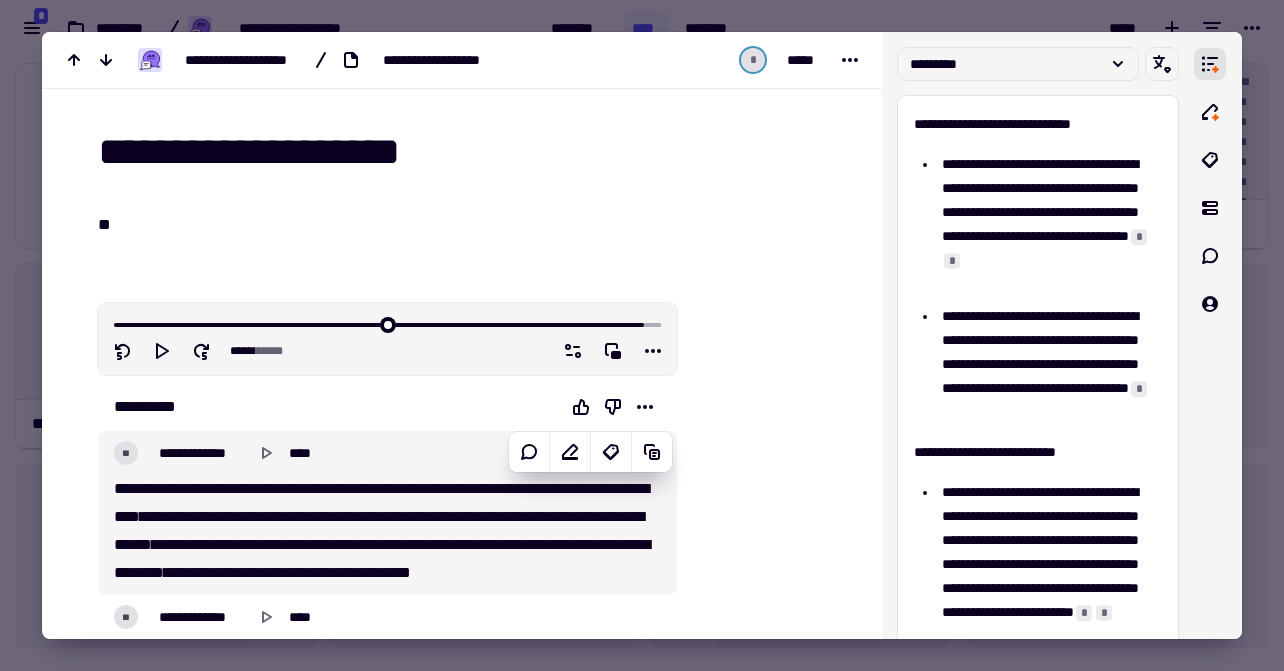 scroll, scrollTop: 0, scrollLeft: 0, axis: both 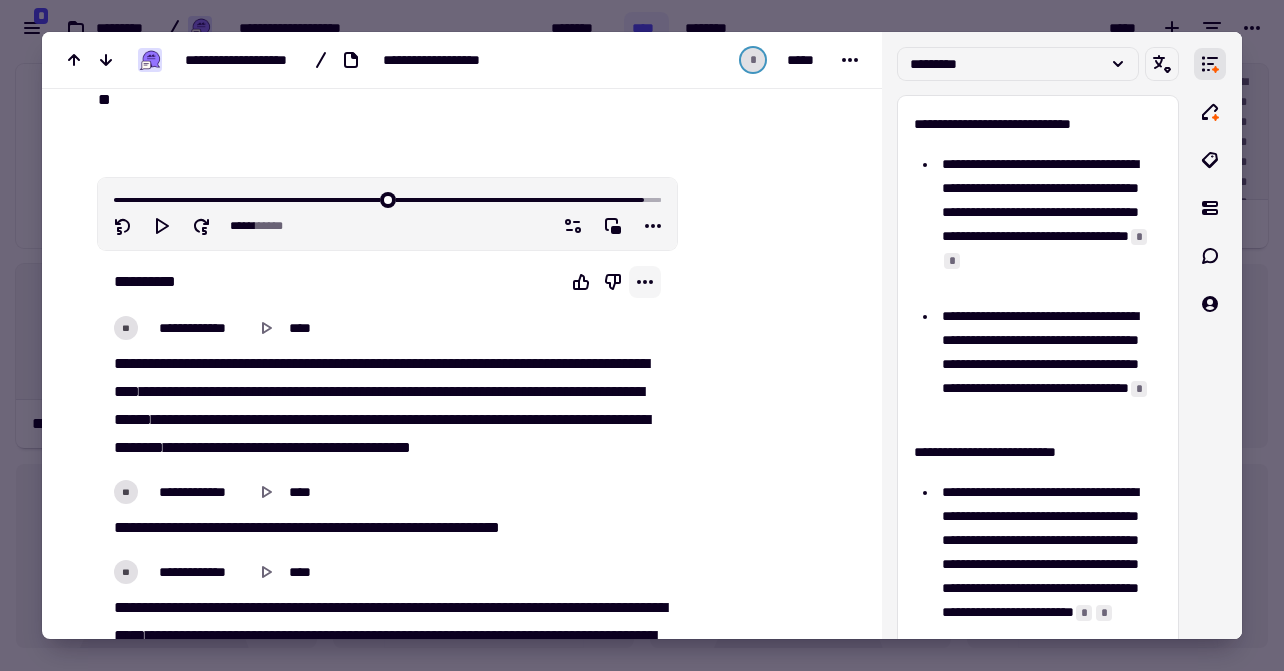 click 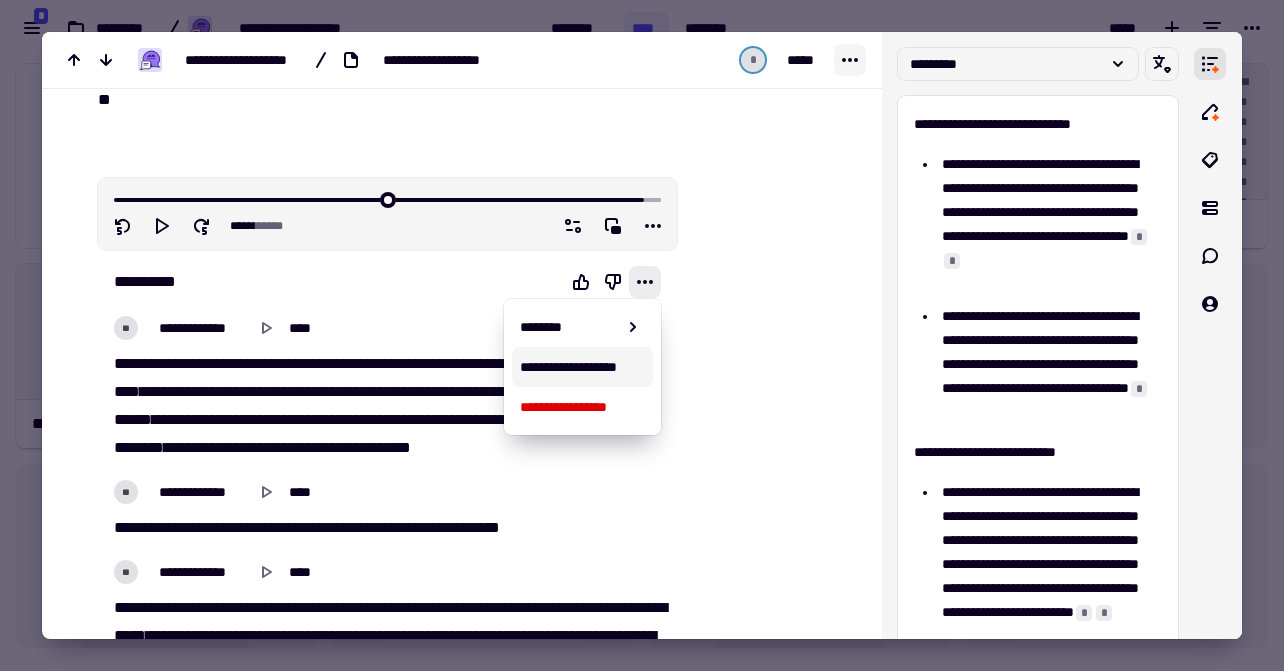 click 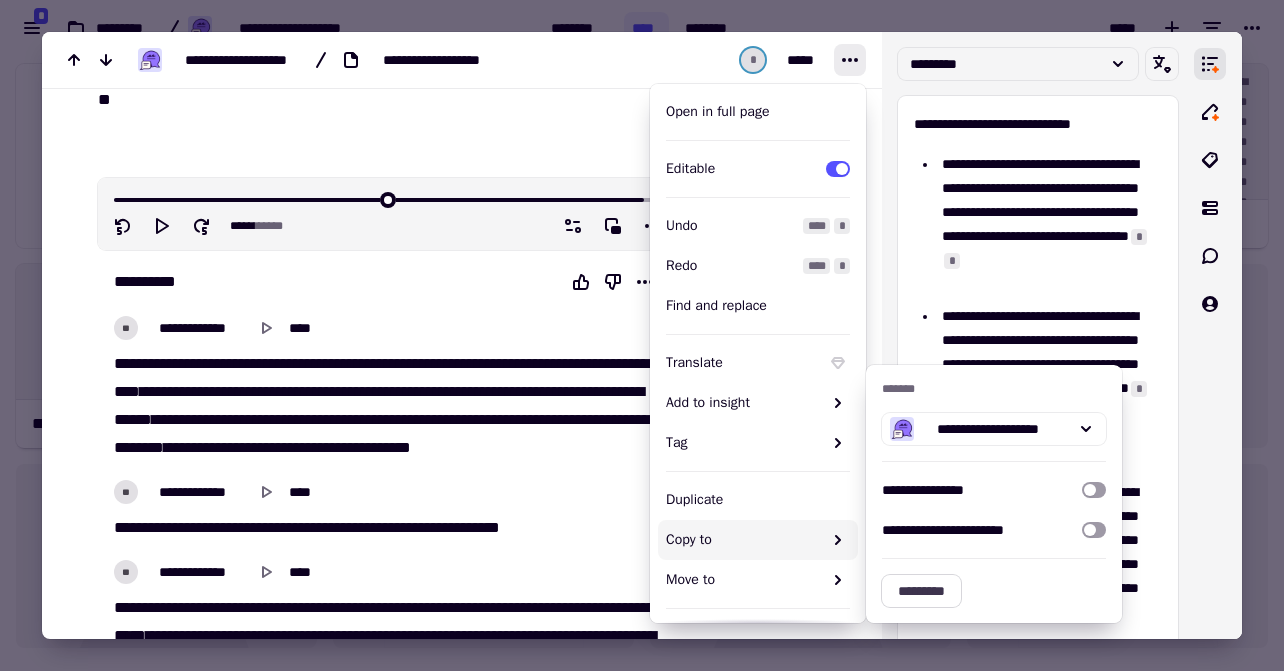 click on "*********" 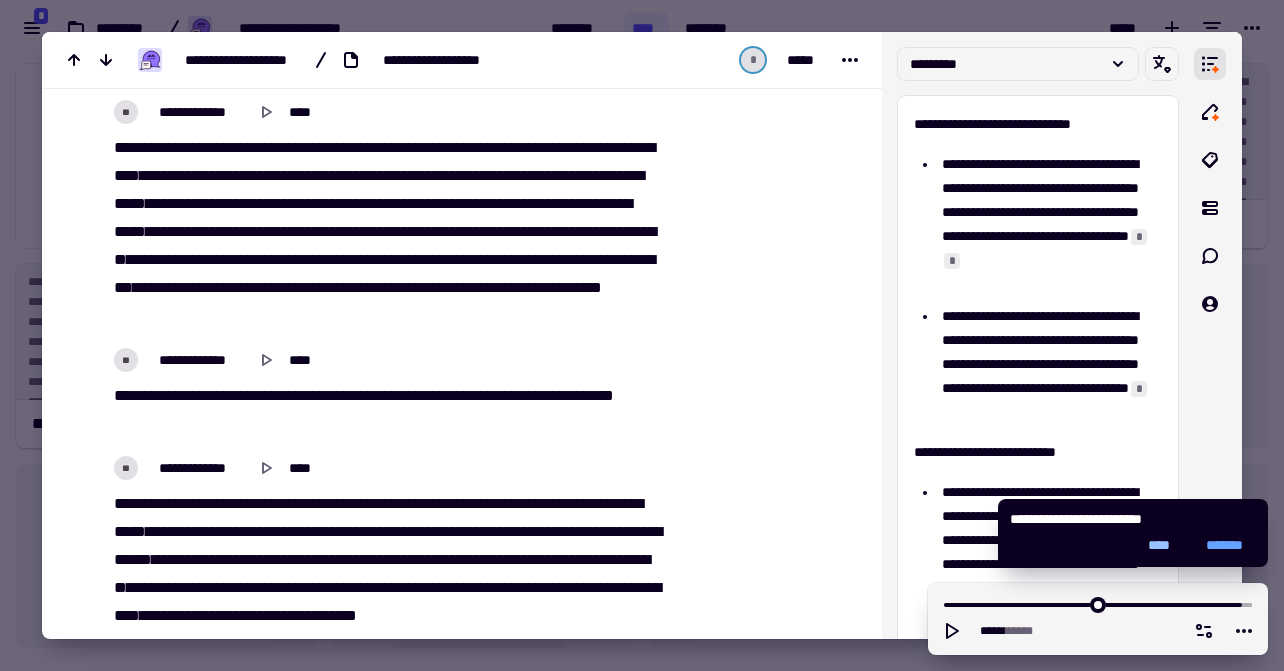 scroll, scrollTop: 4237, scrollLeft: 0, axis: vertical 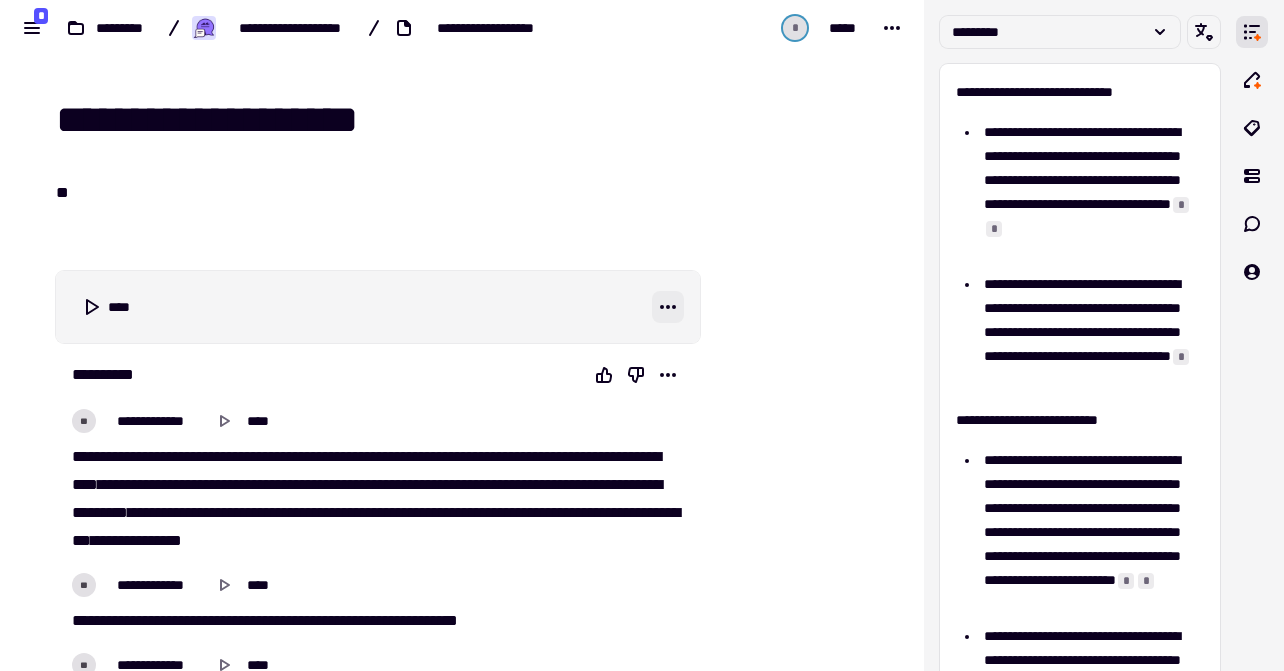 click 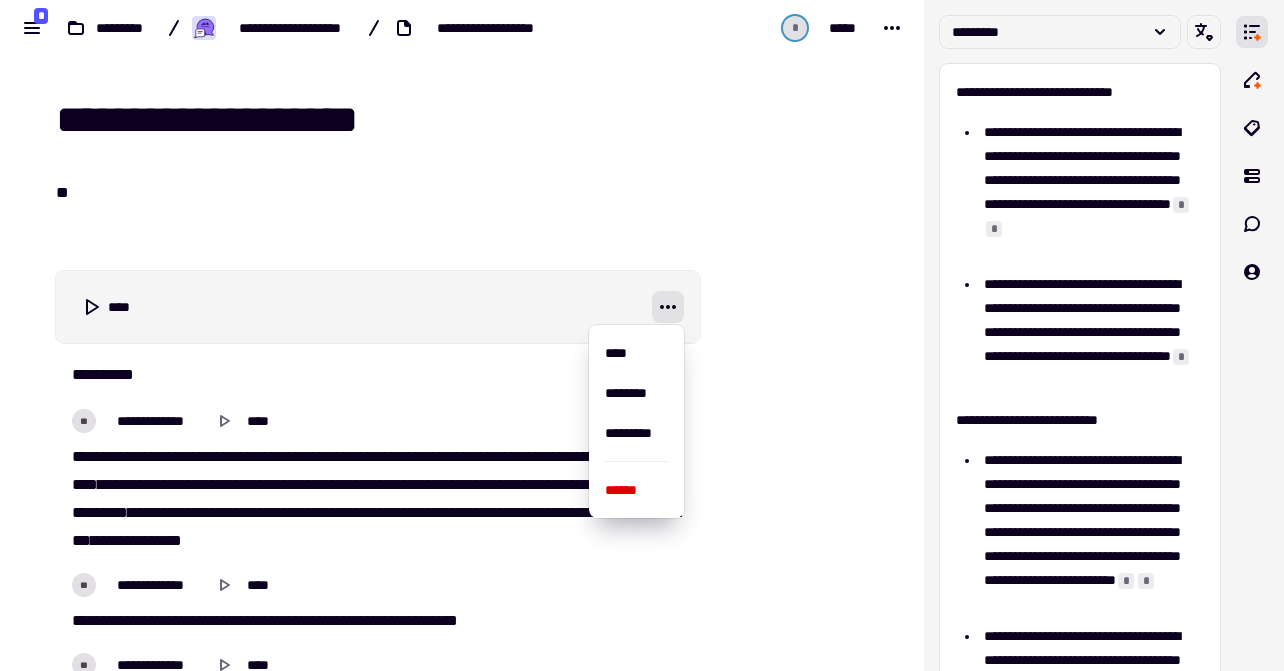 click at bounding box center (798, 2933) 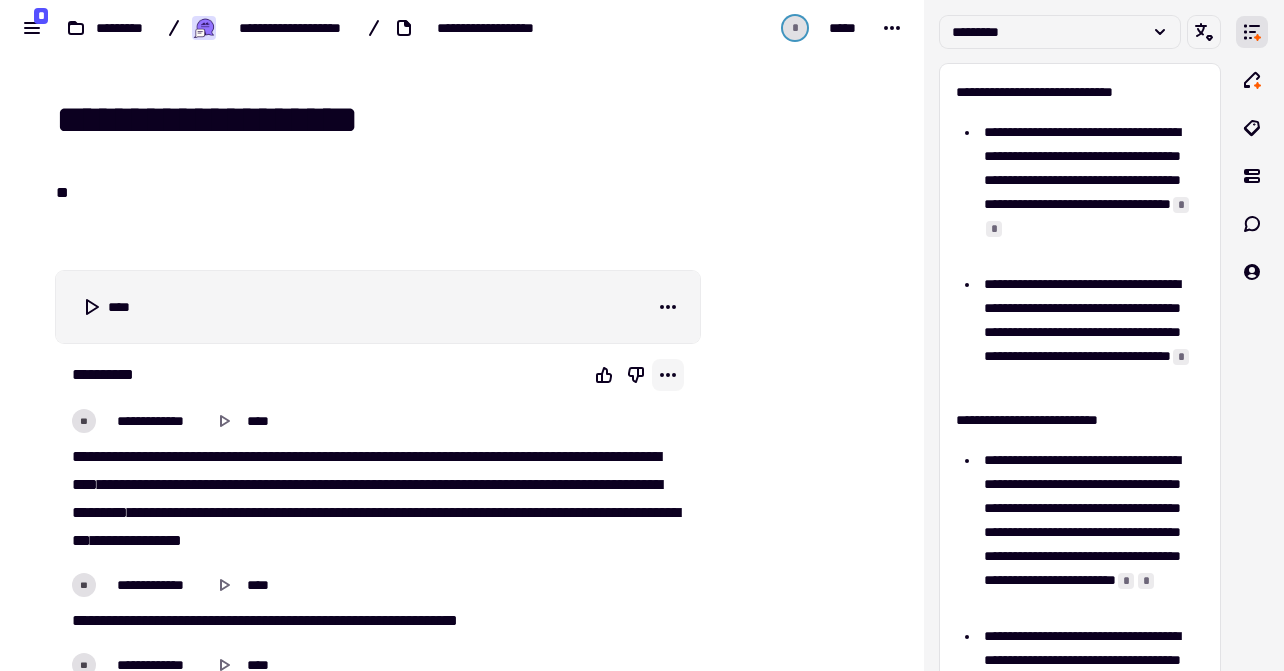 click 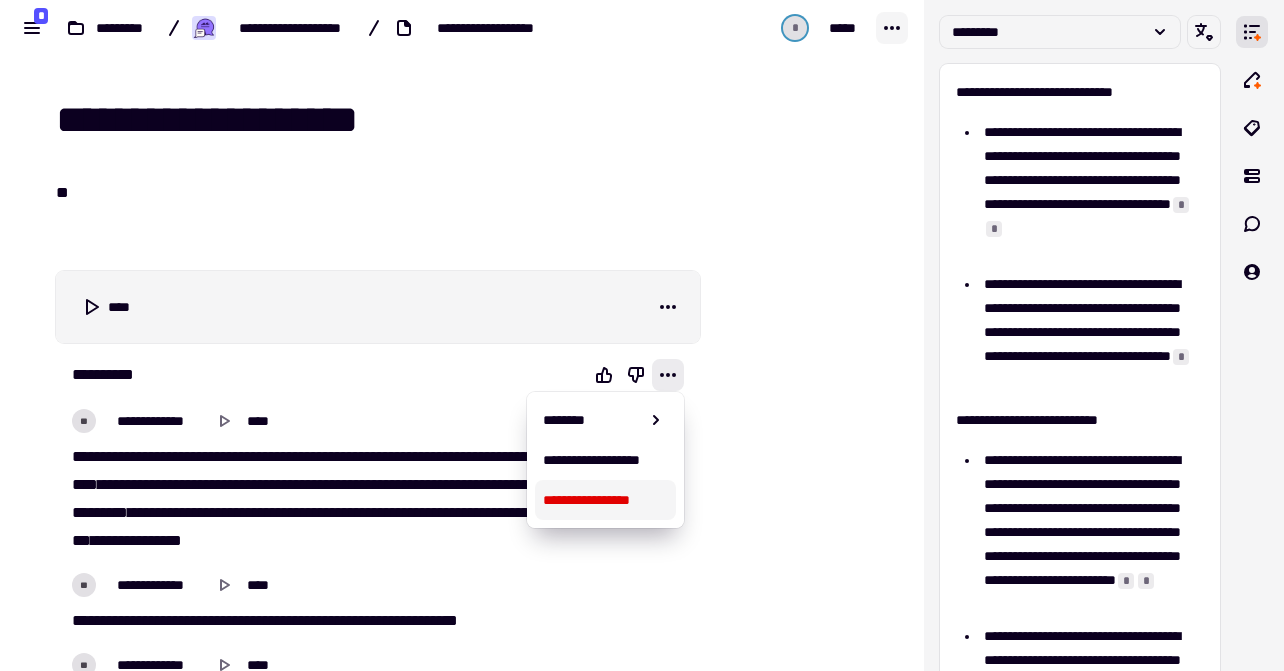 click 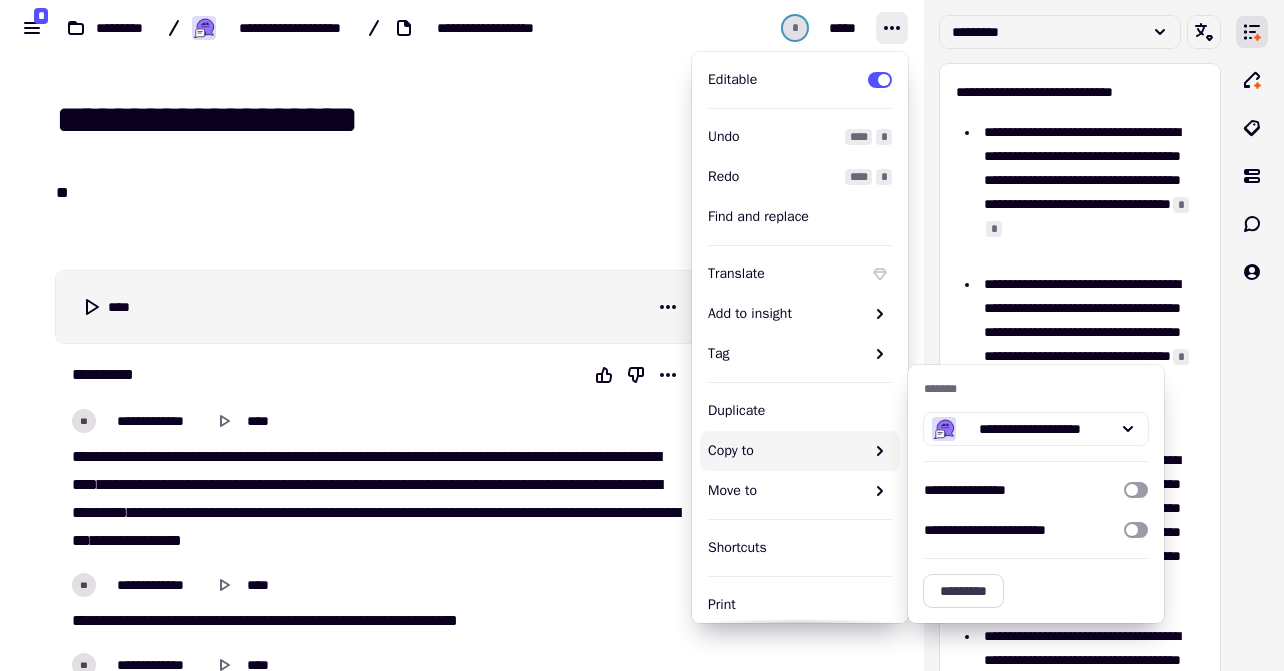click on "*********" 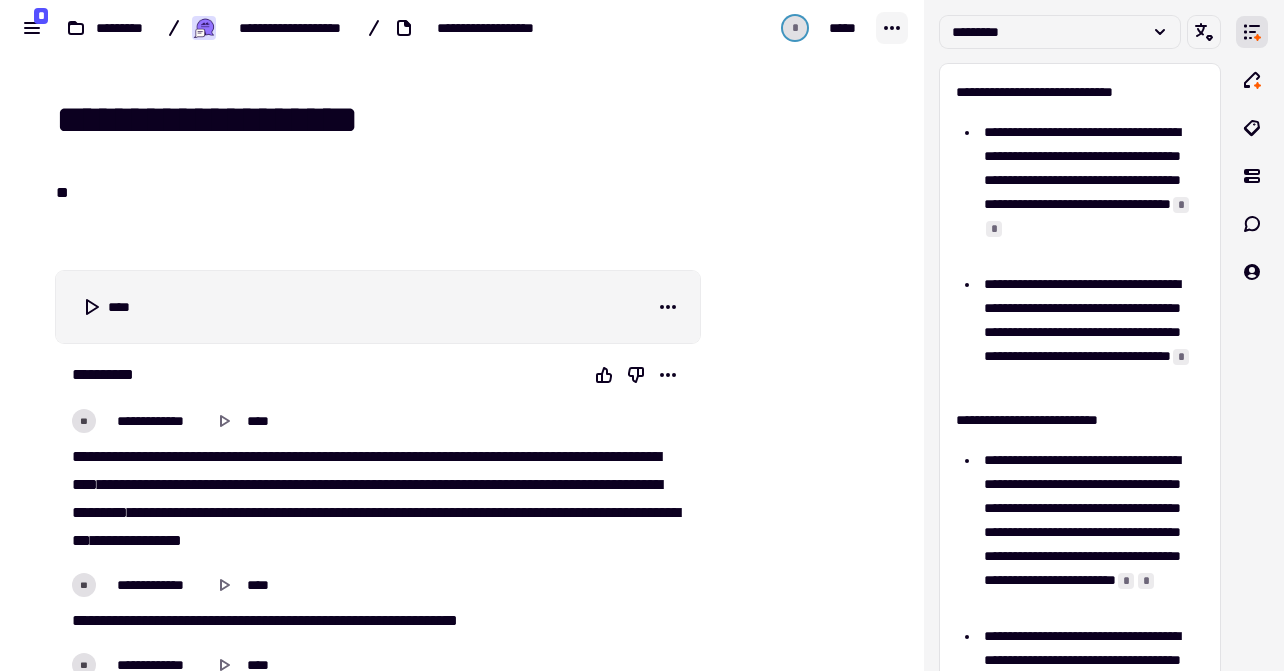 click 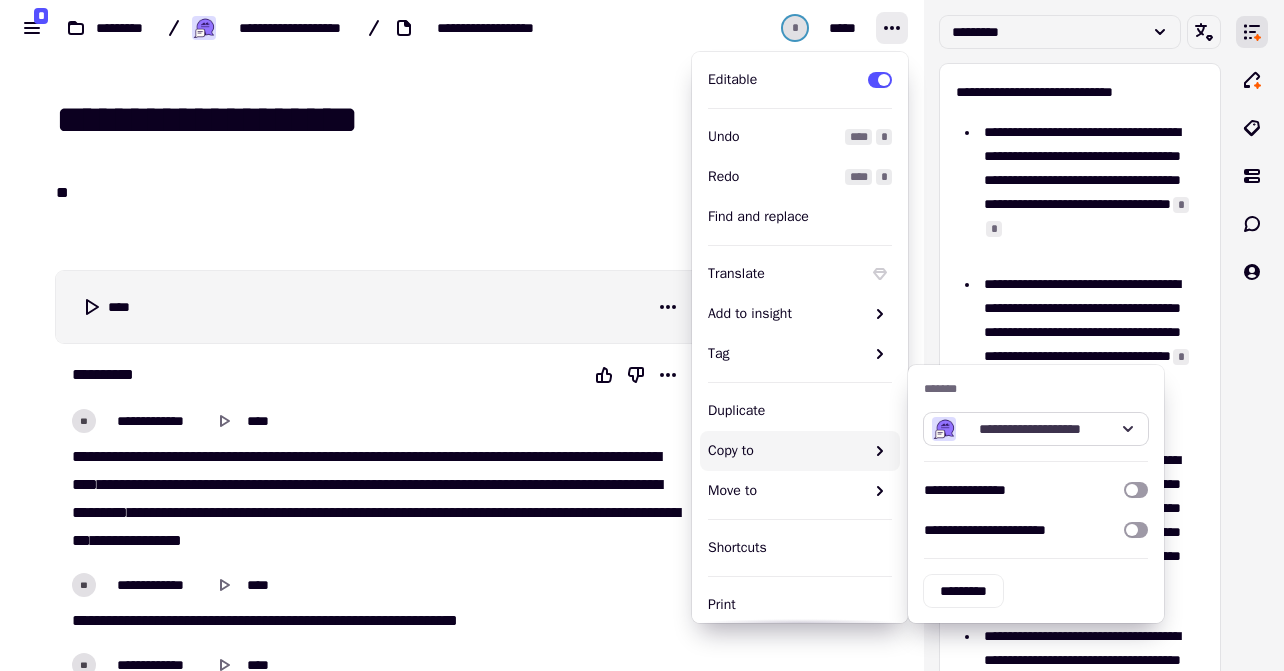 click 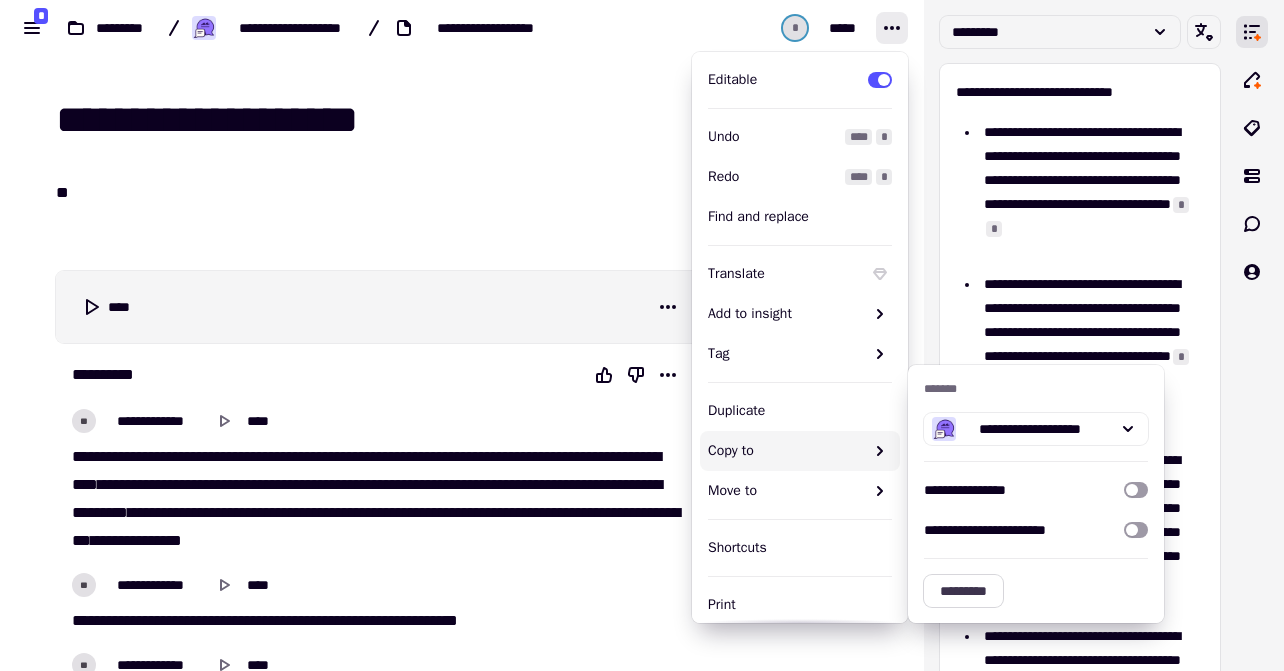 click on "*********" 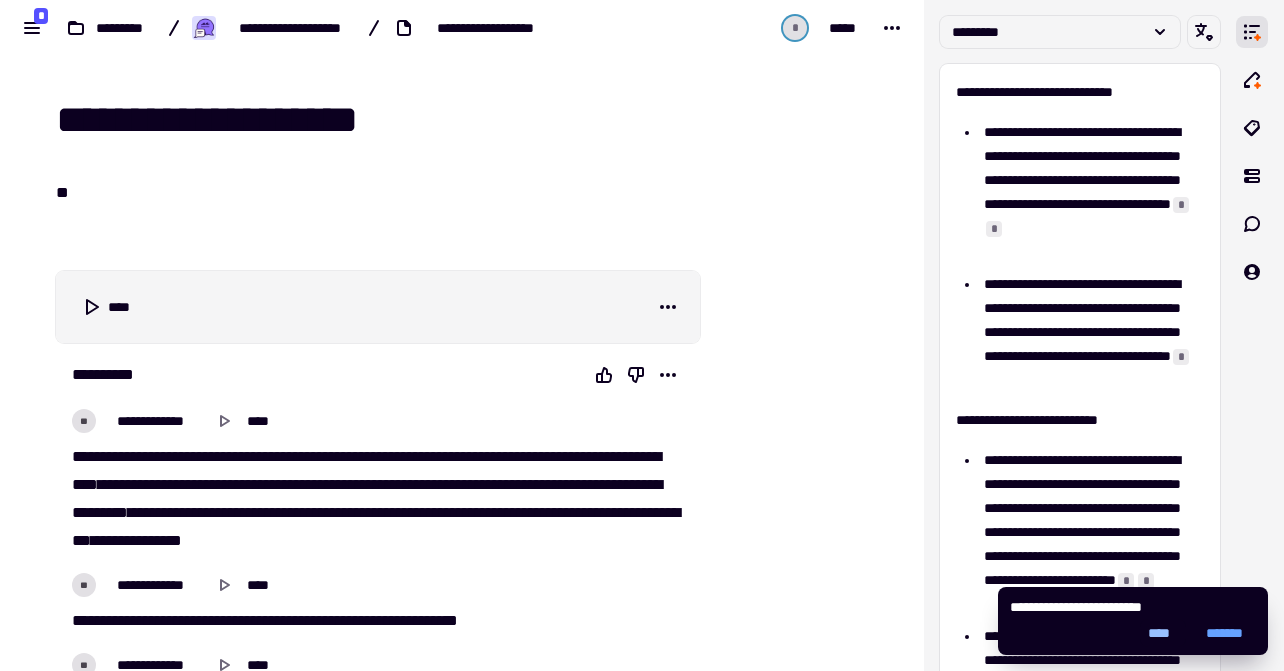 click on "****" 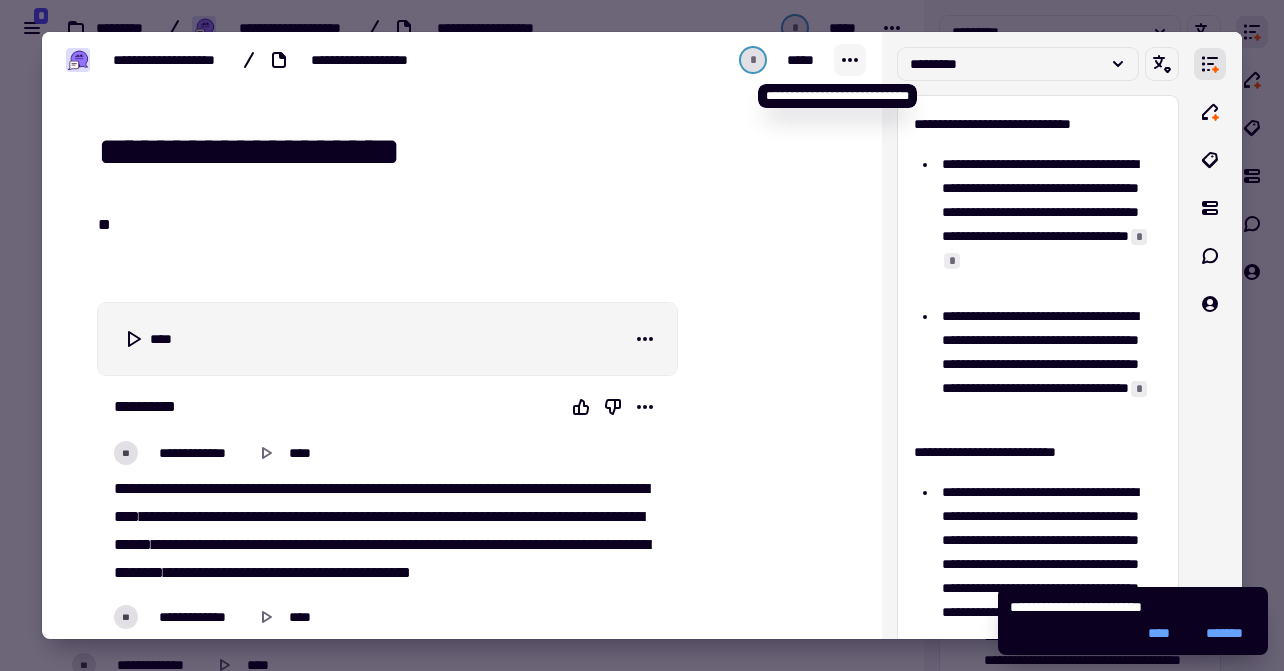 click 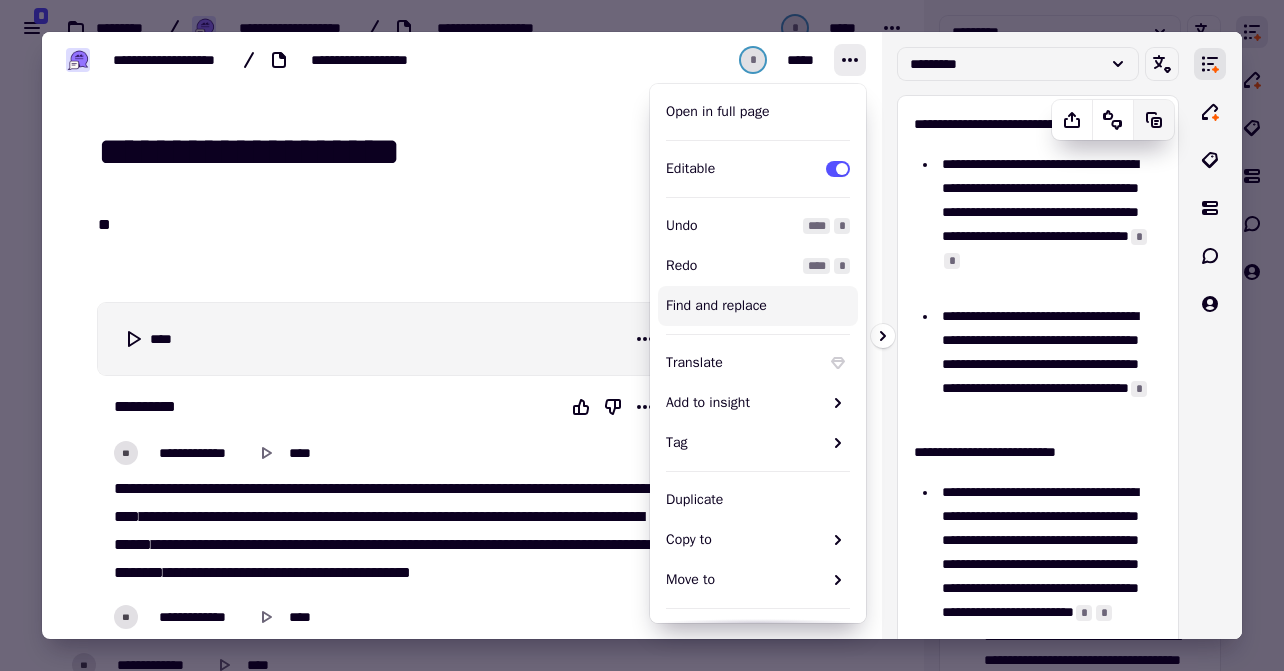 click 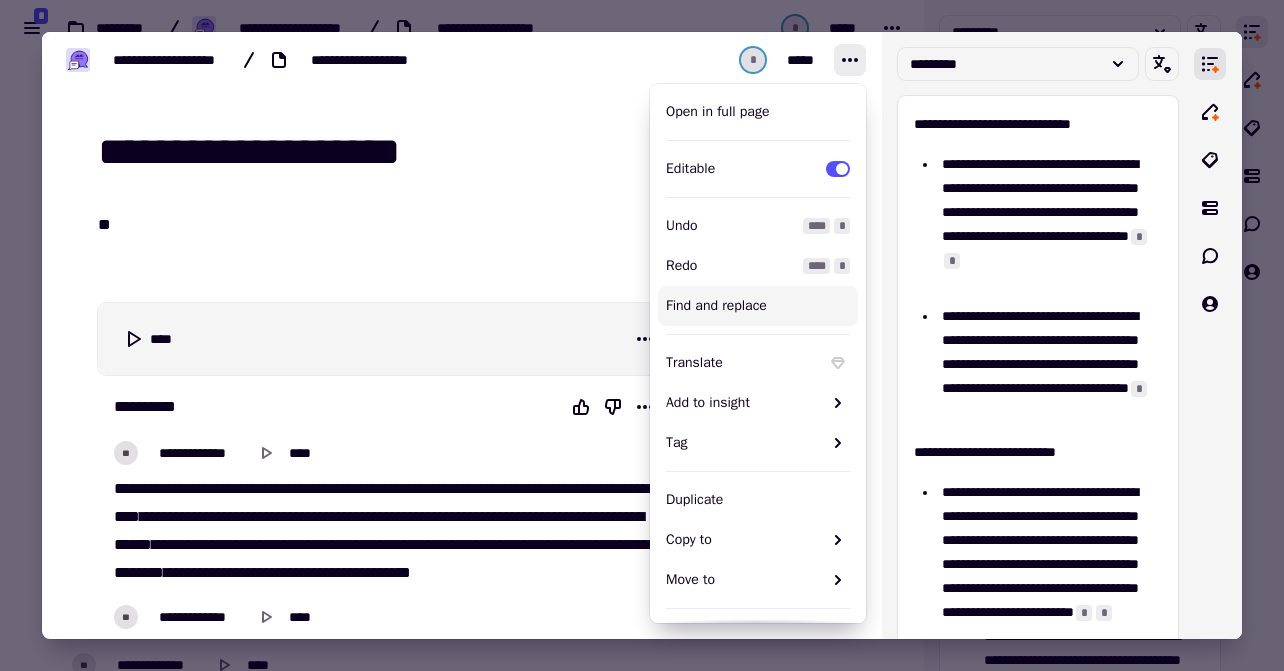 click on "****" at bounding box center (387, 339) 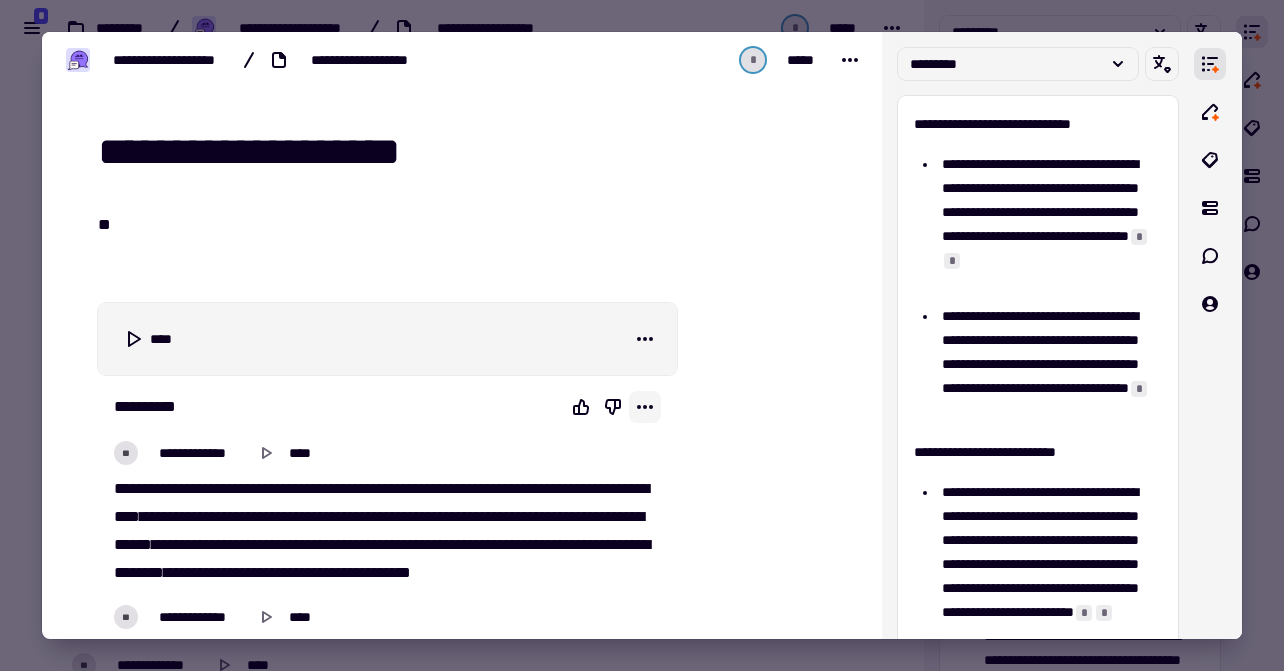click 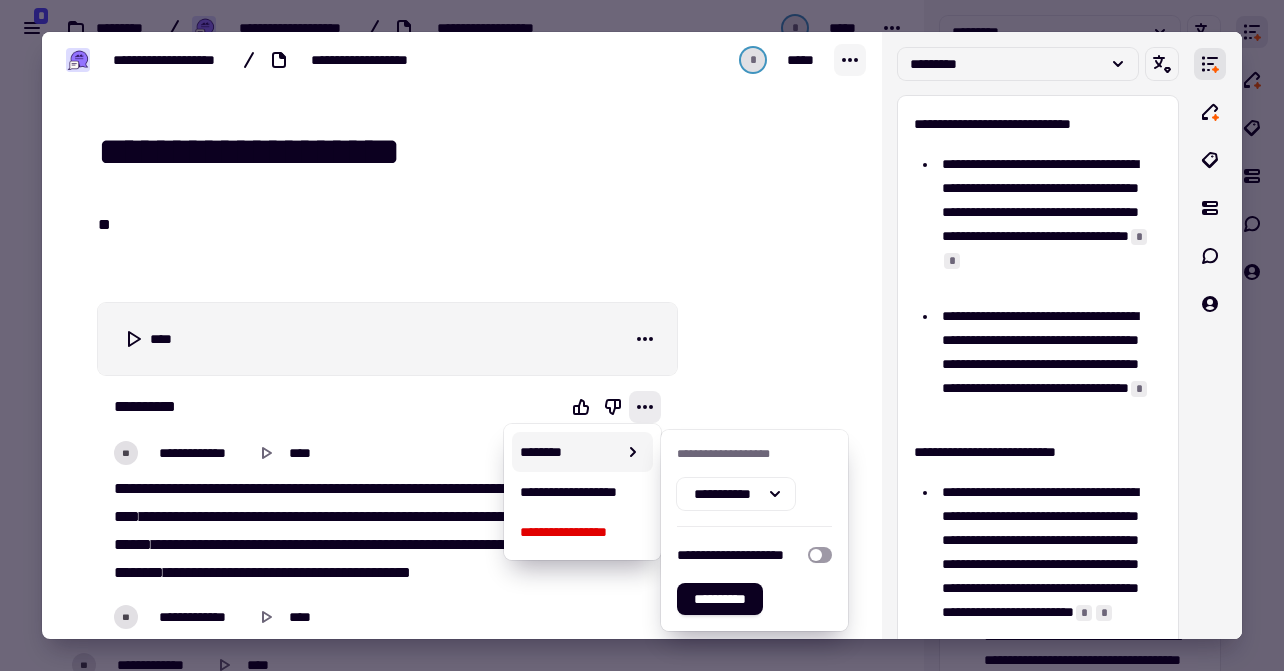 click 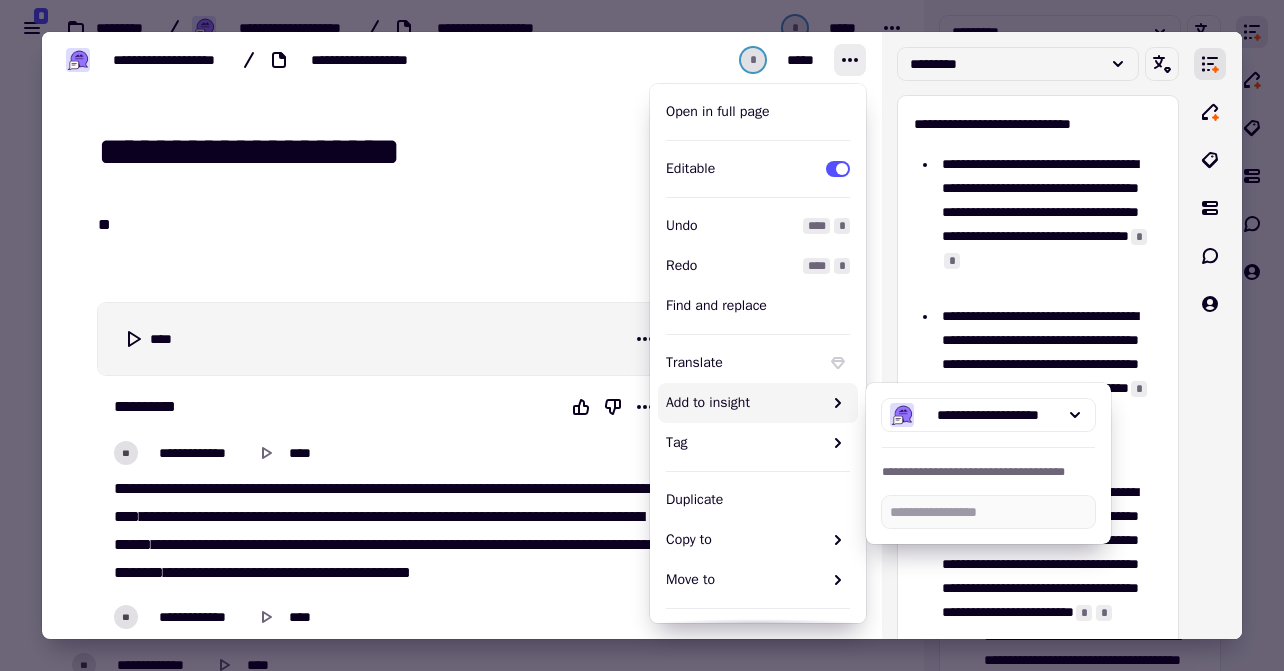 click on "[STREET] [CITY] [STATE] [ZIP] [COUNTRY] [PHONE] [EMAIL]" at bounding box center [375, 3149] 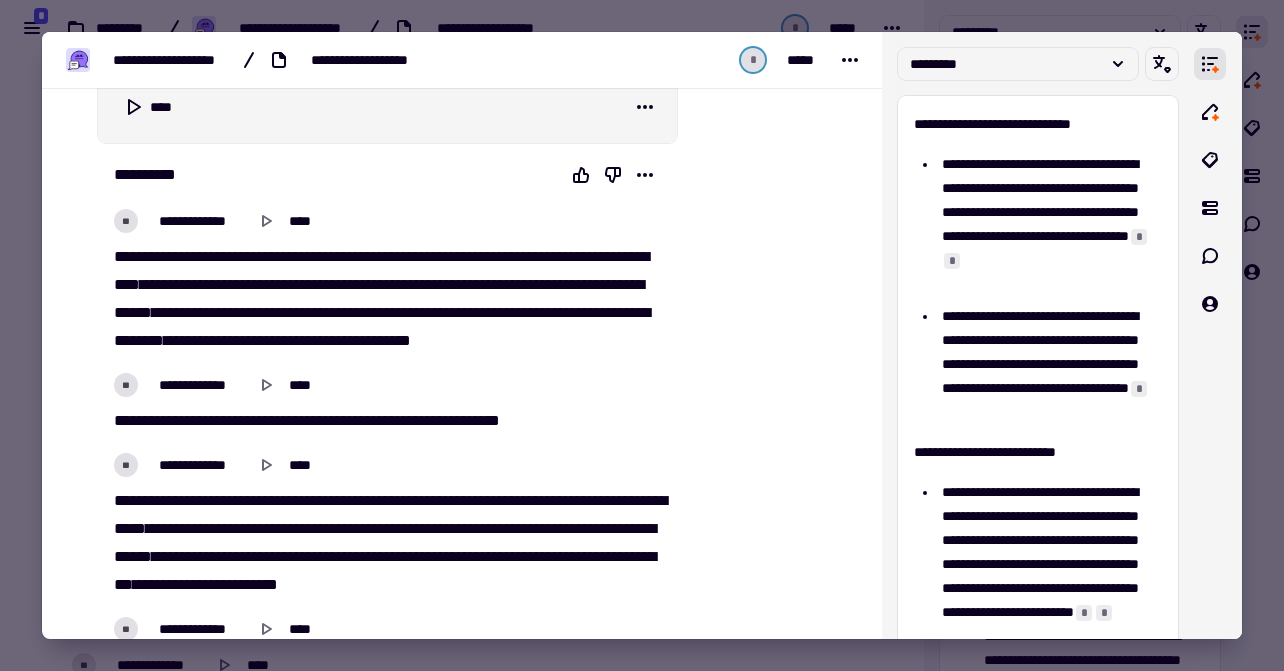 scroll, scrollTop: 0, scrollLeft: 0, axis: both 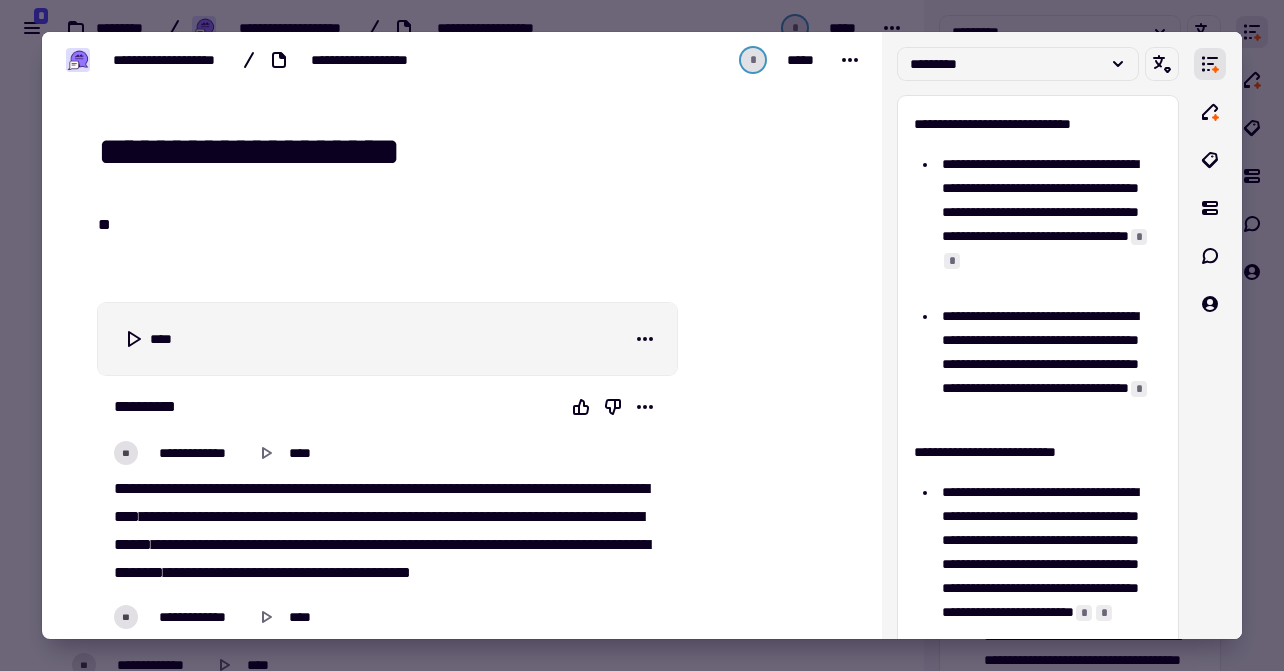 click on "**********" at bounding box center (387, 411) 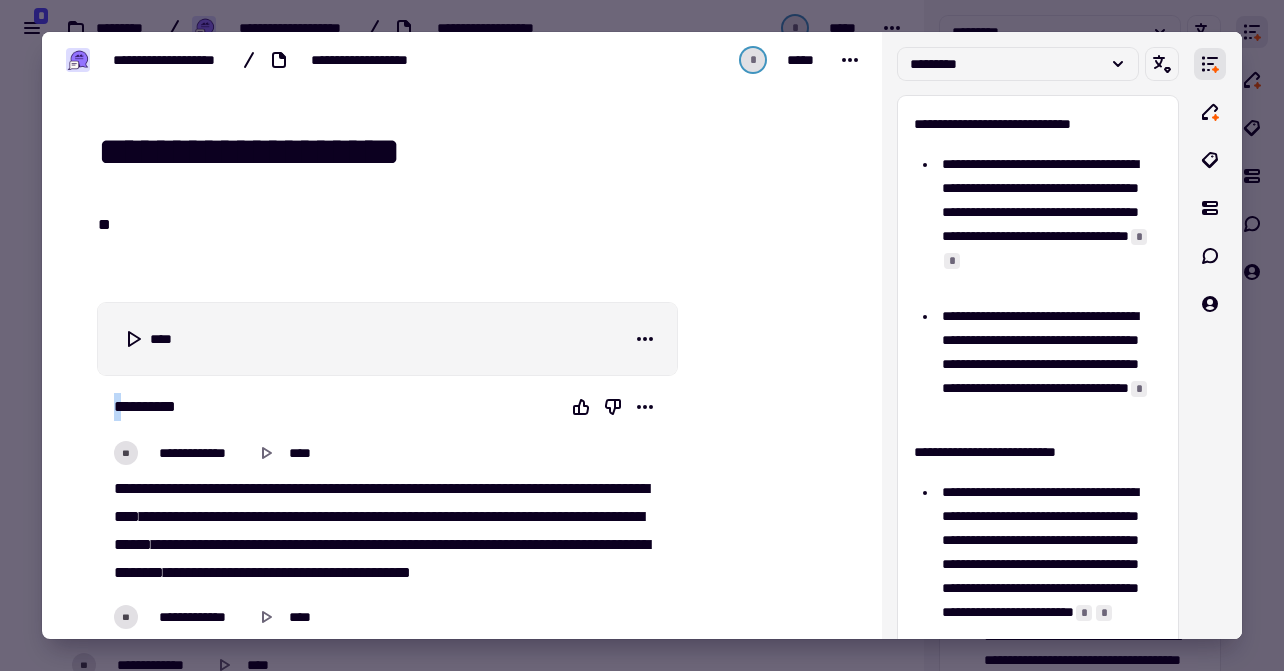 drag, startPoint x: 117, startPoint y: 397, endPoint x: 371, endPoint y: 552, distance: 297.5584 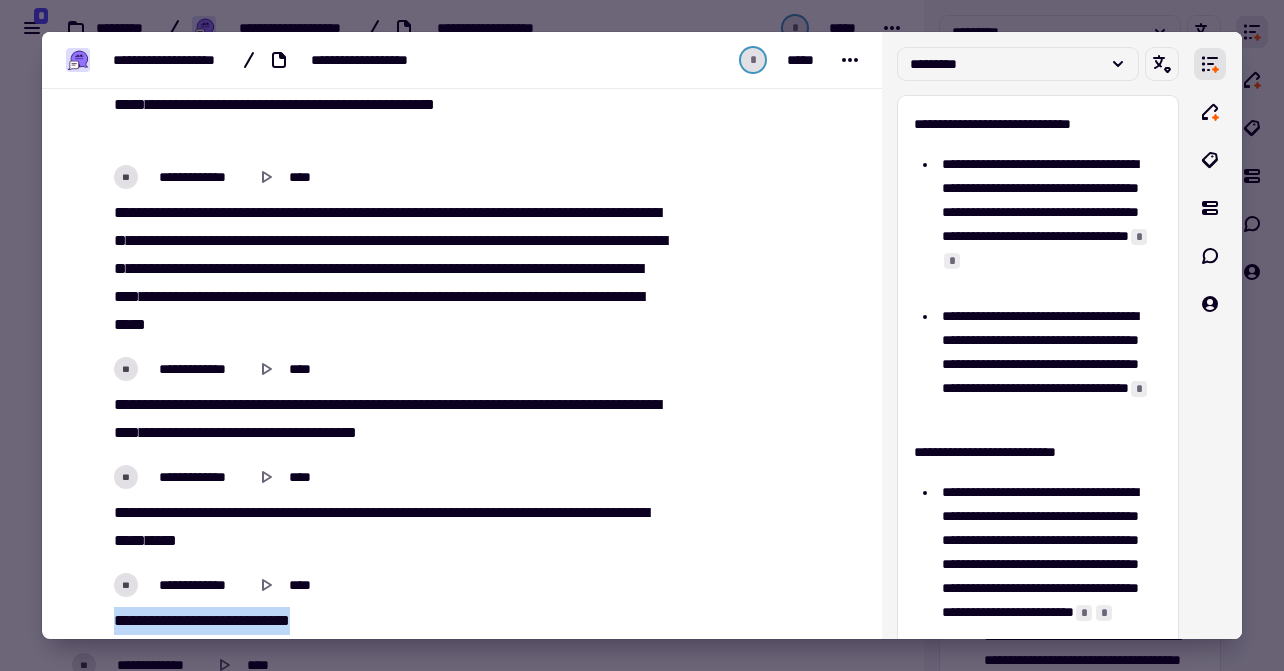 scroll, scrollTop: 5515, scrollLeft: 0, axis: vertical 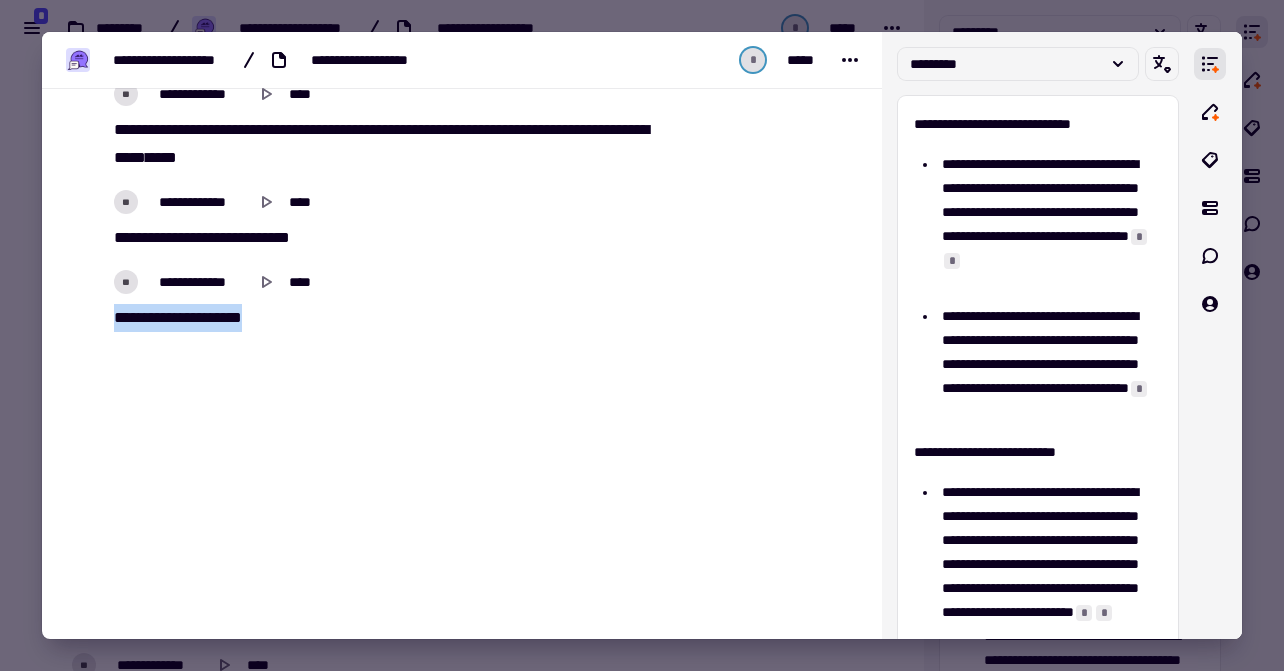 drag, startPoint x: 116, startPoint y: 486, endPoint x: 376, endPoint y: 713, distance: 345.1507 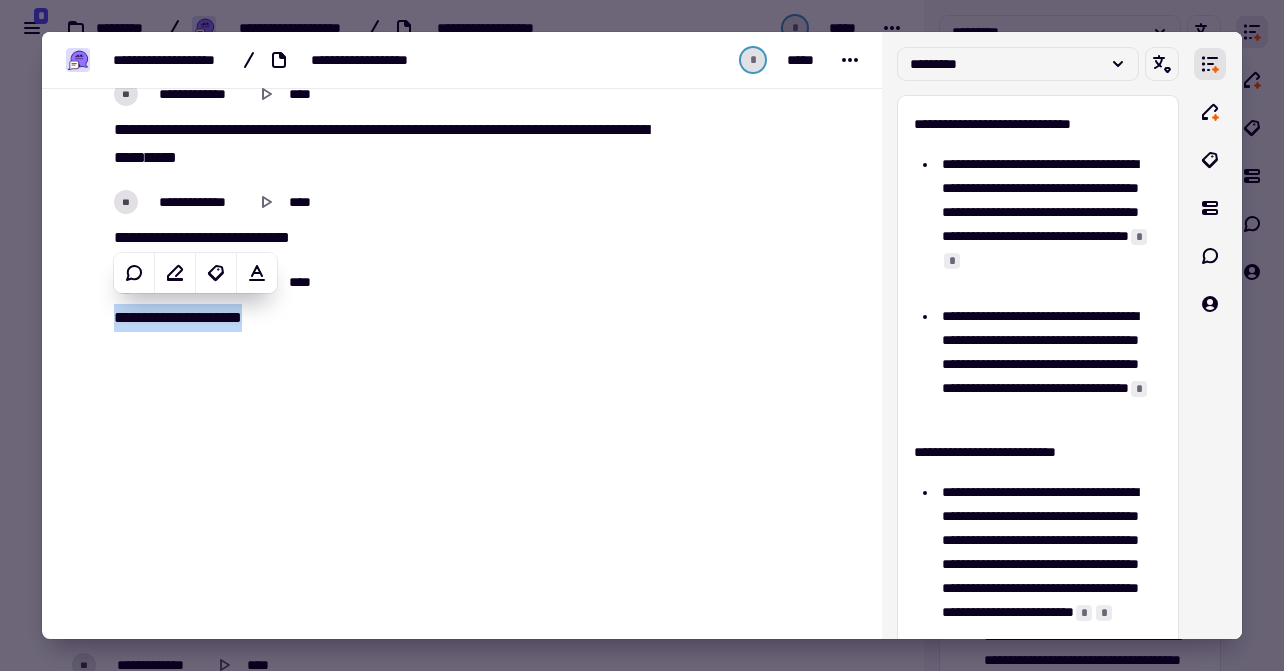 copy on "[STREET] [CITY] [STATE] [ZIP] [COUNTRY] [PHONE] [EMAIL]" 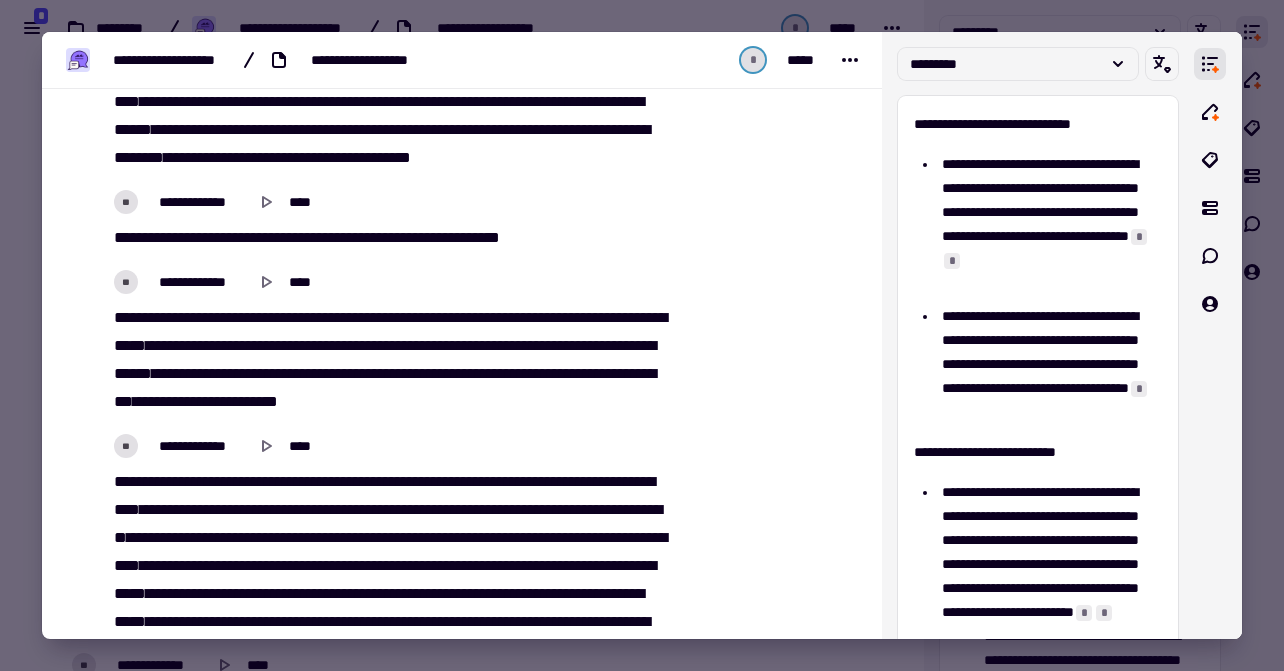scroll, scrollTop: 0, scrollLeft: 0, axis: both 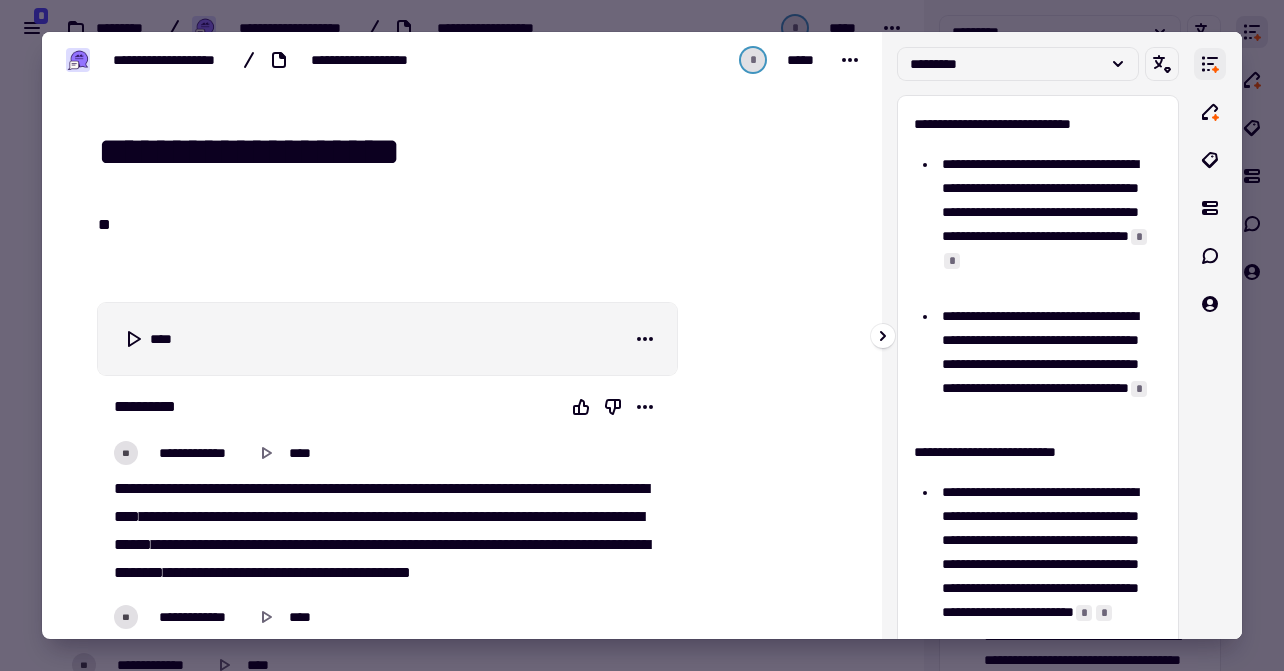 click 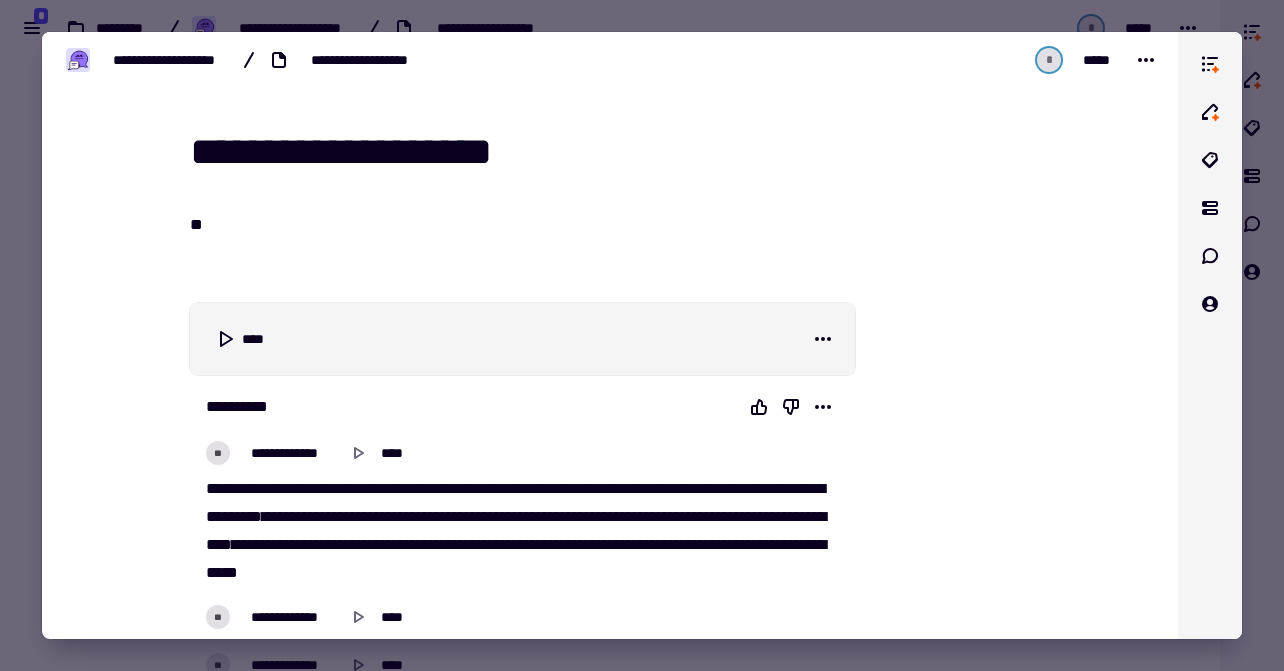 drag, startPoint x: 1209, startPoint y: 69, endPoint x: 1117, endPoint y: 136, distance: 113.81125 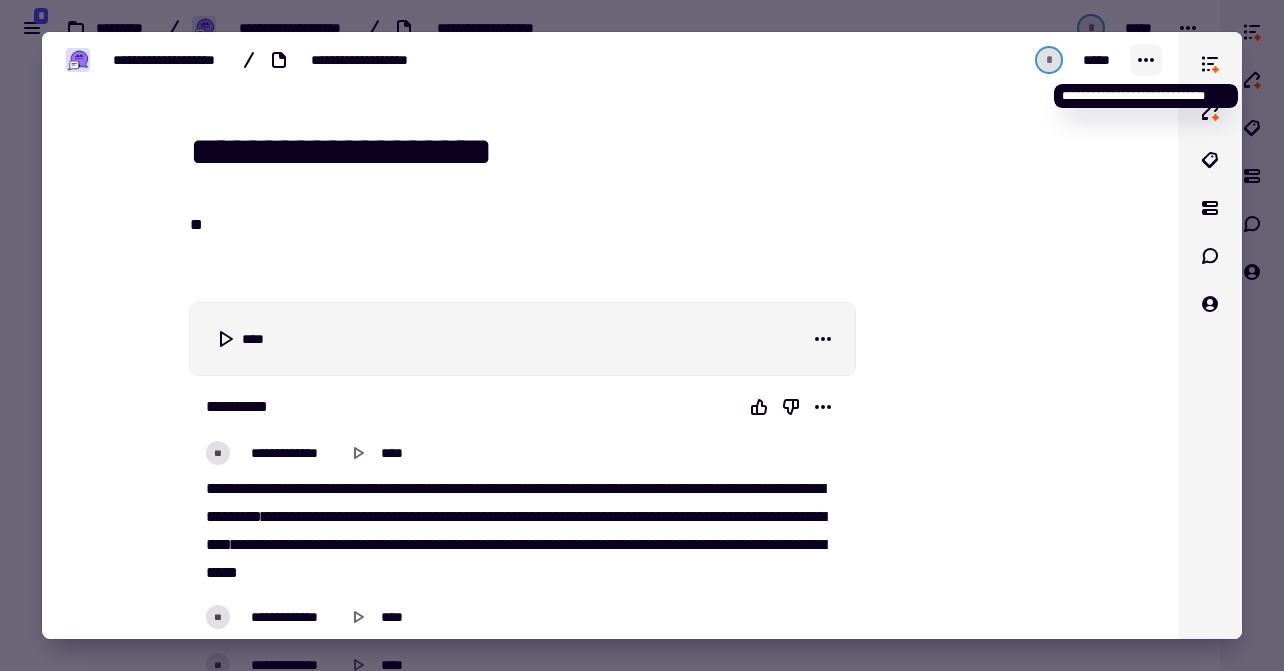 click 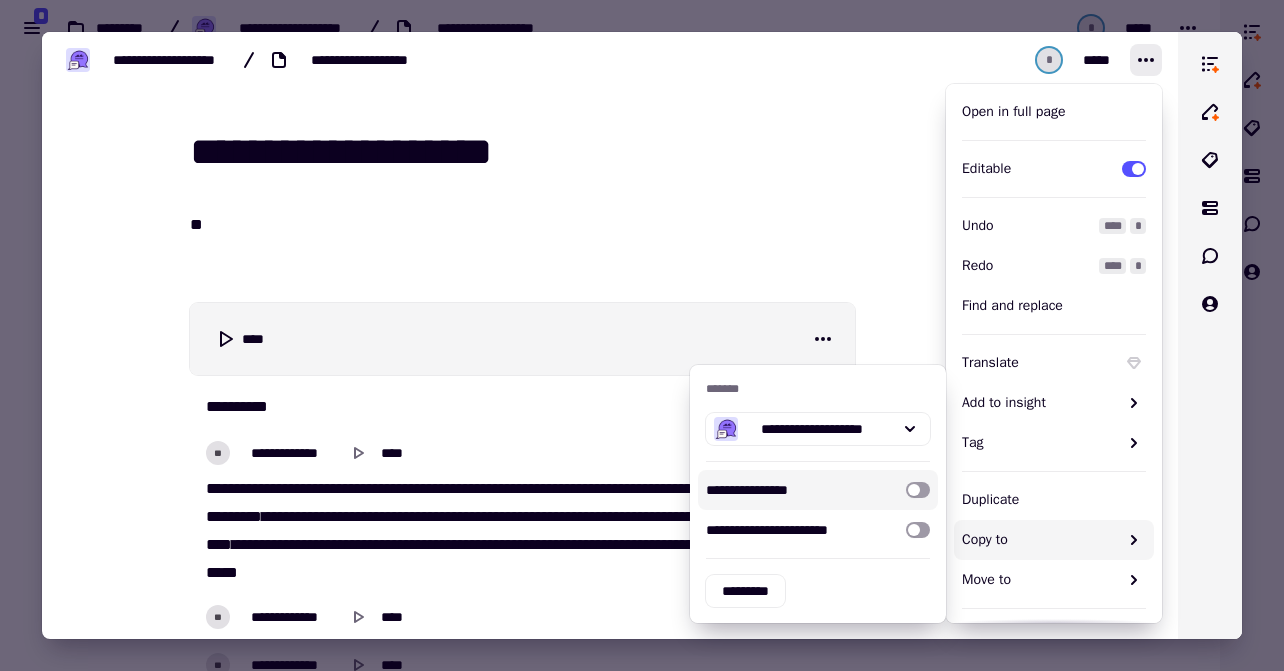 click at bounding box center (918, 490) 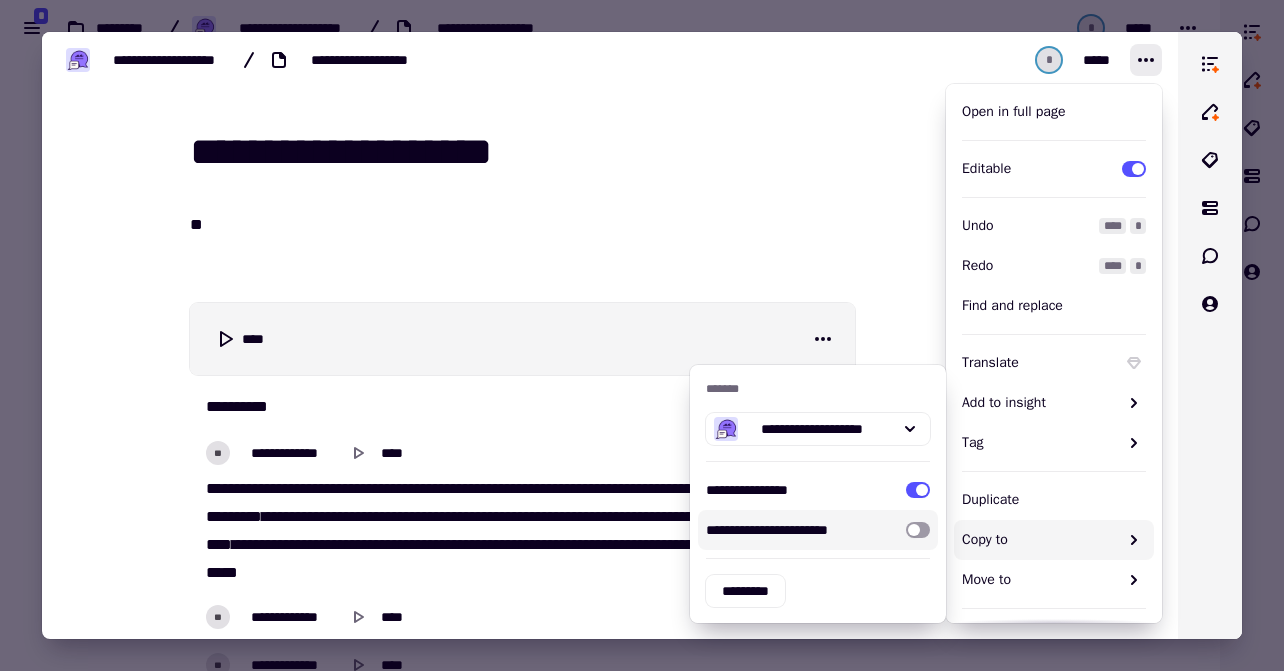 click at bounding box center (918, 530) 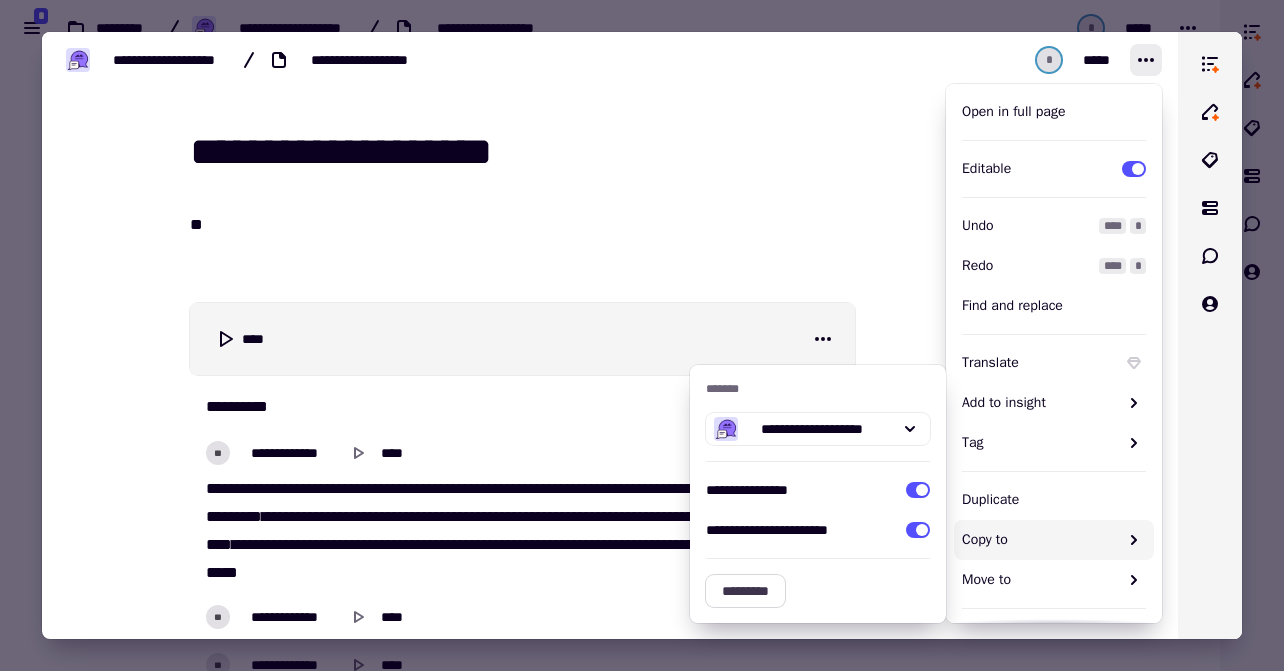 click on "*********" 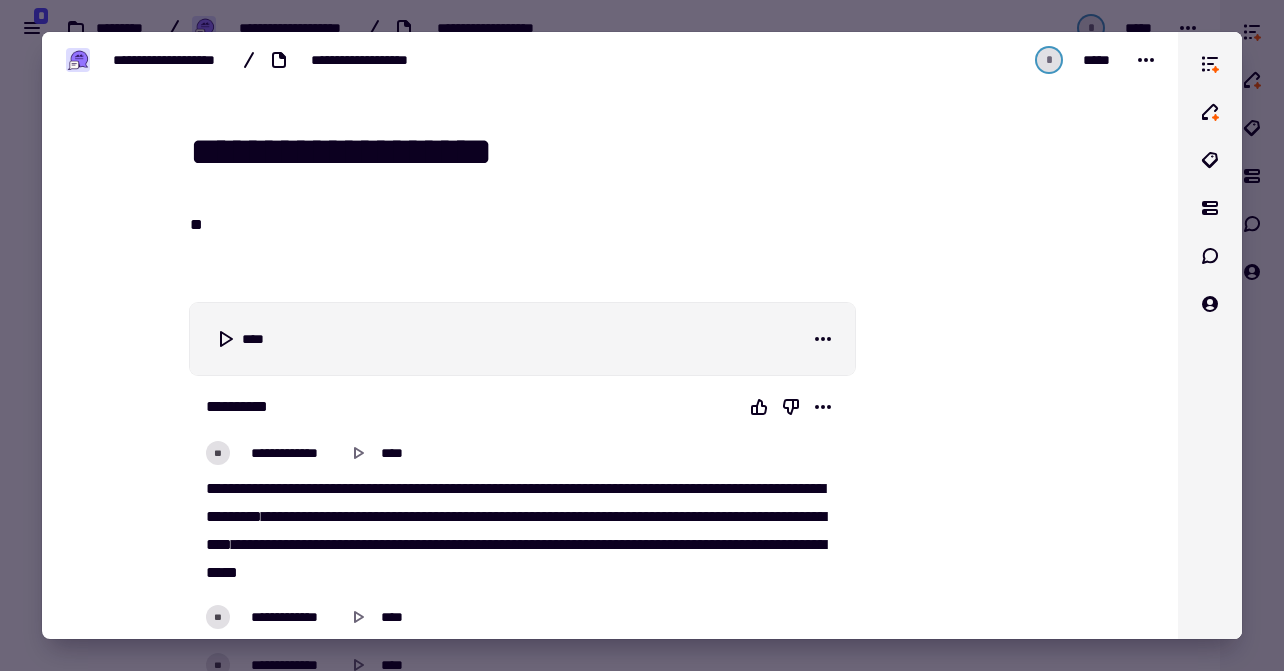 click at bounding box center [642, 335] 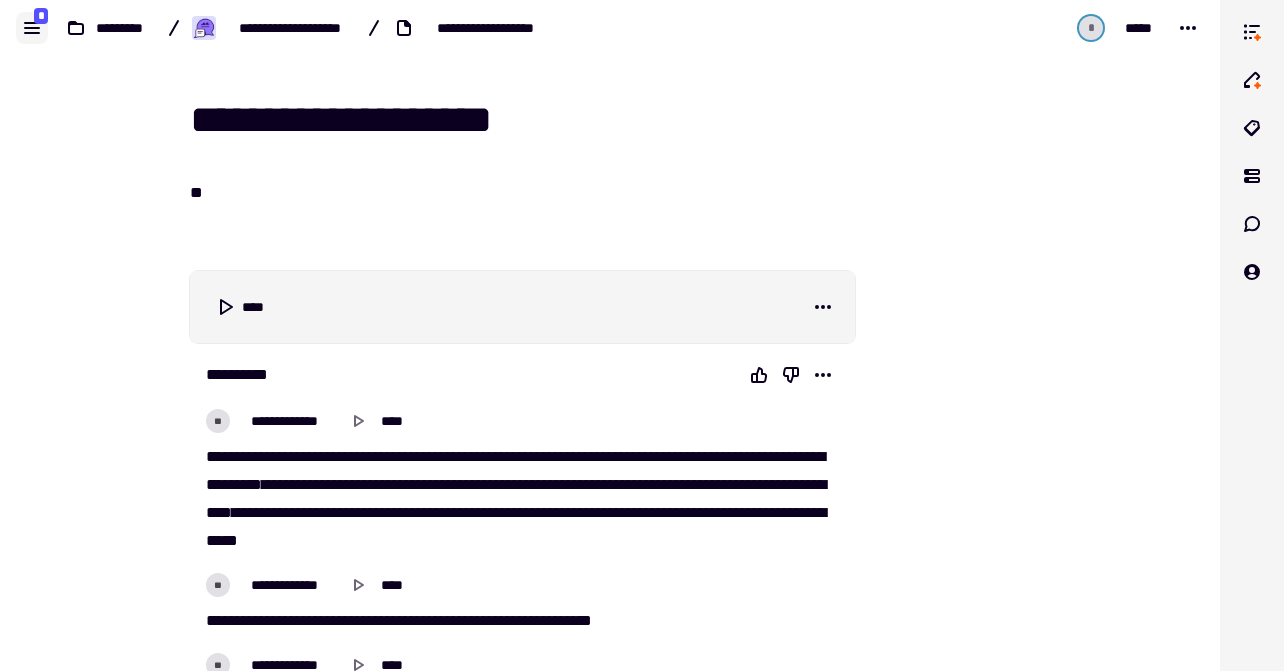 click 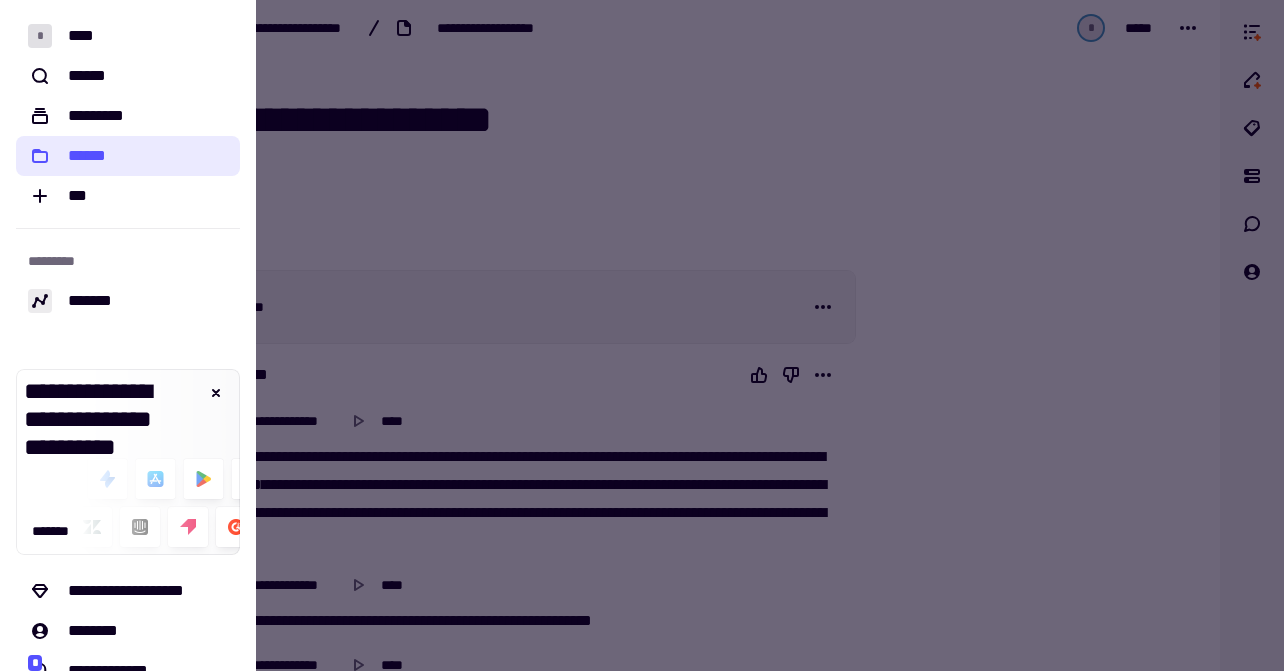 click on "******" 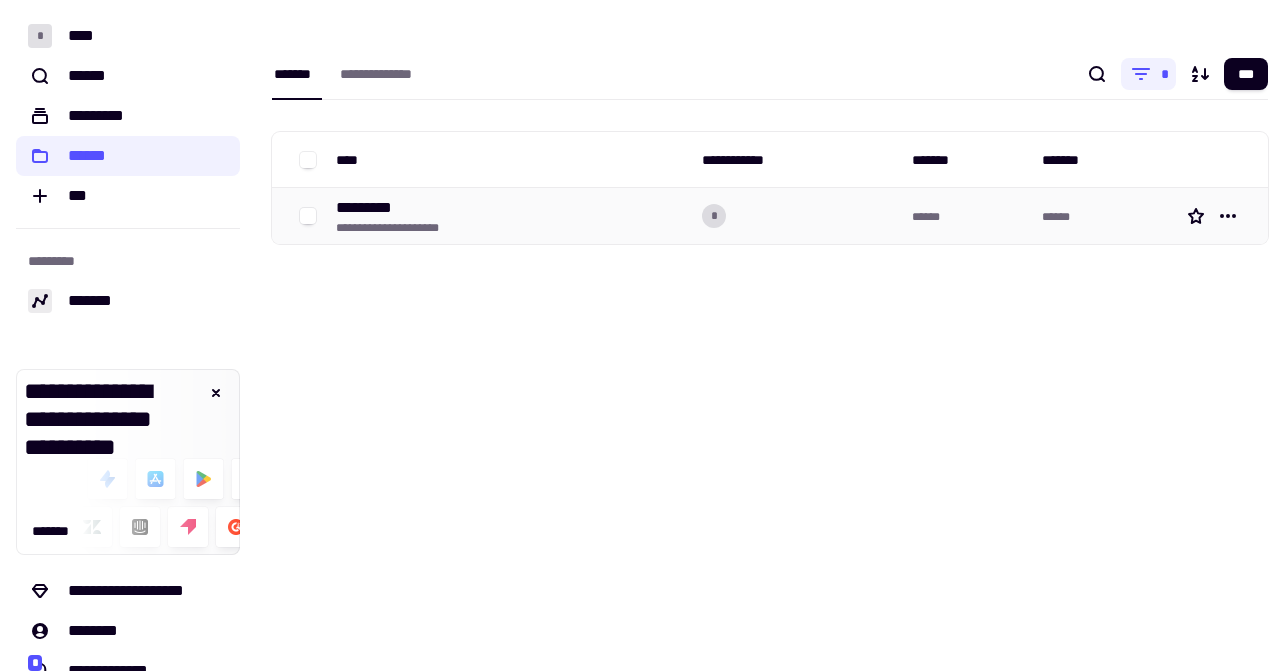 click on "*********" at bounding box center (390, 208) 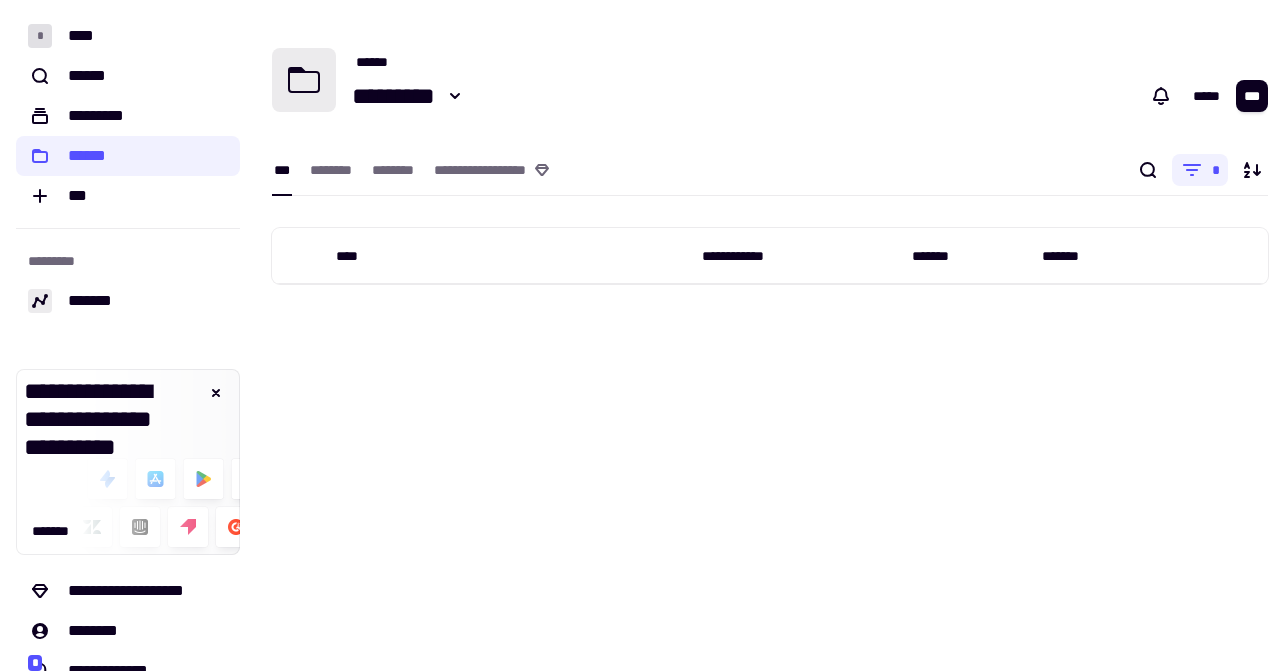 click on "[FIRST] [LAST] [STREET] [CITY] [STATE] [ZIP] [COUNTRY] [PHONE] [EMAIL]" at bounding box center [770, 335] 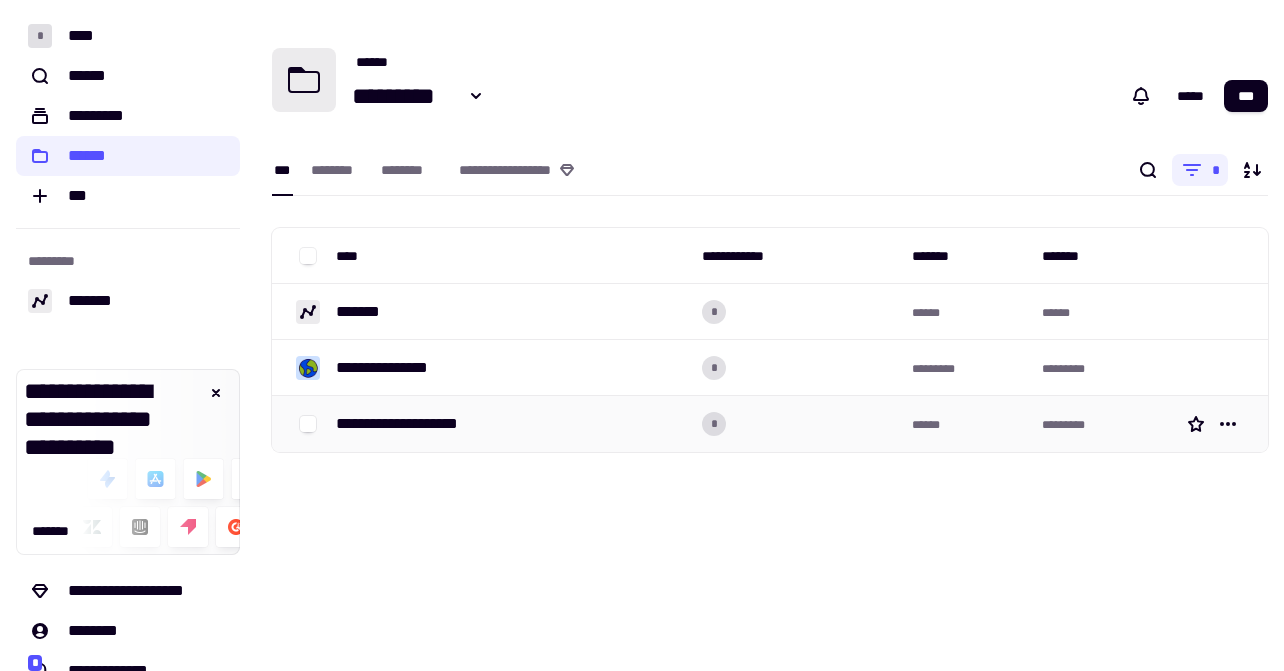 click on "**********" at bounding box center (412, 424) 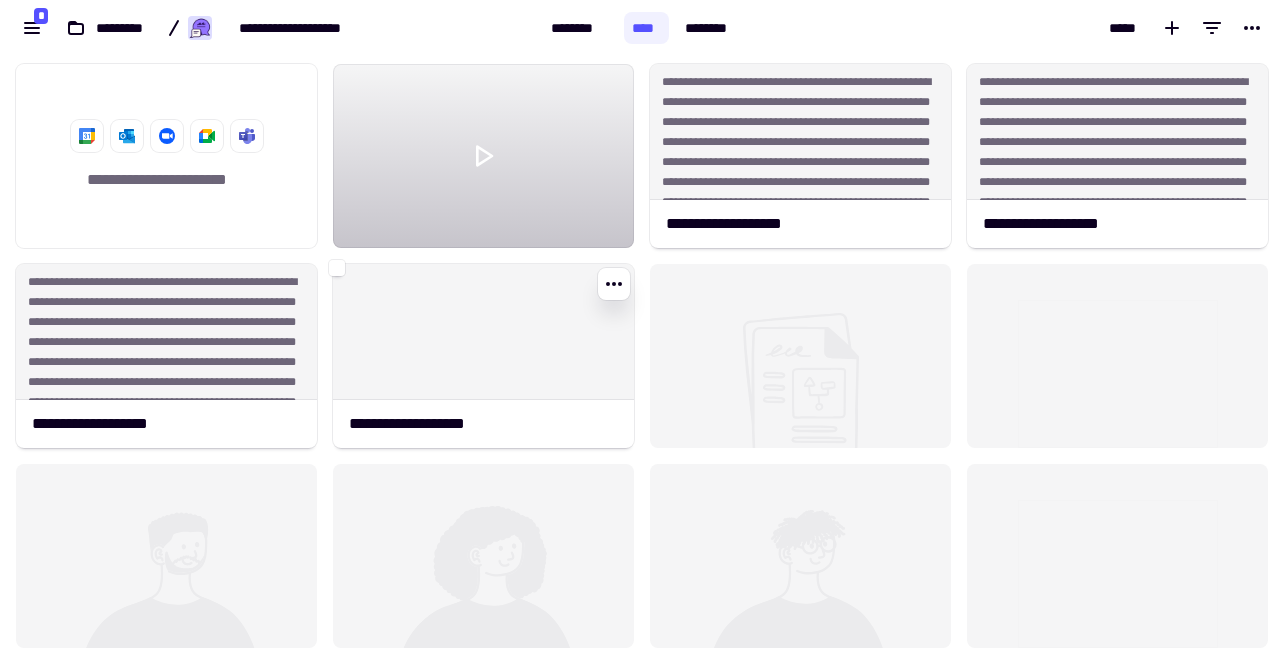 scroll, scrollTop: 1, scrollLeft: 1, axis: both 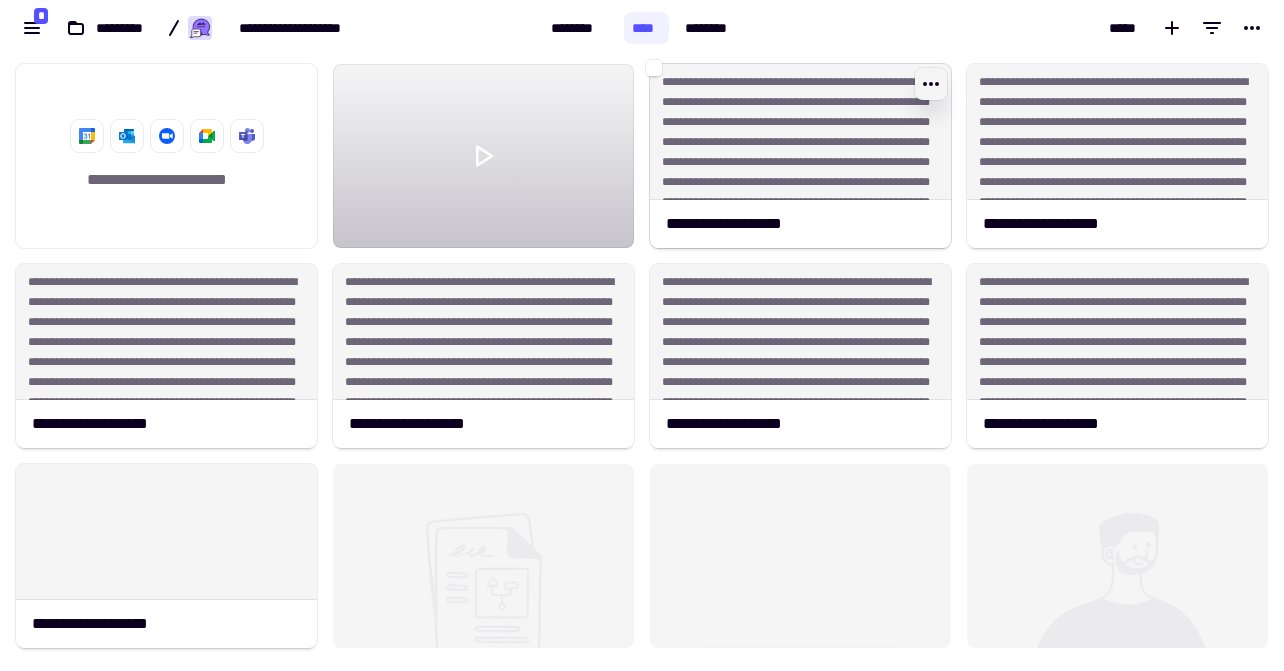 click 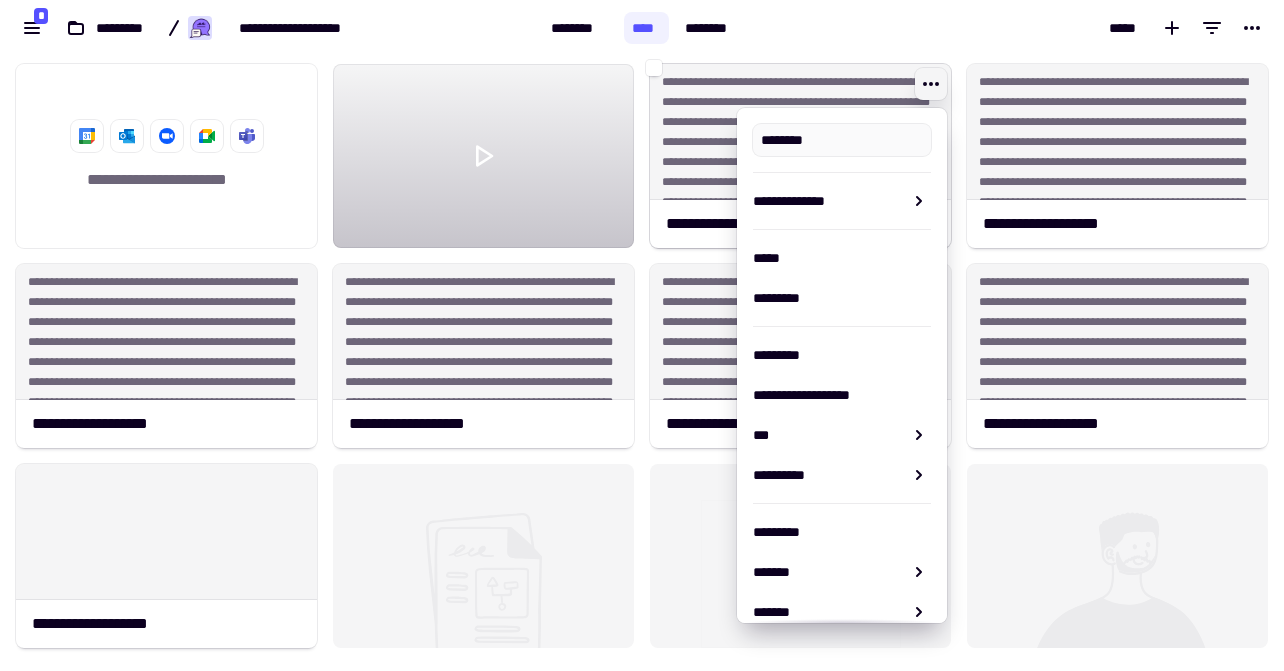 type on "**********" 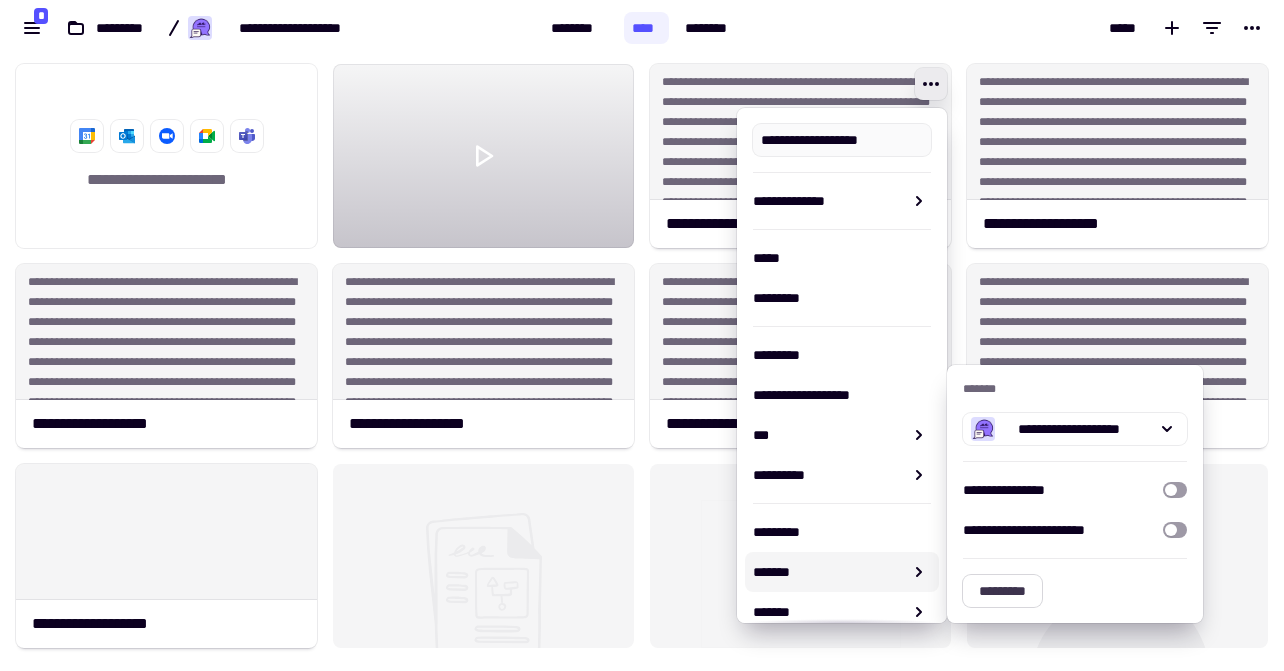 click on "*********" 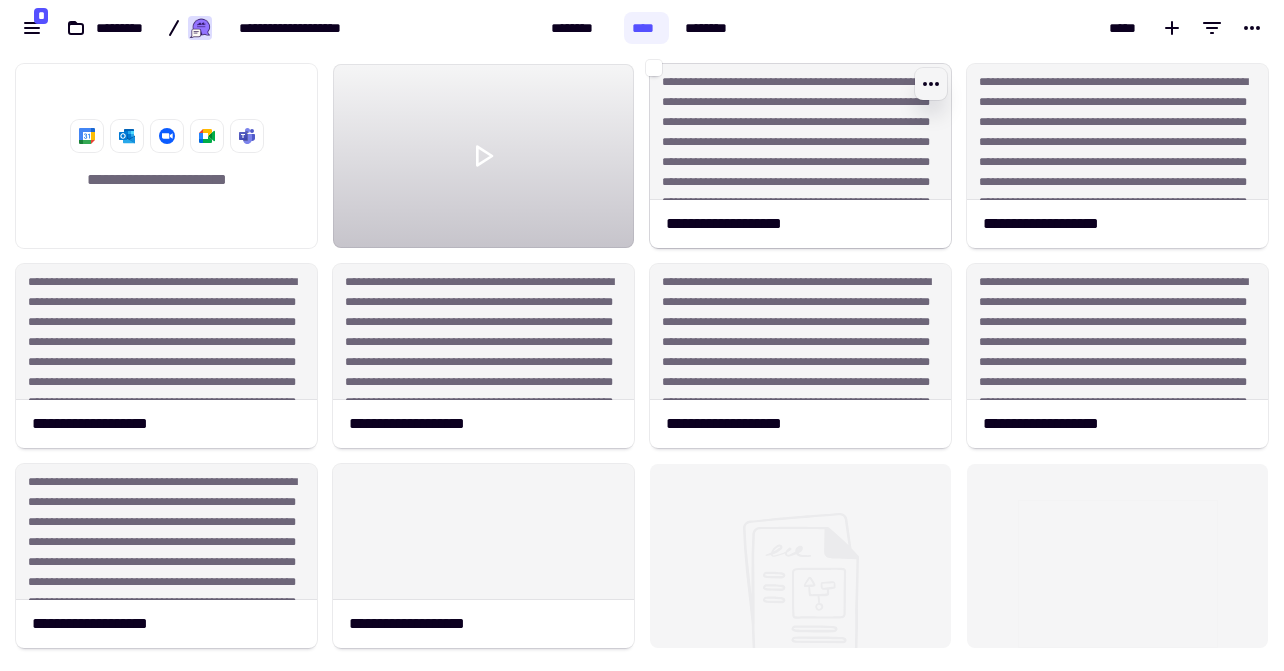 click 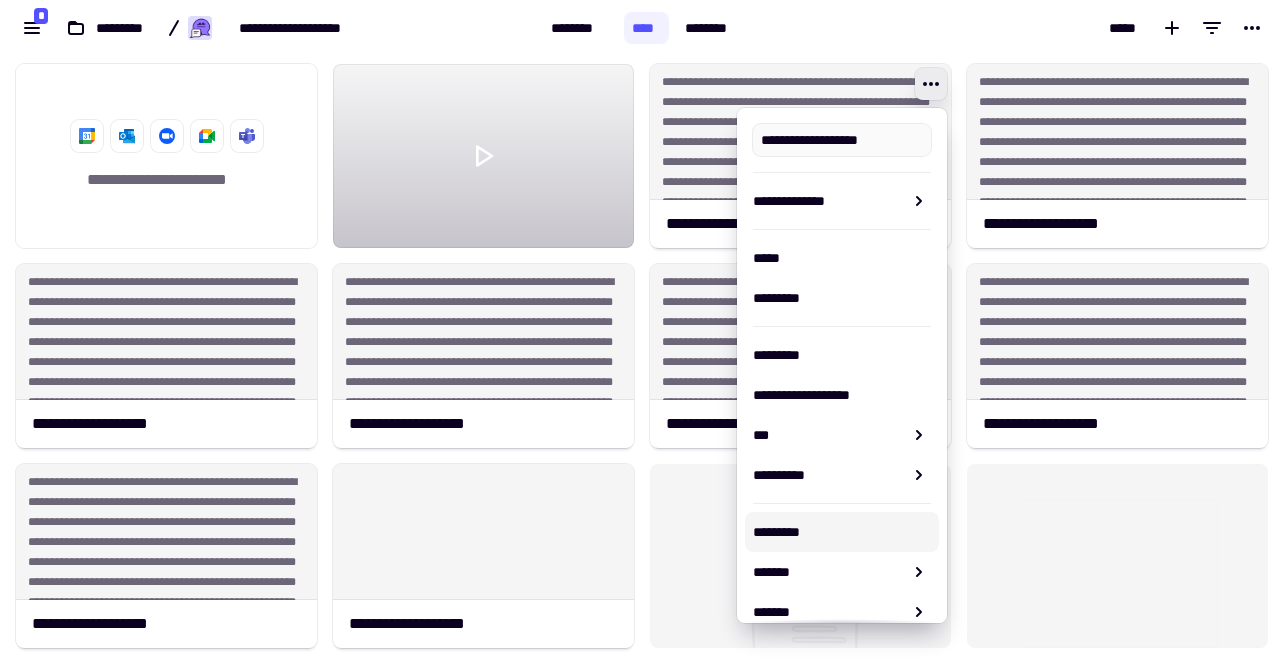 click on "*********" at bounding box center (842, 532) 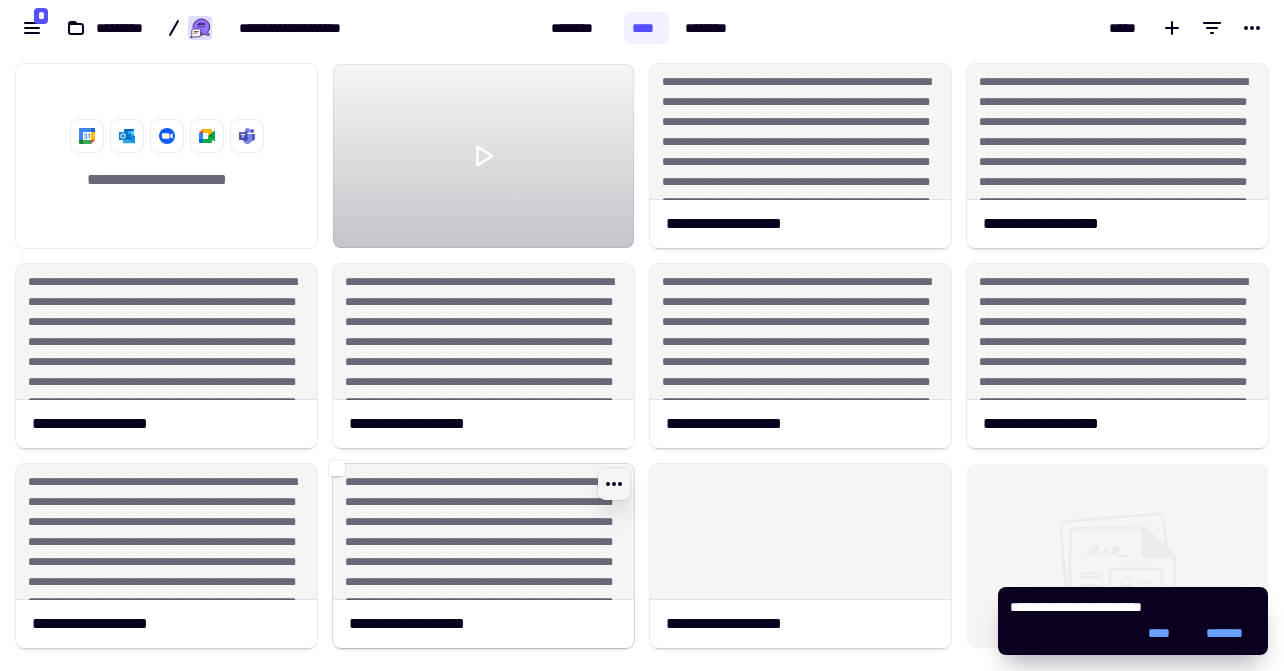 click 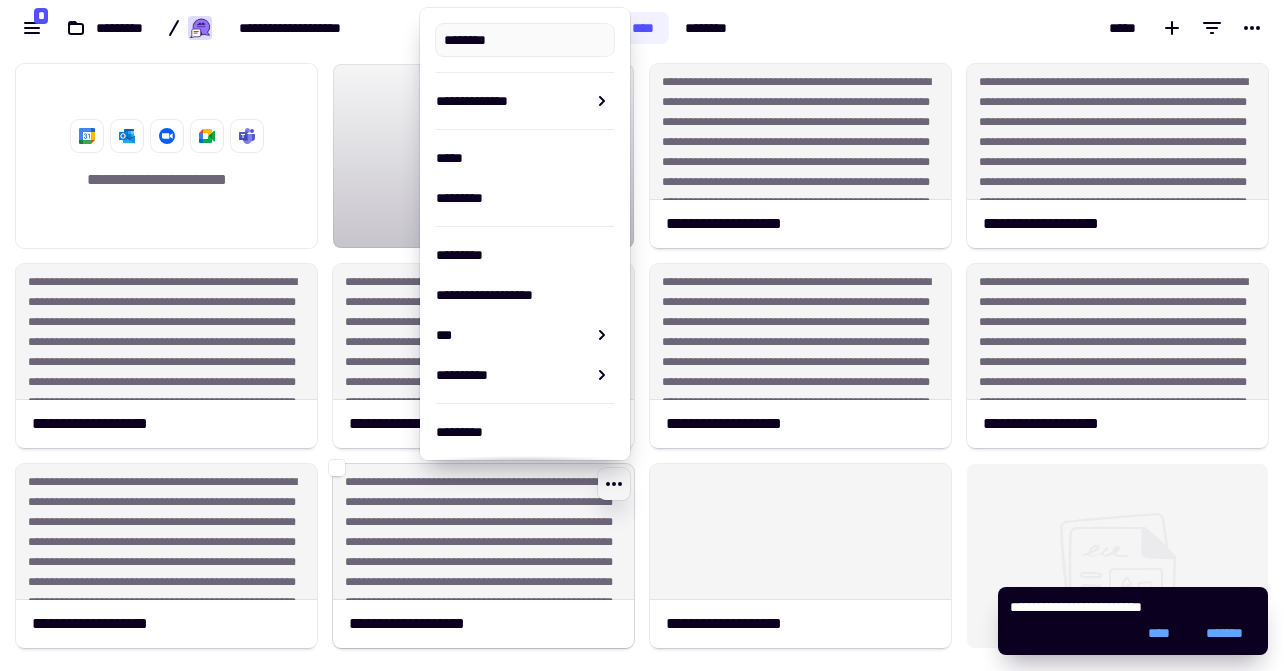 type on "**********" 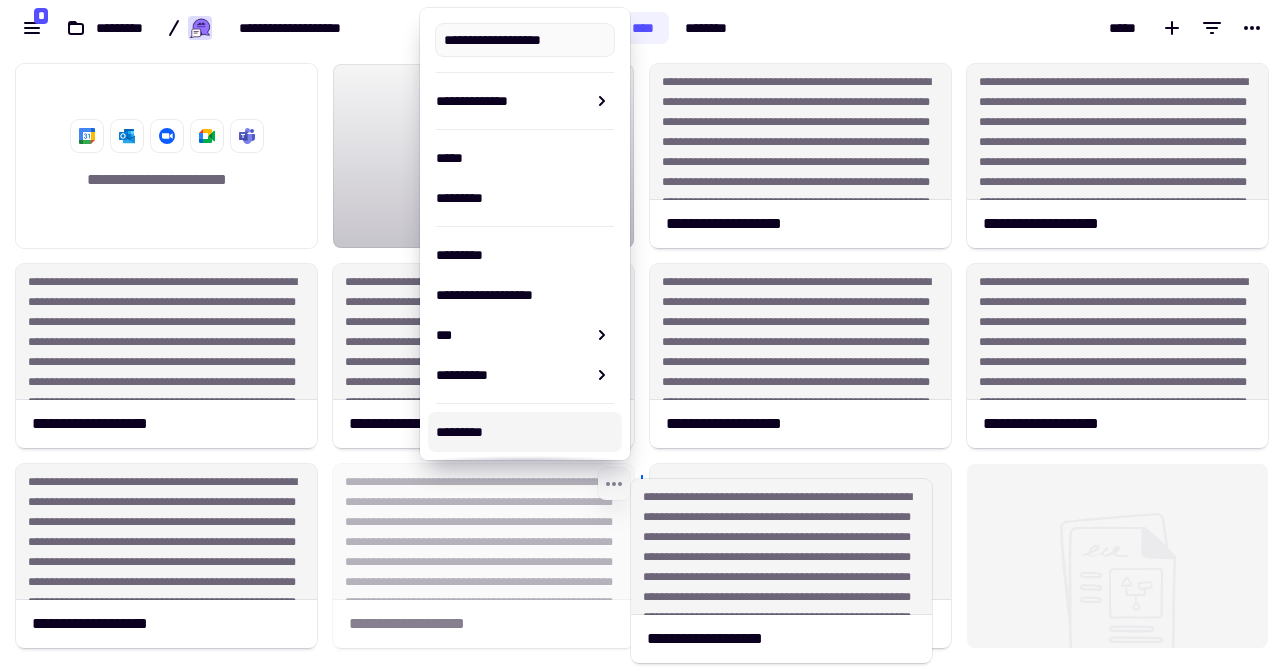 drag, startPoint x: 509, startPoint y: 202, endPoint x: 807, endPoint y: 452, distance: 388.97815 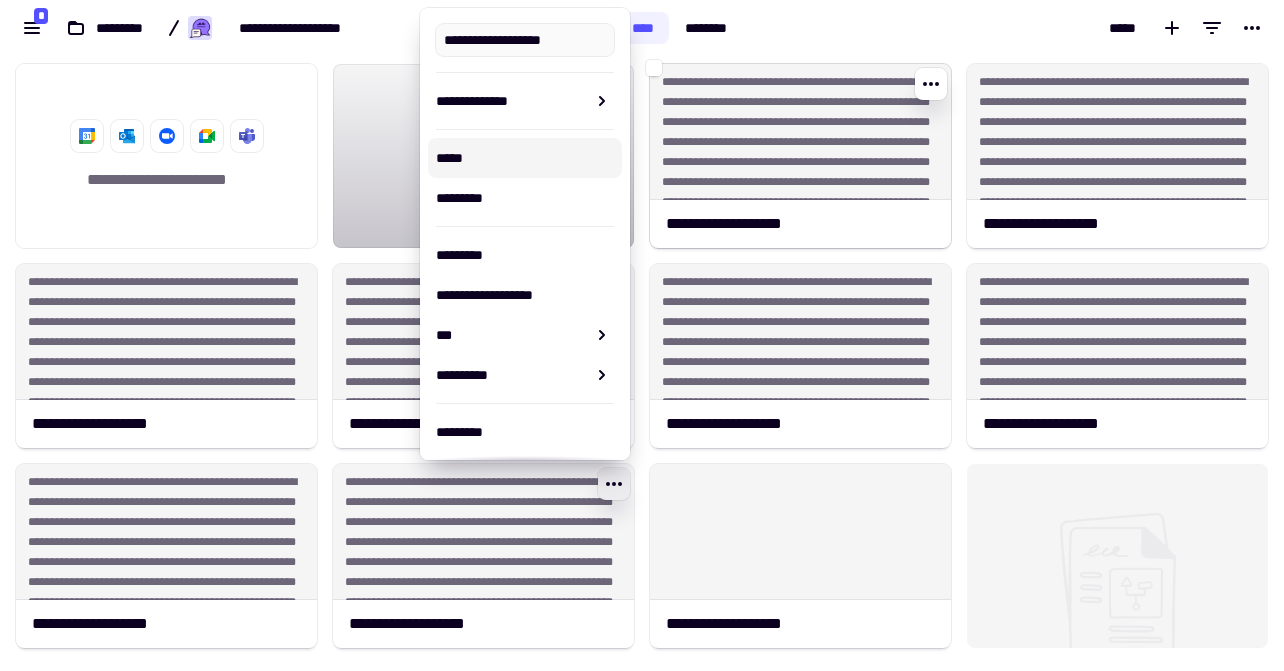 click on "**********" 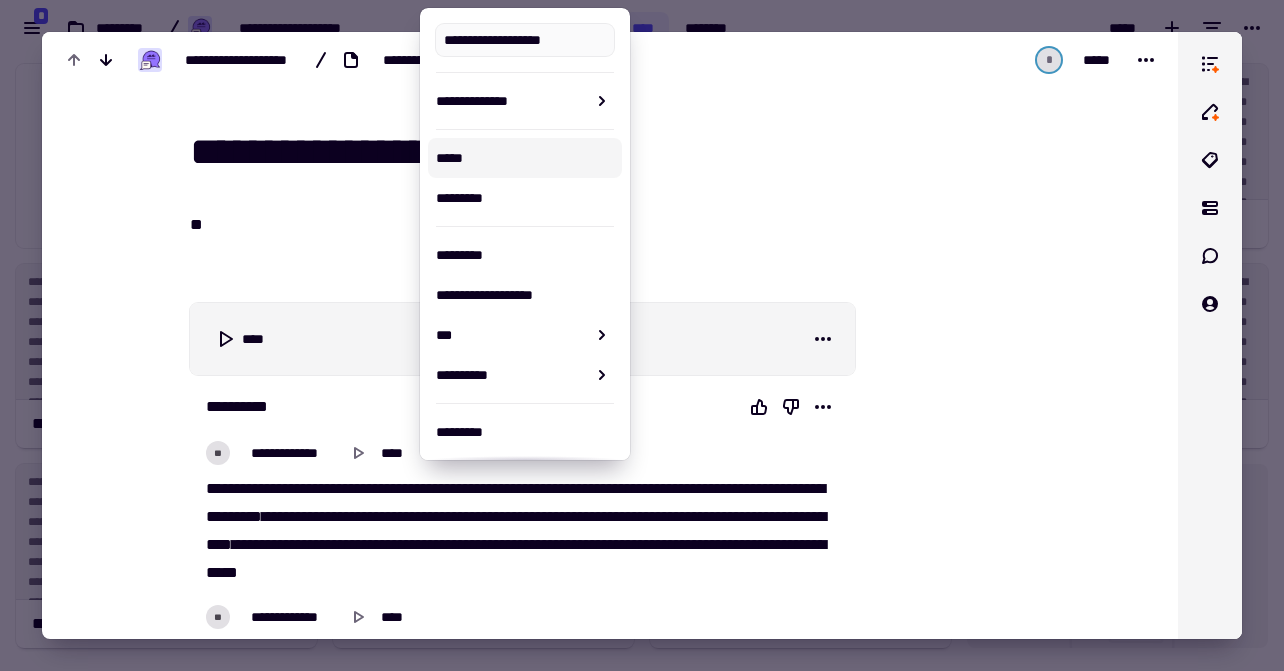 click on "[STREET] [CITY] [STATE] [ZIP] [COUNTRY] [PHONE] [EMAIL]" at bounding box center [610, 2886] 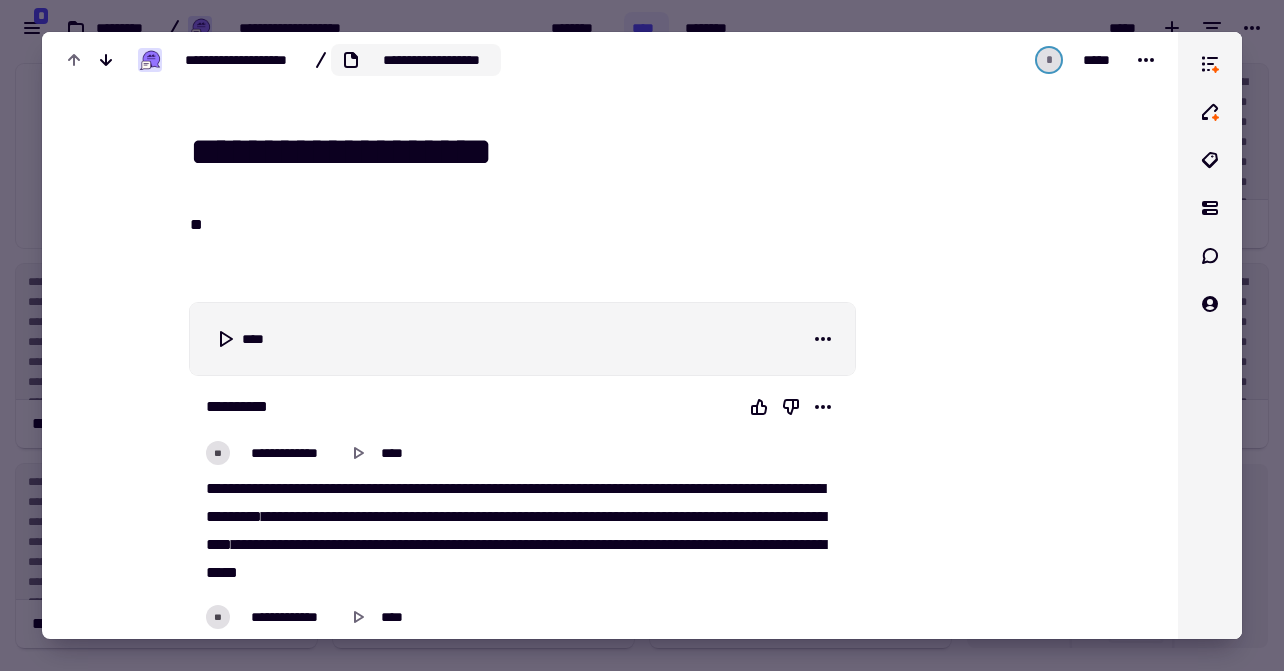 click 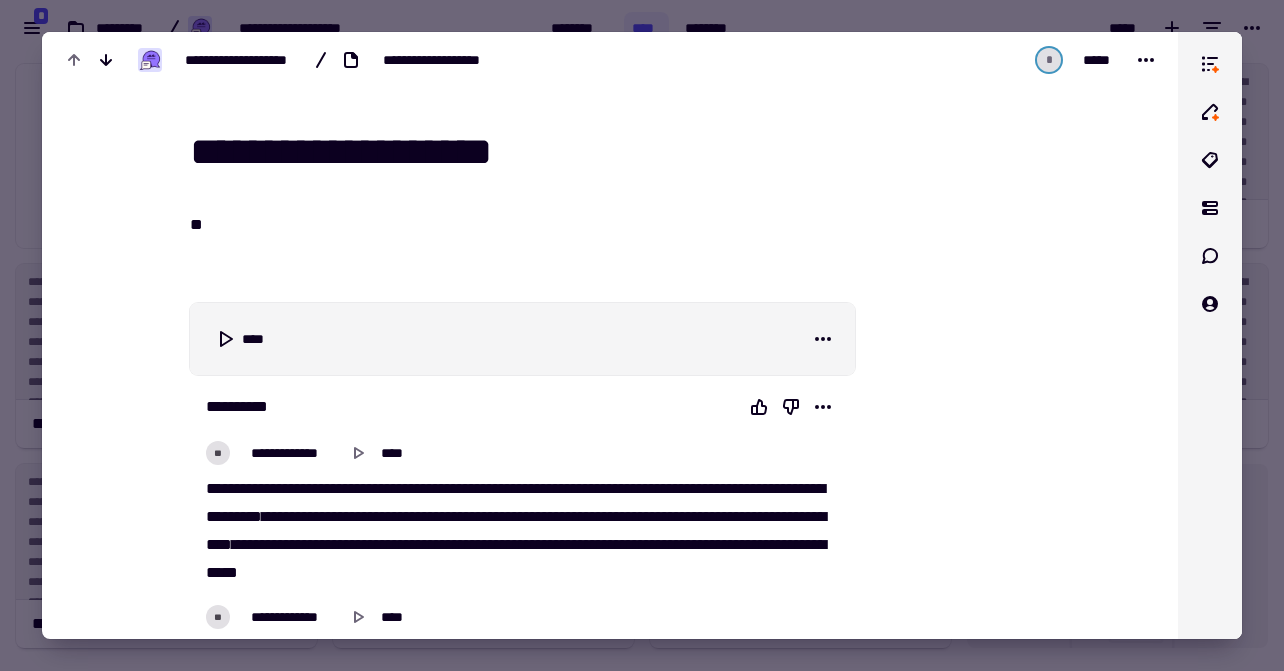 click on "[STREET] [CITY] [STATE] [ZIP] [COUNTRY] [PHONE] [EMAIL]" at bounding box center (510, 2911) 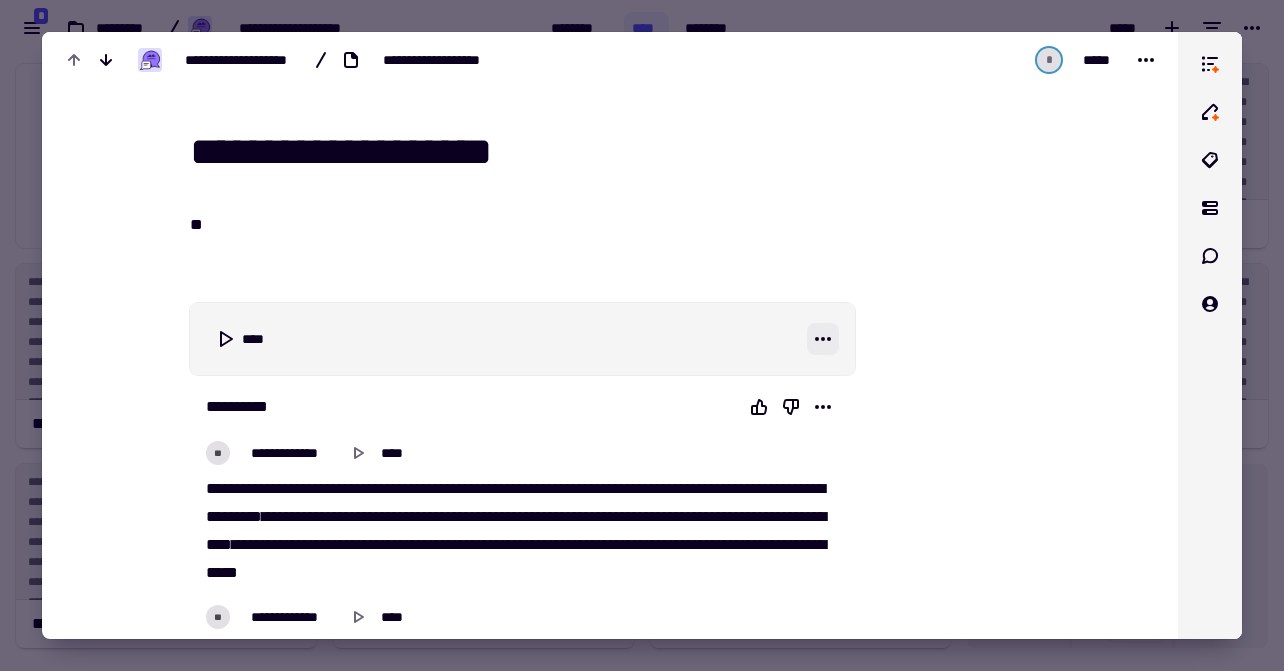 click 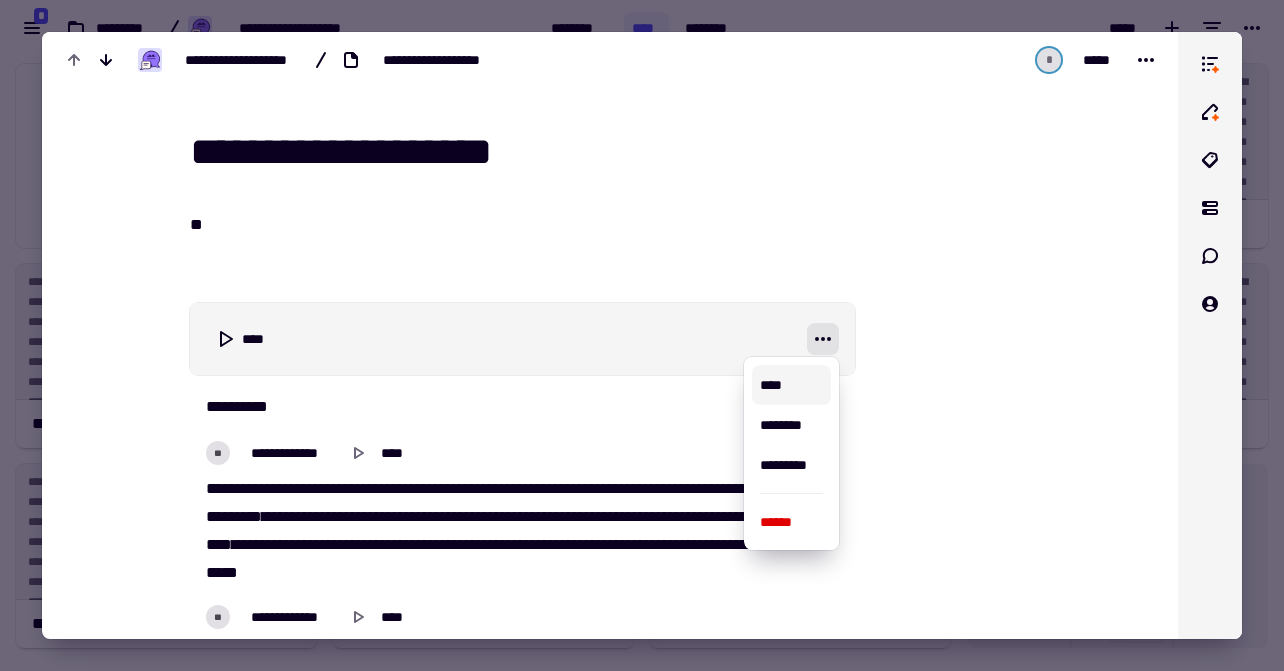 click on "****" at bounding box center [791, 385] 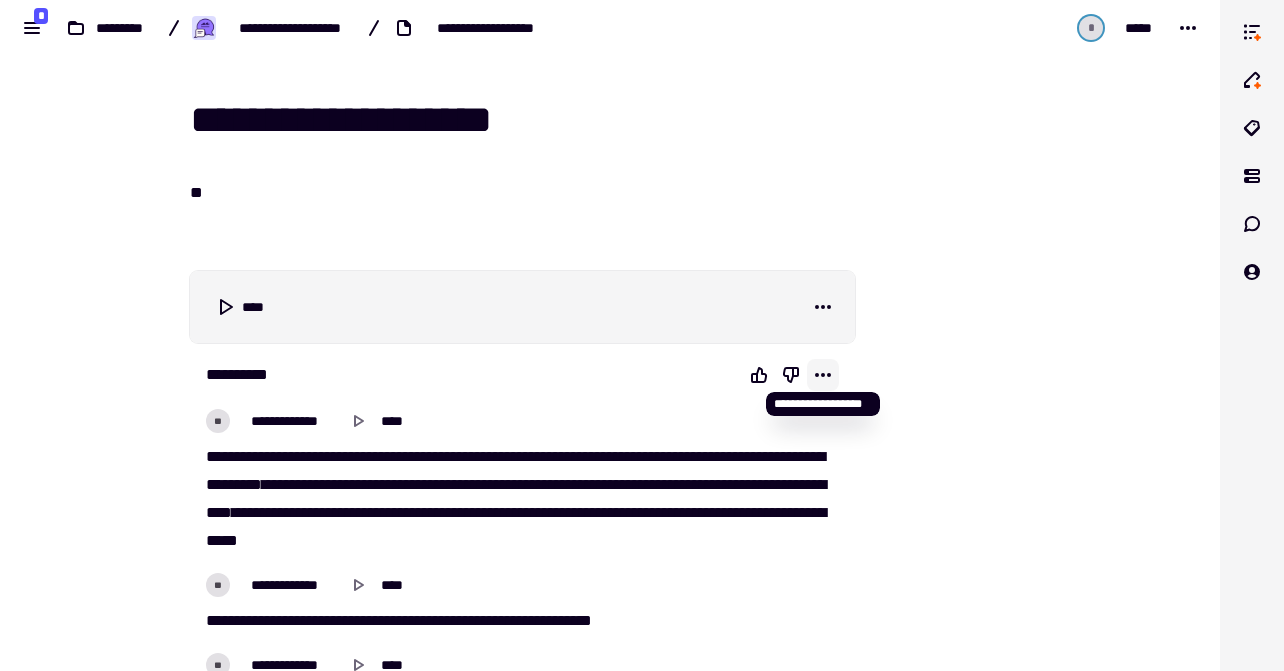 click 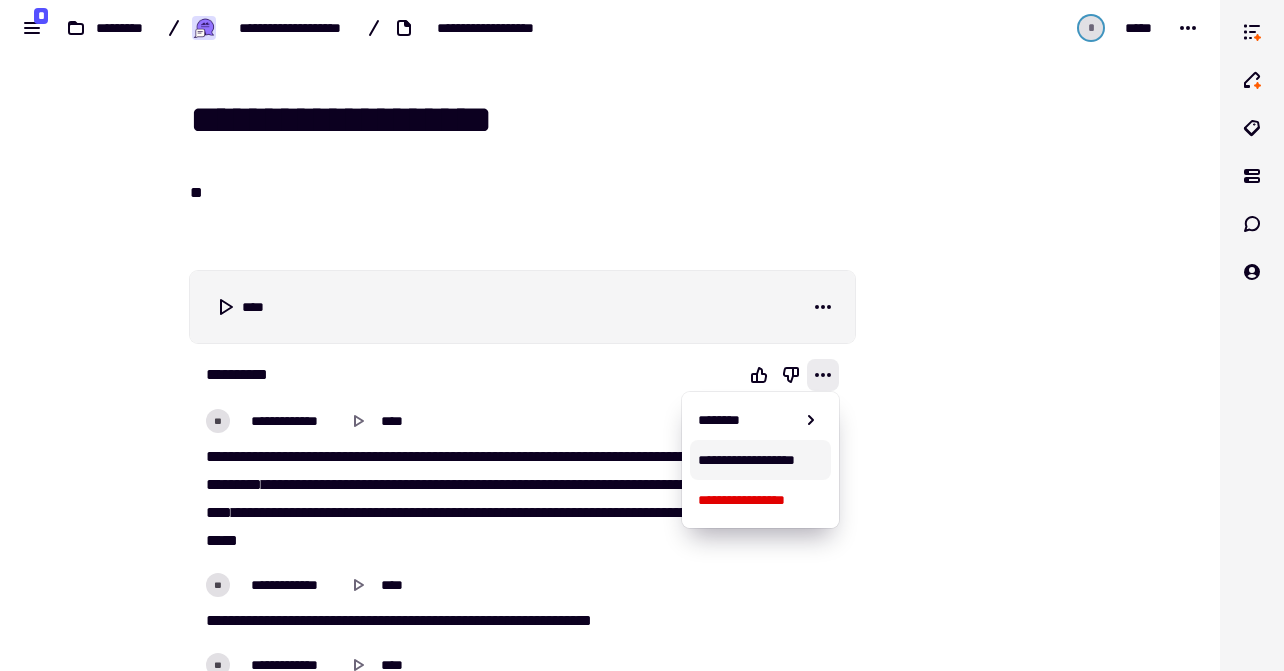 click on "**********" at bounding box center [760, 460] 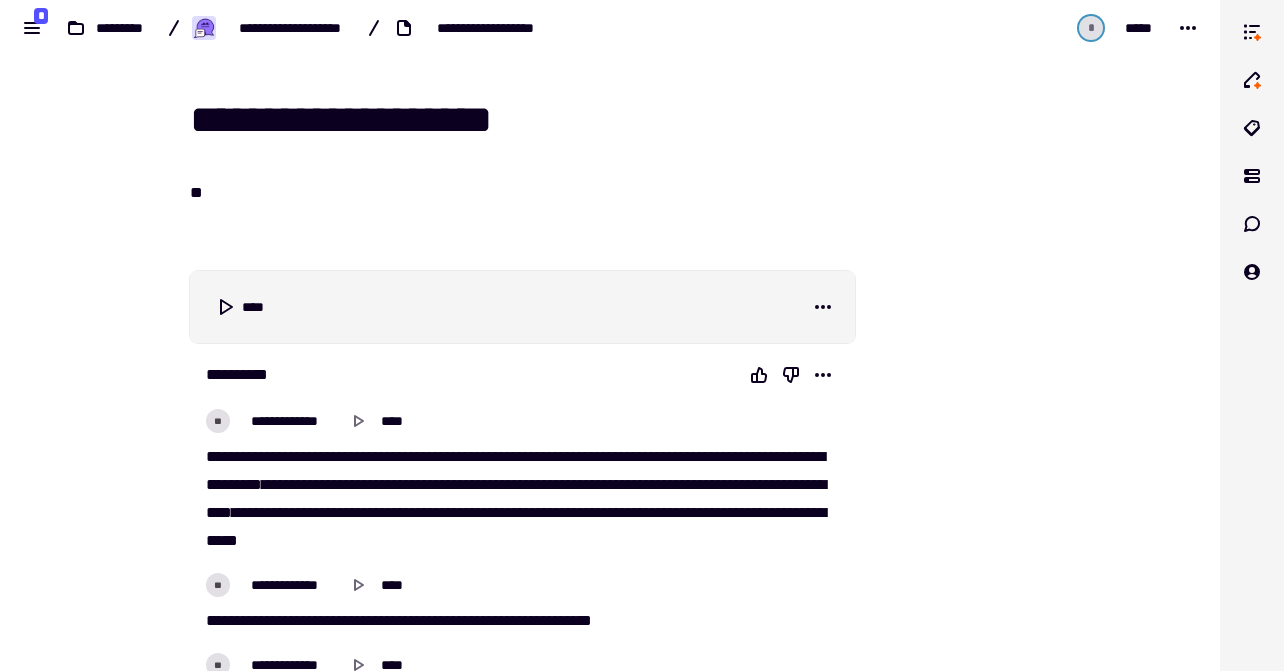 click on "* *****" at bounding box center (1014, 28) 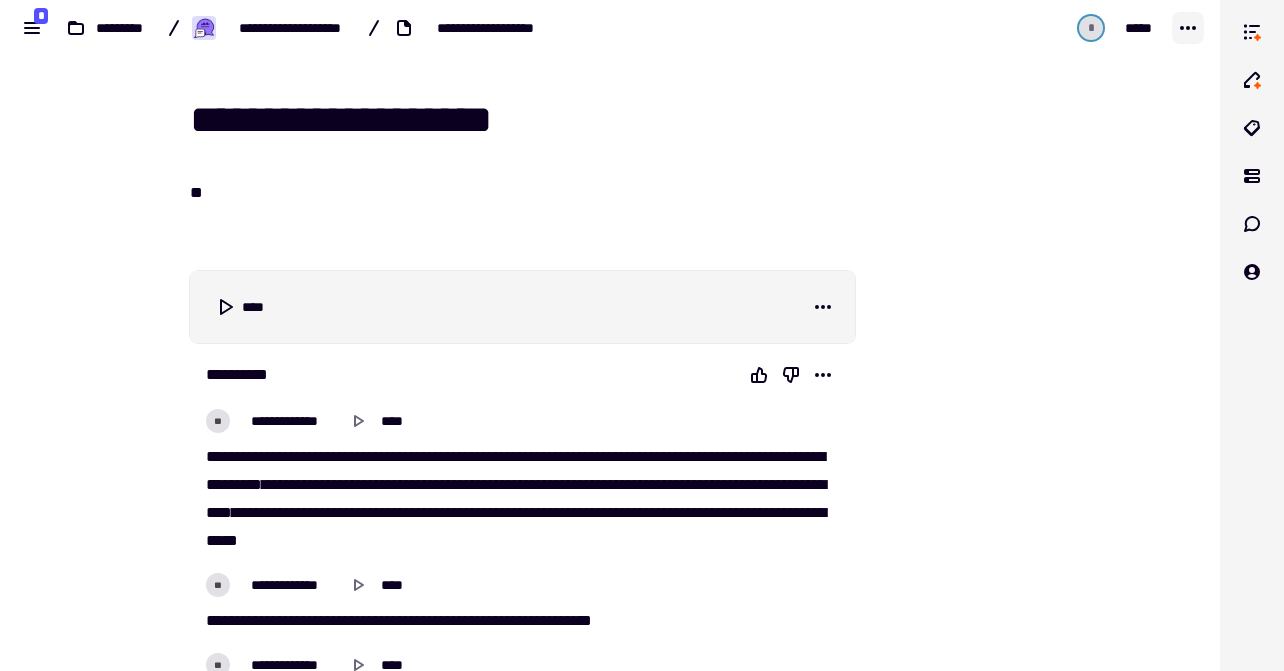 click 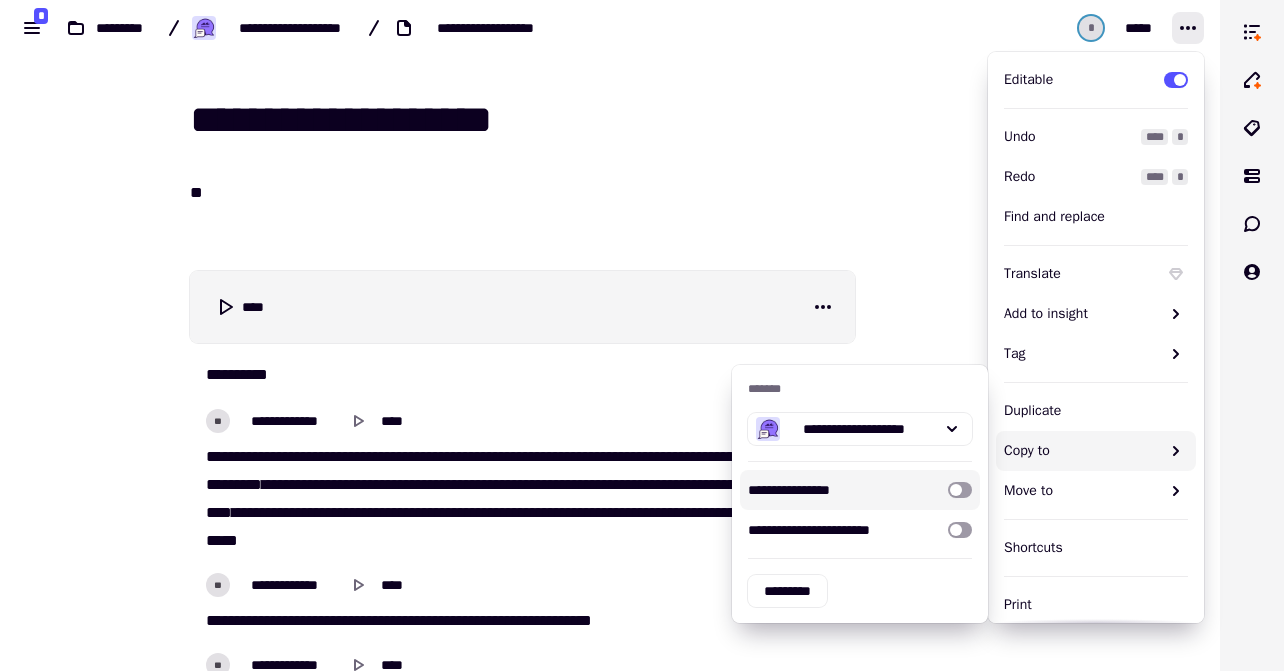 click at bounding box center (960, 490) 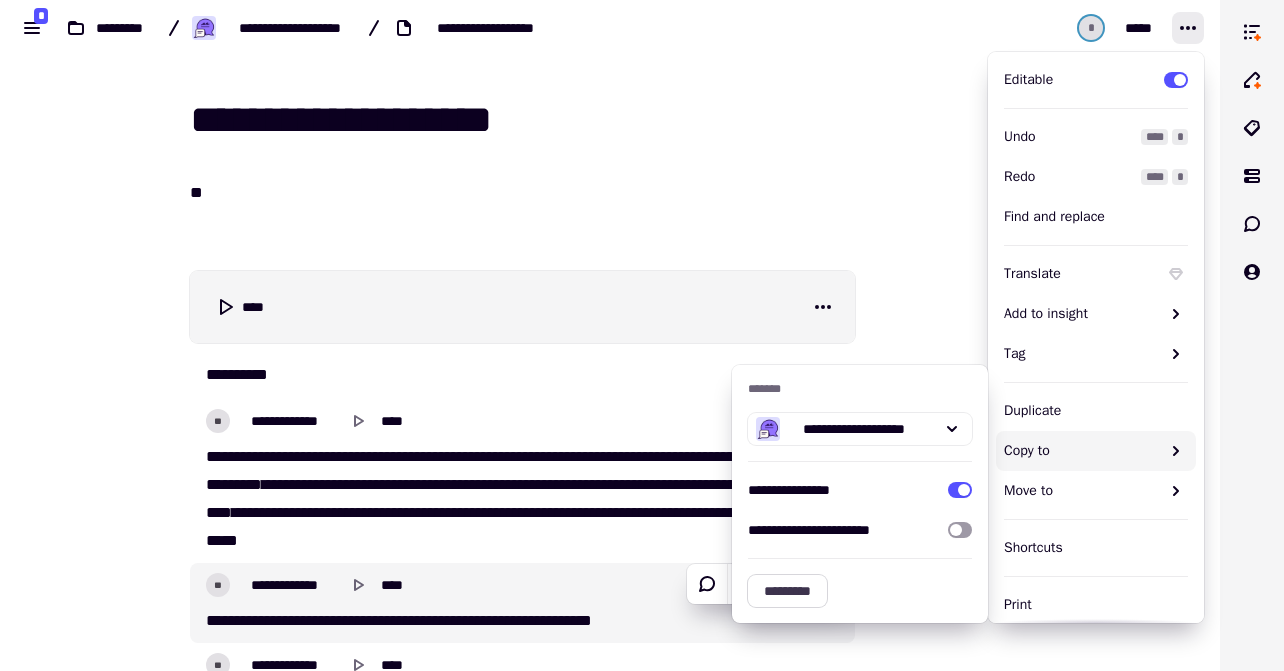 click on "*********" 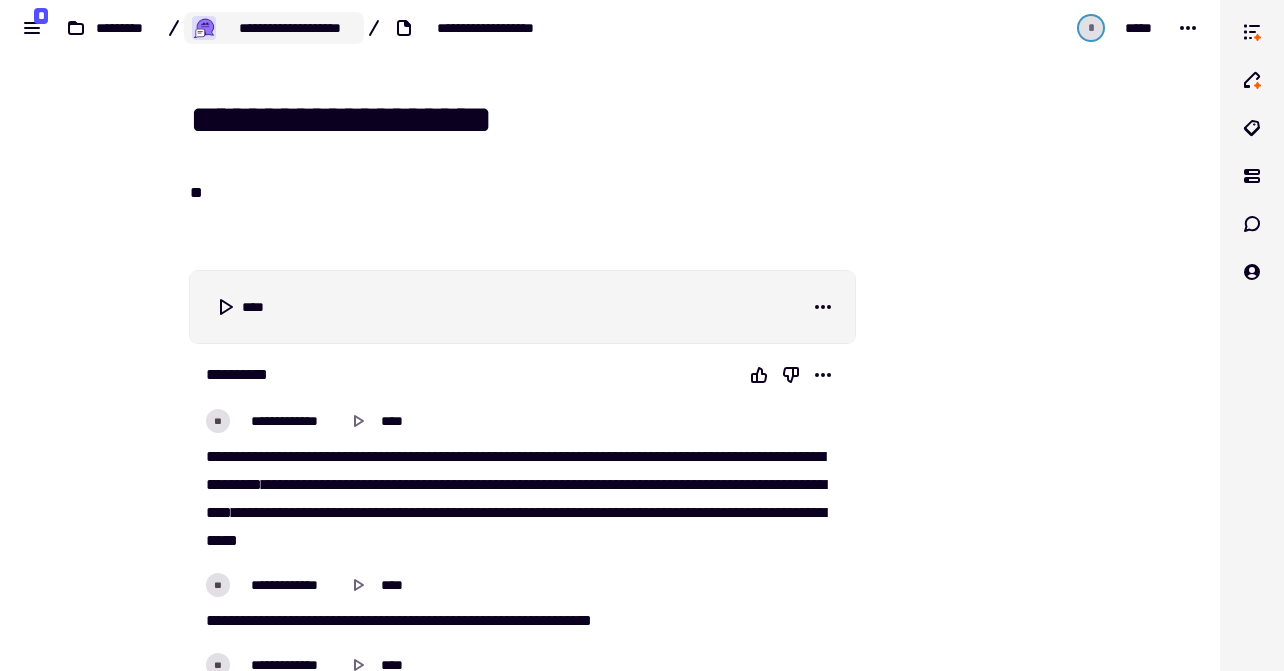 click on "**********" 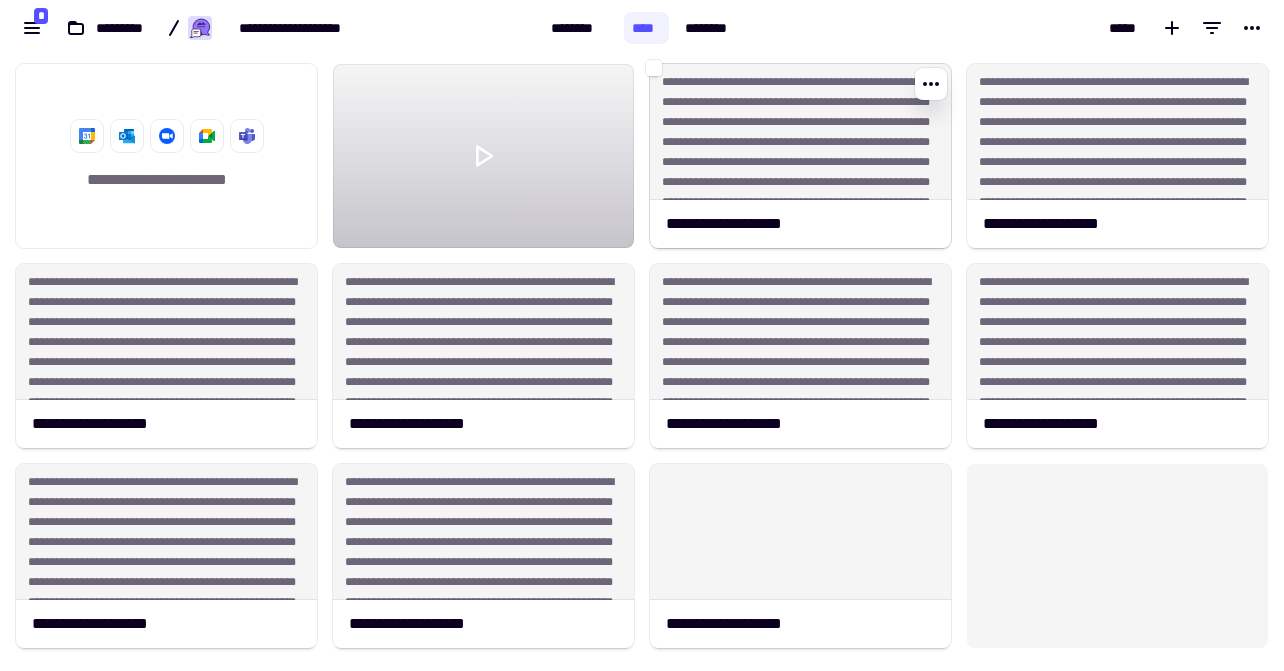 scroll, scrollTop: 1, scrollLeft: 1, axis: both 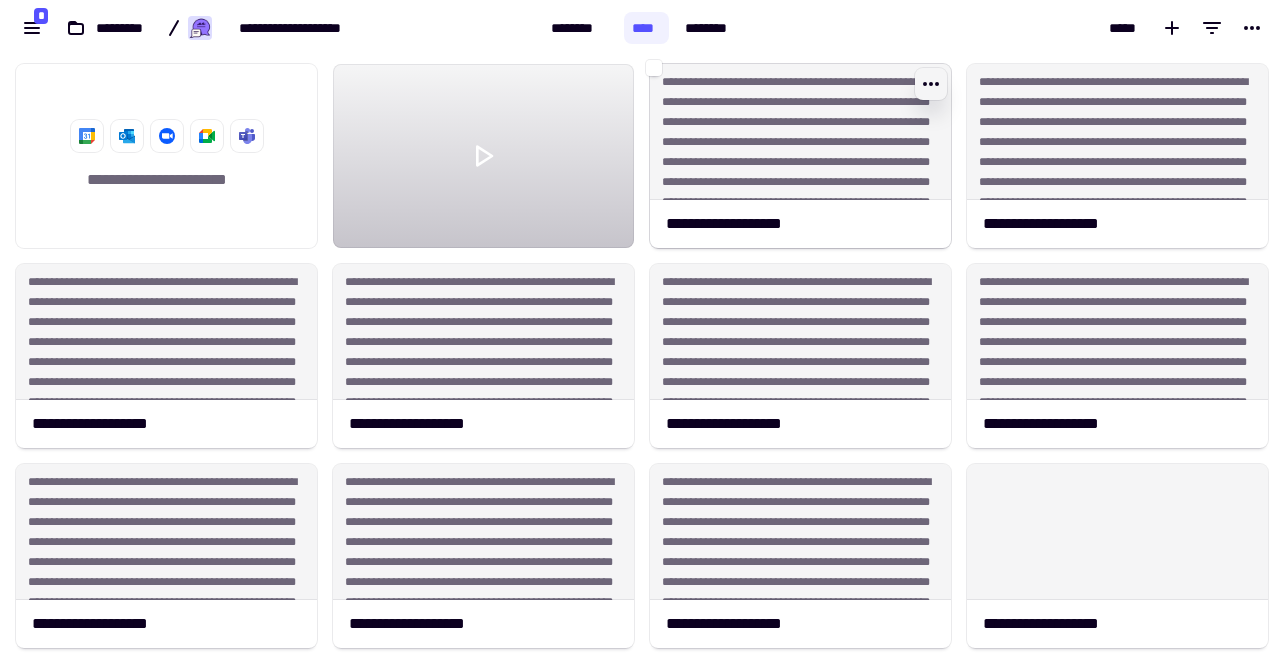 click 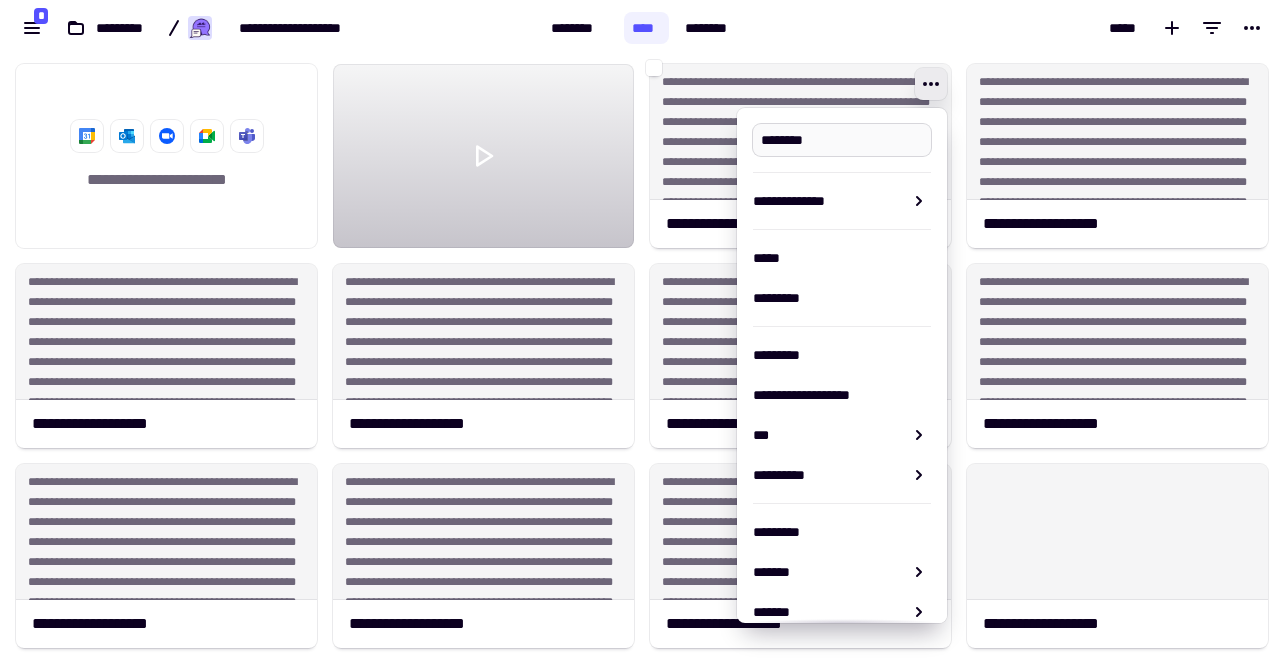 type on "**********" 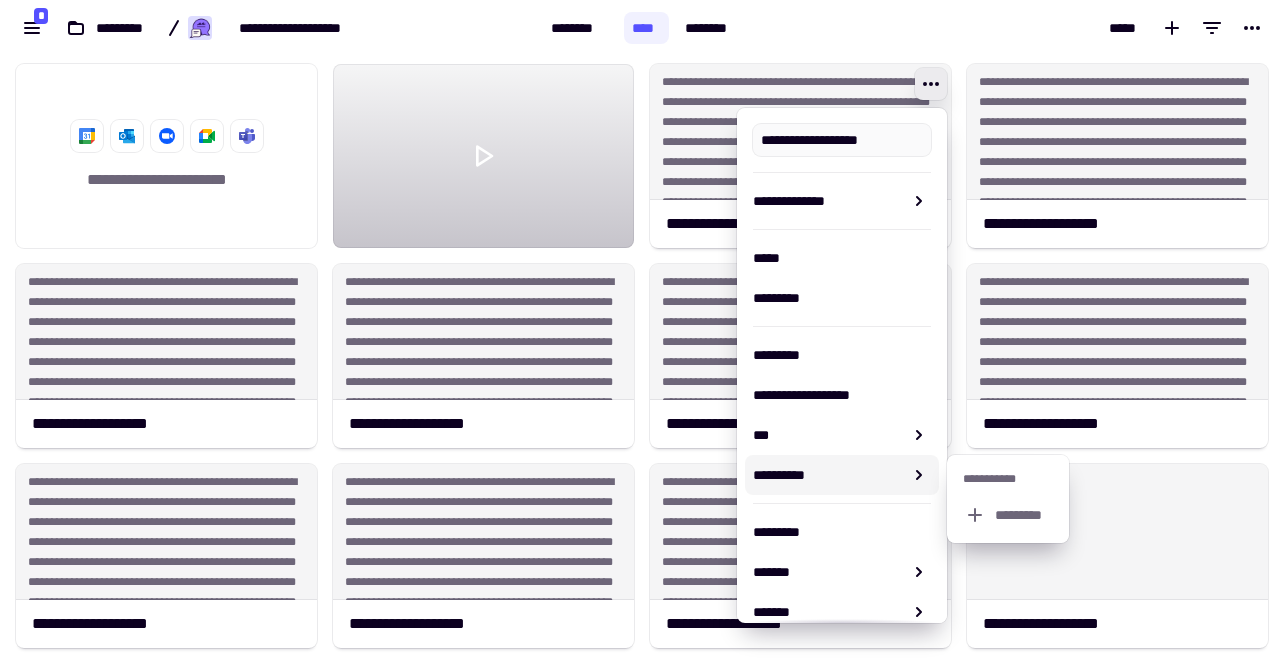 scroll, scrollTop: 74, scrollLeft: 0, axis: vertical 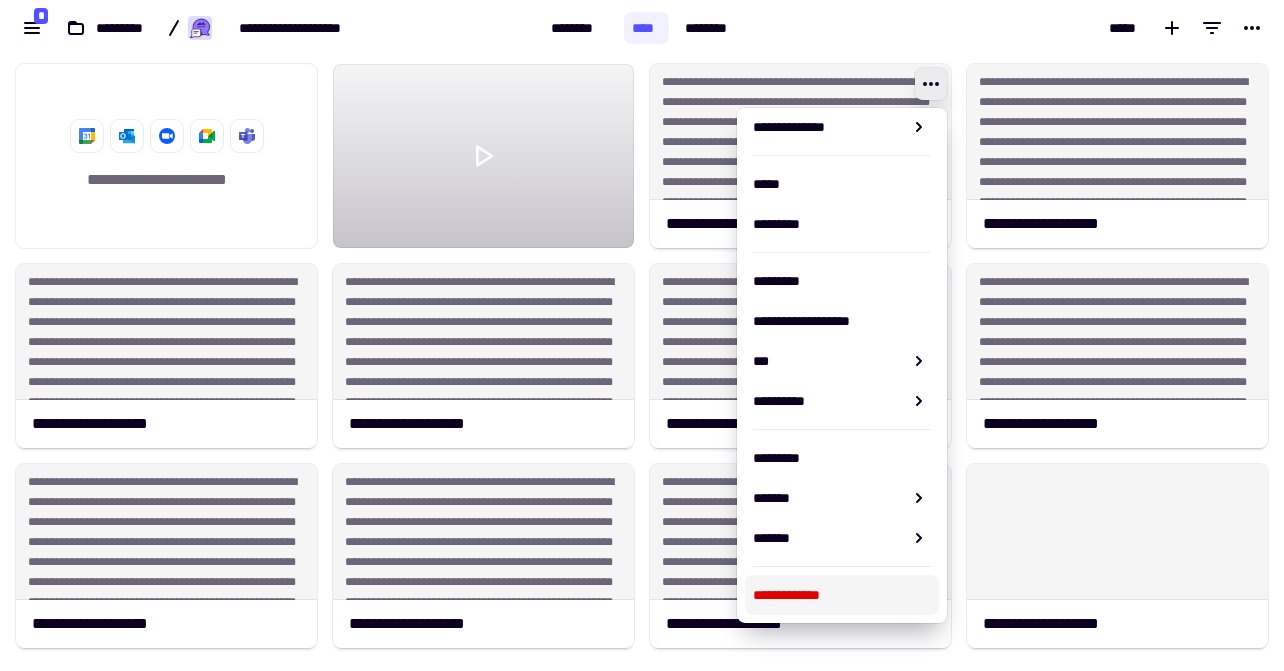 click on "**********" at bounding box center (842, 595) 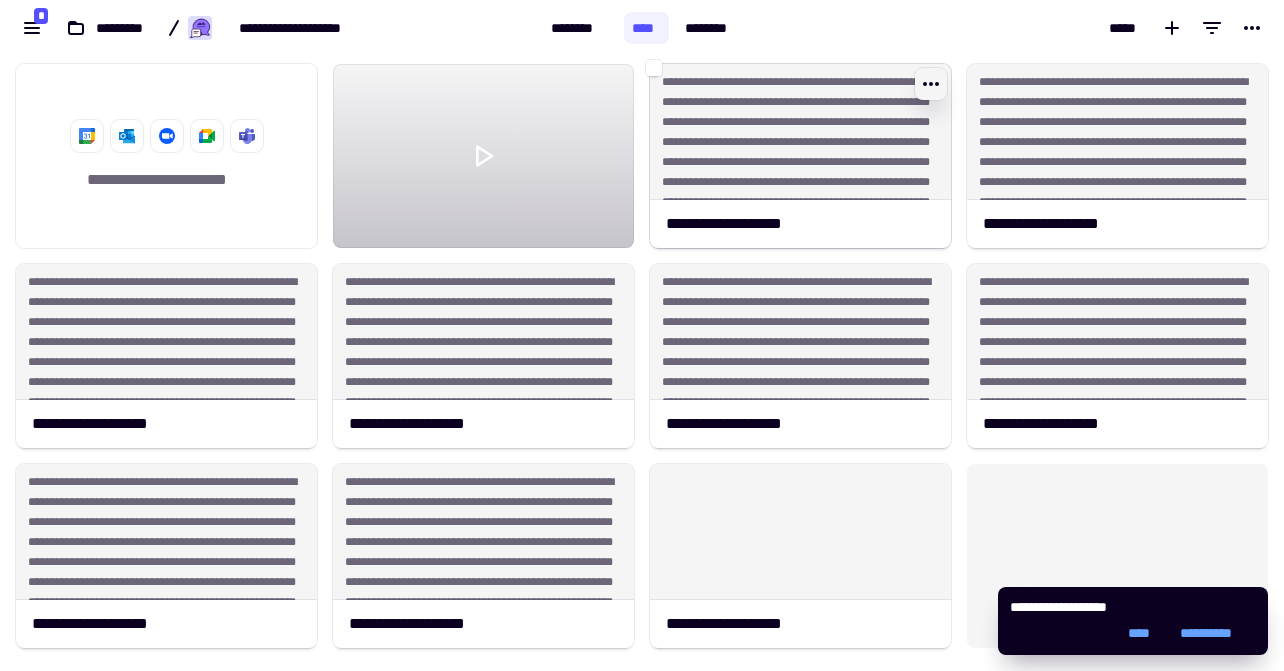 click 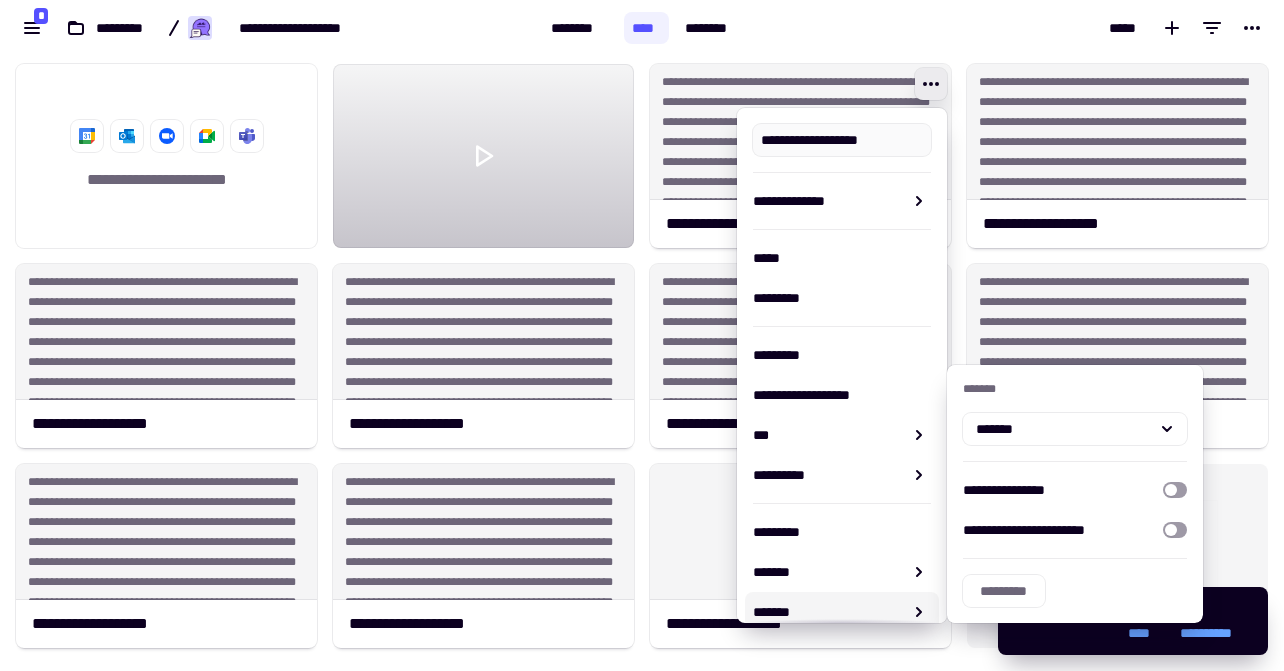 scroll, scrollTop: 74, scrollLeft: 0, axis: vertical 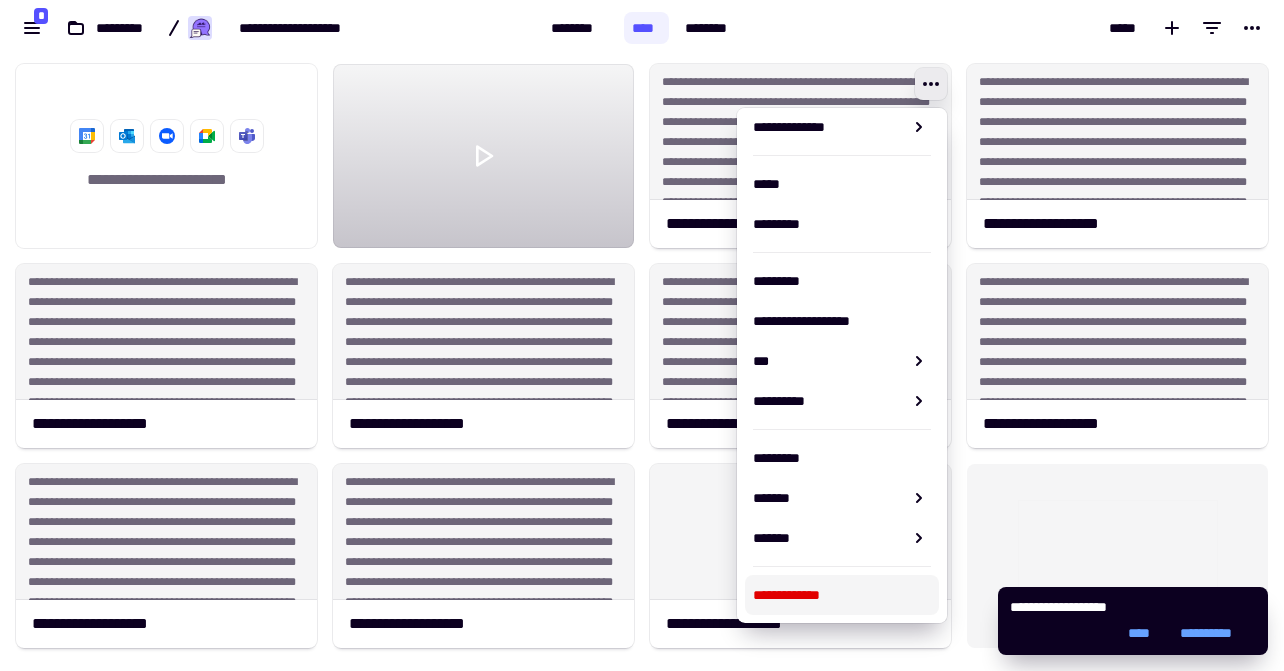 click on "**********" at bounding box center [842, 595] 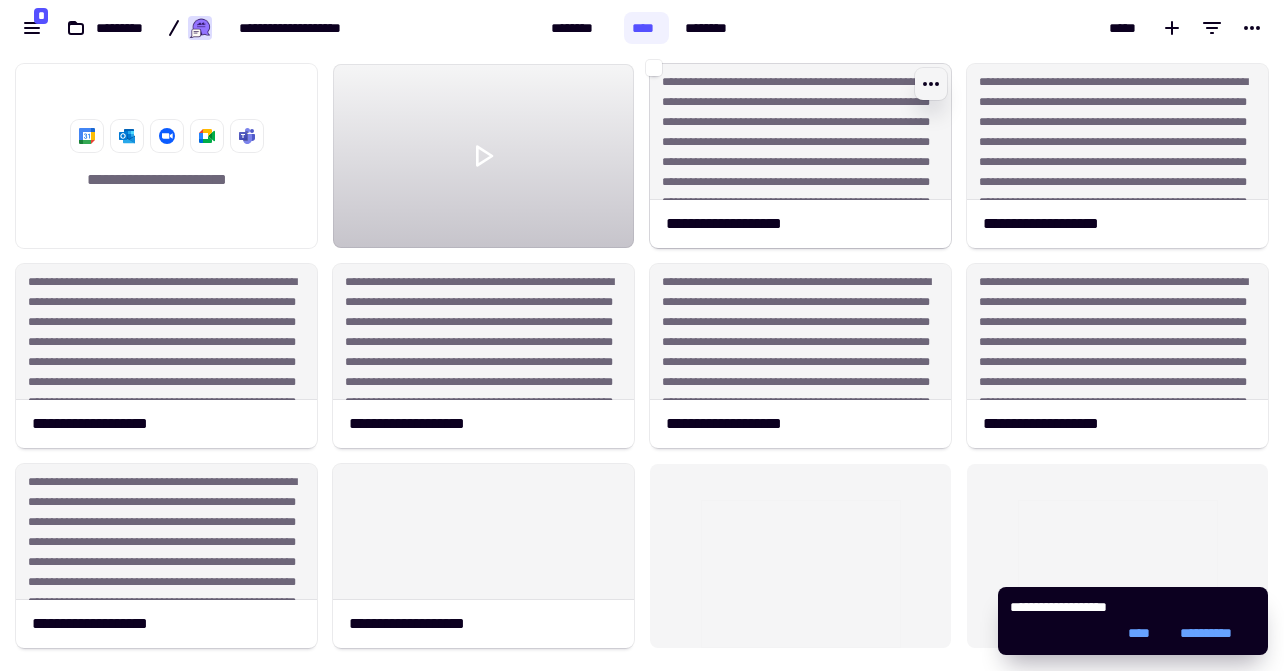 click 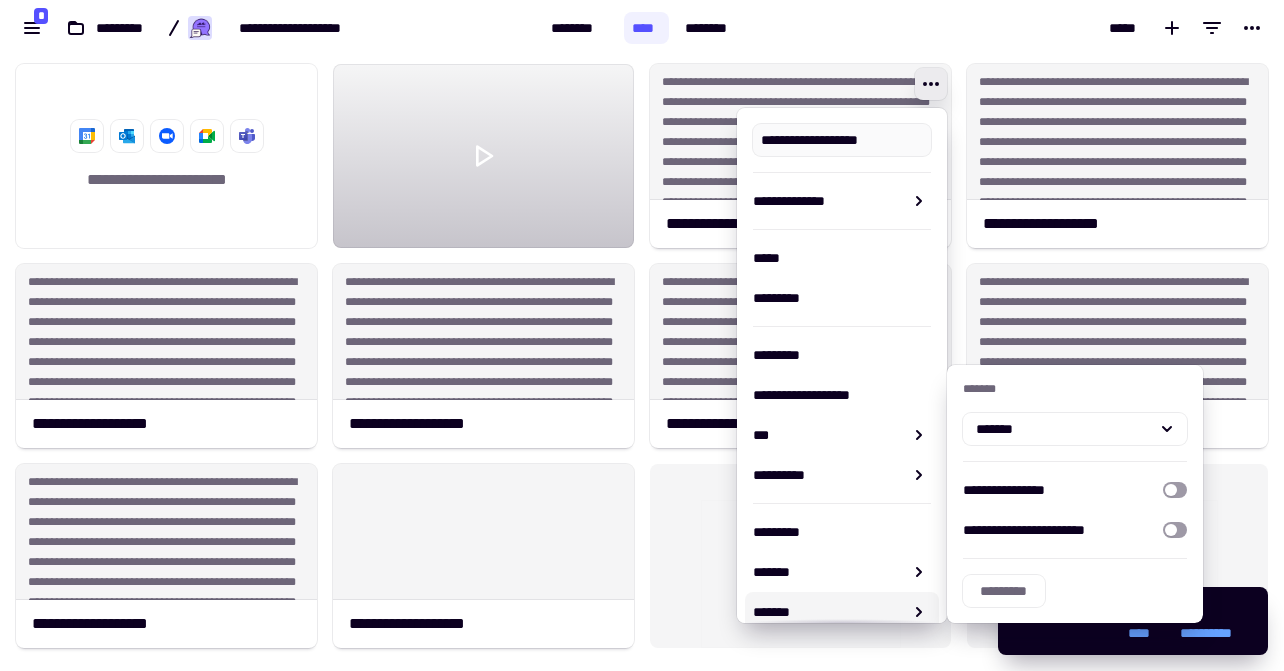 scroll, scrollTop: 74, scrollLeft: 0, axis: vertical 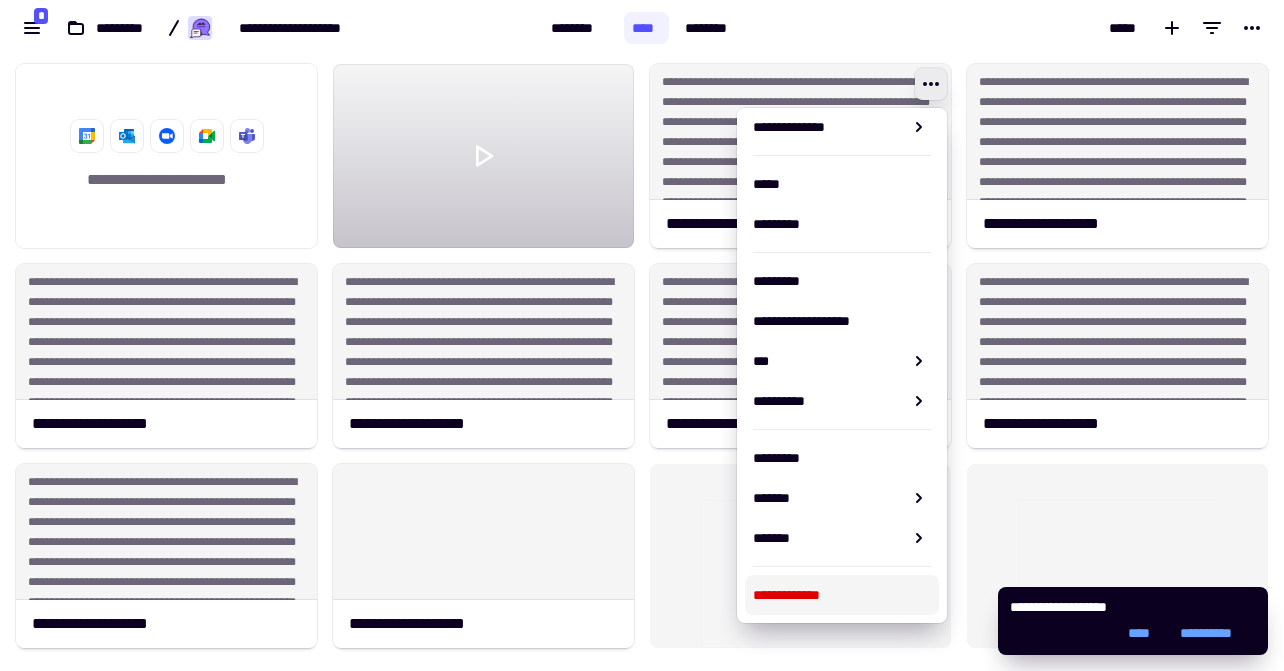 click on "**********" at bounding box center [842, 595] 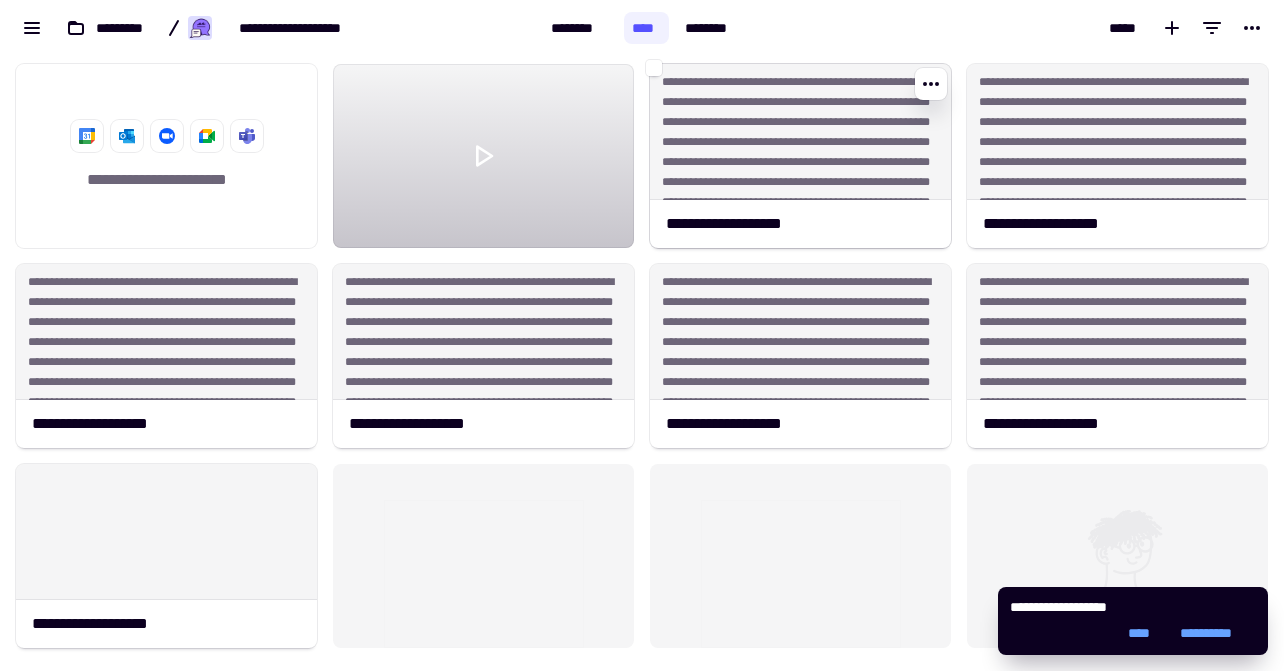 click on "**********" 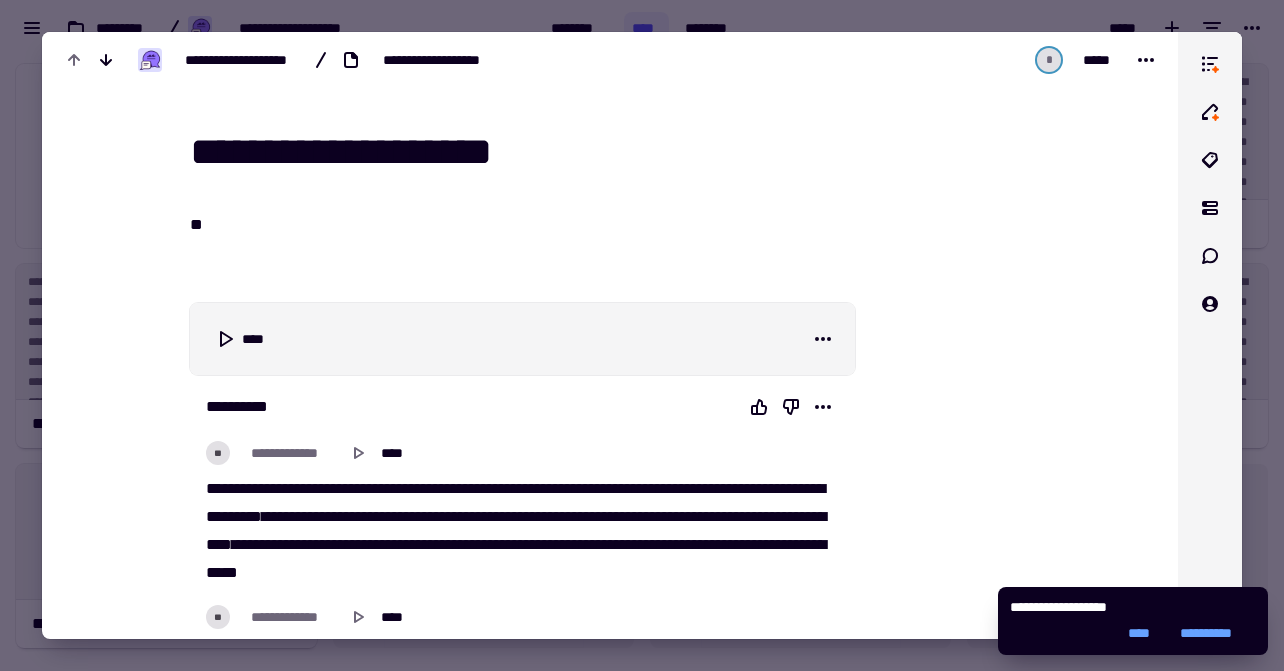 click on "[FIRST] [LAST] [STREET] [CITY] [STATE]" at bounding box center (610, 60) 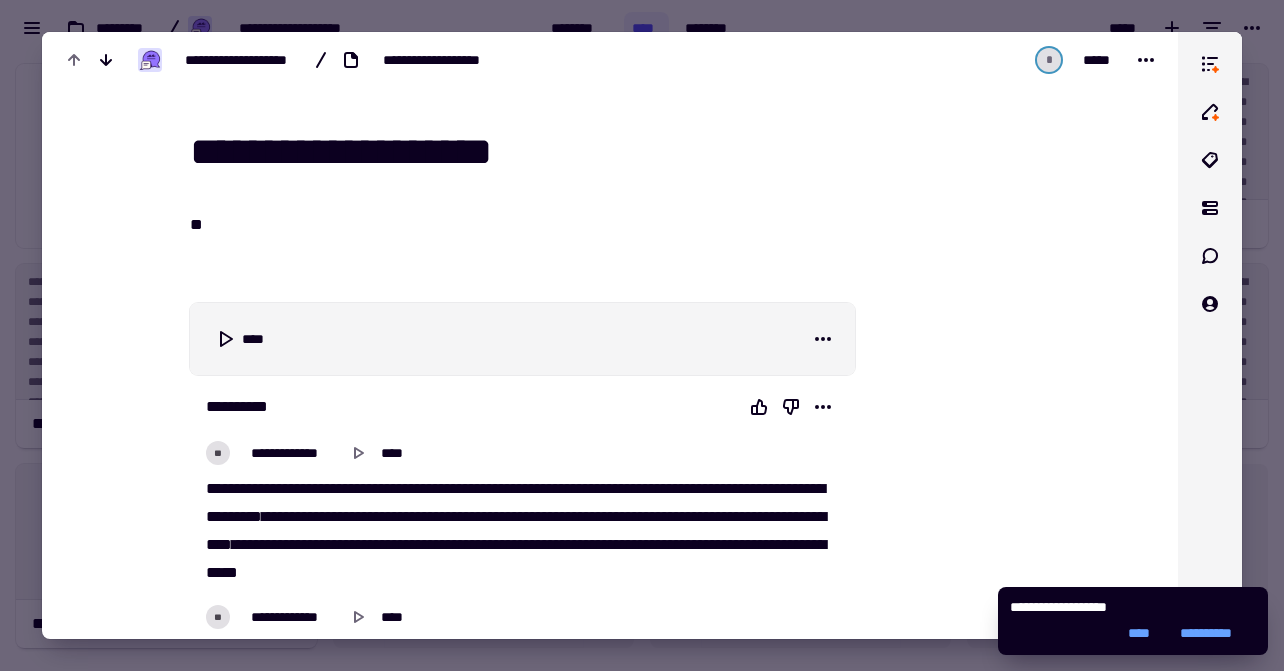 scroll, scrollTop: 42, scrollLeft: 0, axis: vertical 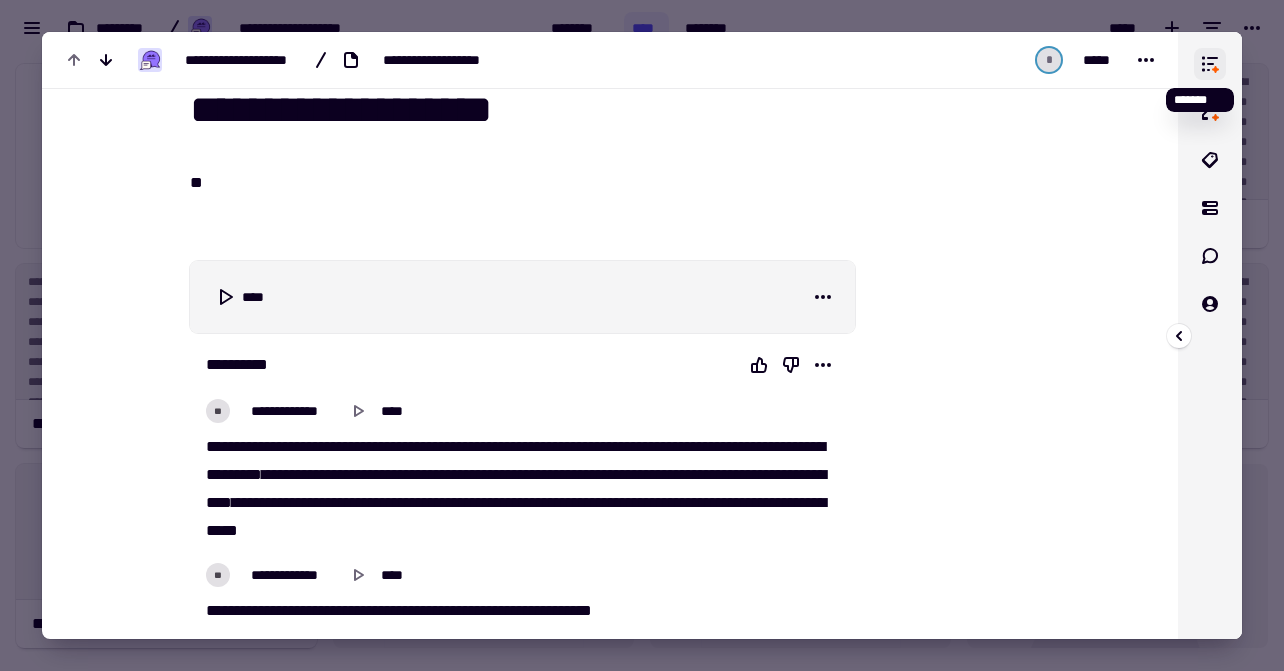 click 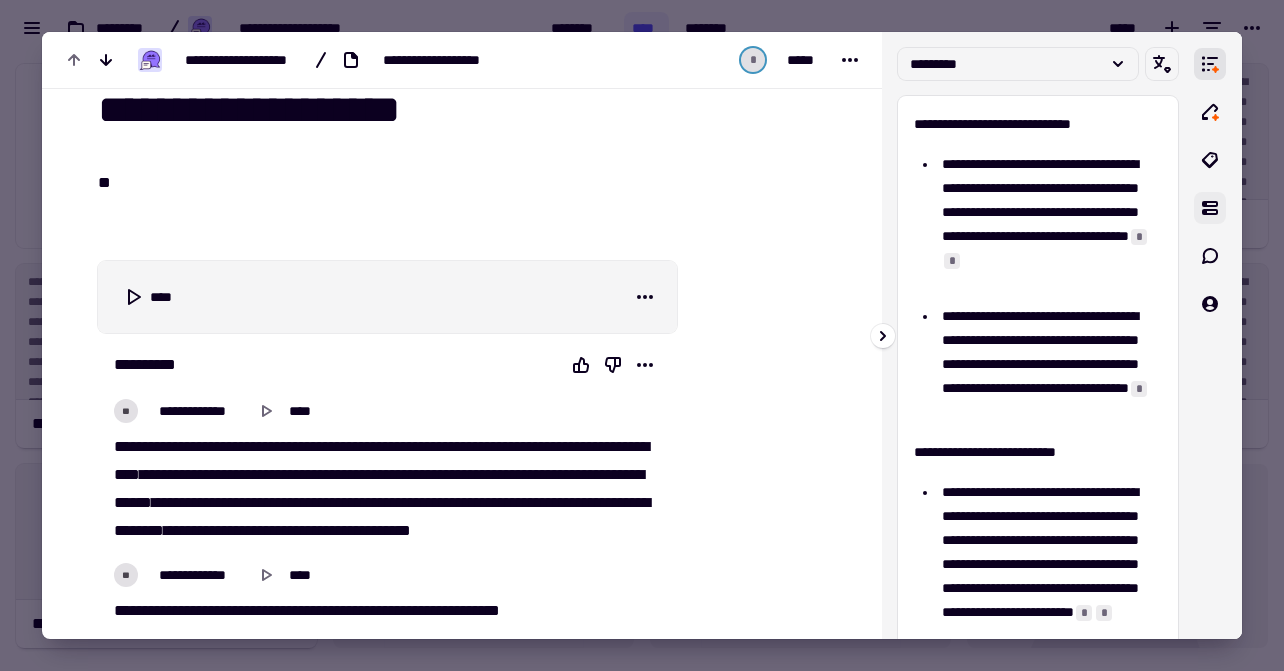 click 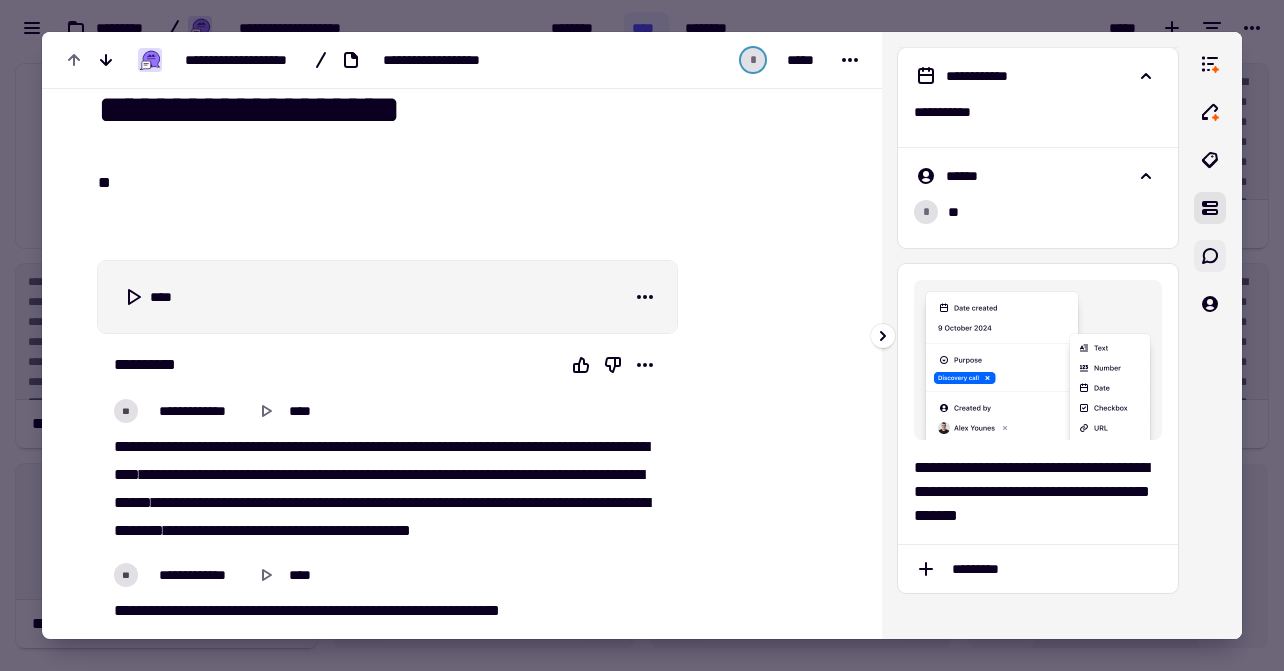 click 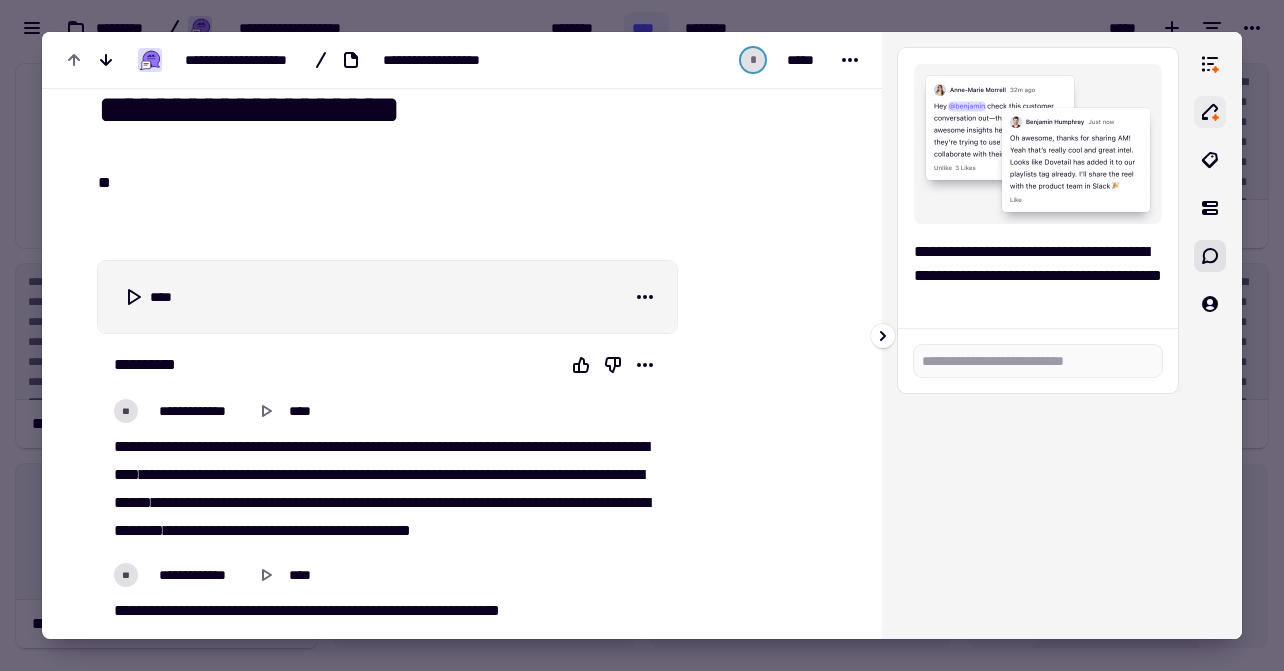 click 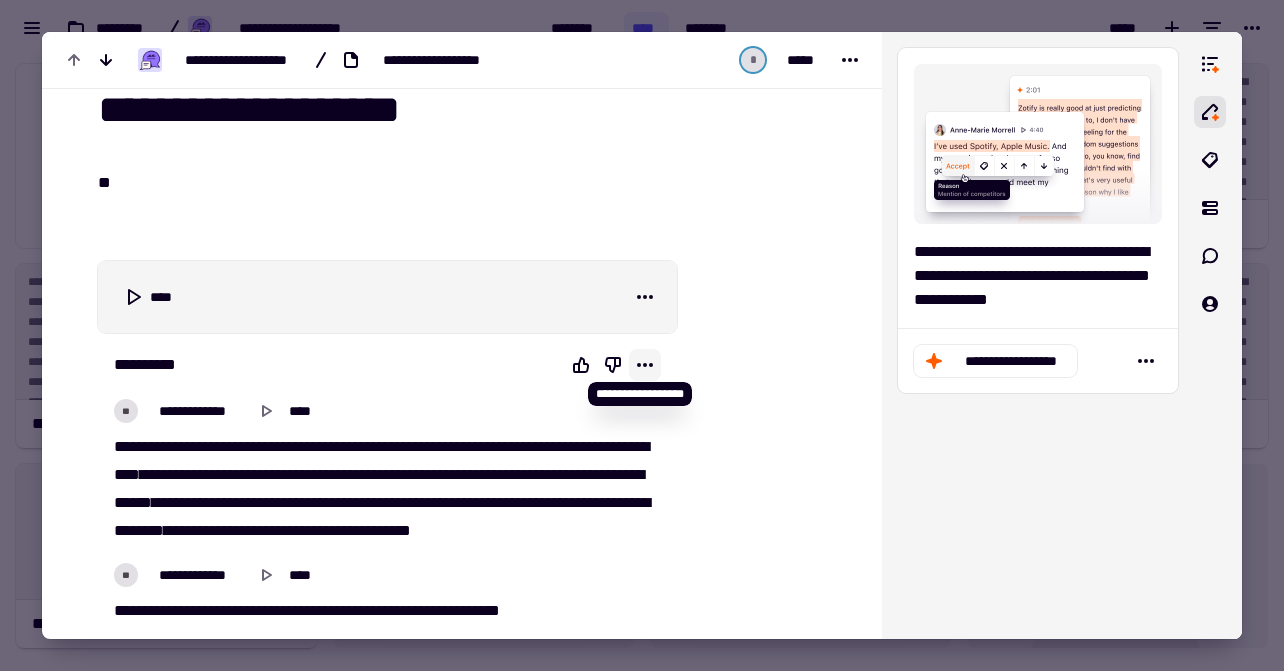 click 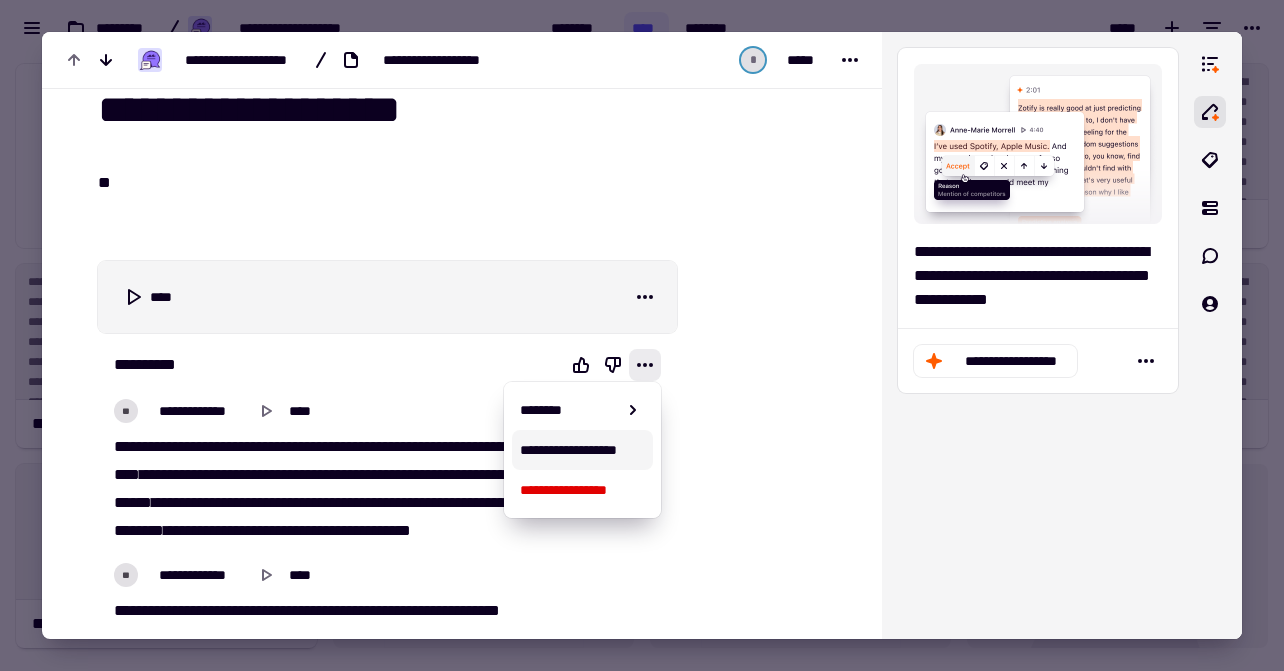 click on "**********" at bounding box center (582, 450) 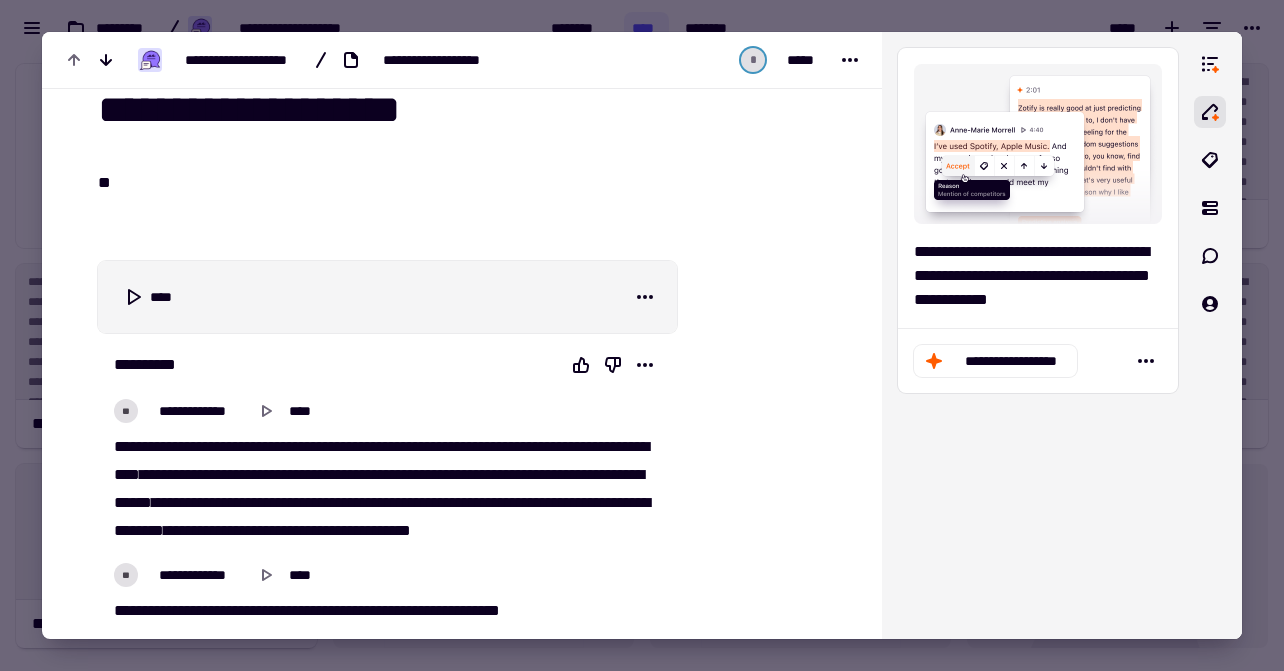 click on "**********" at bounding box center (1038, 335) 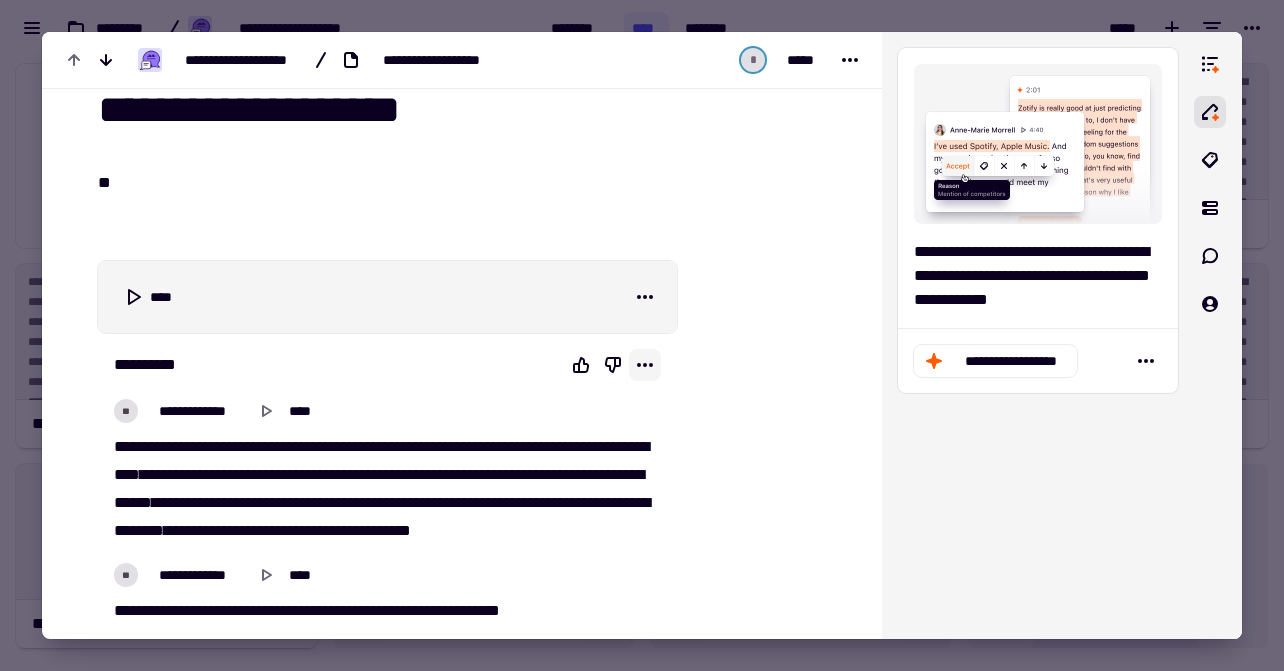 click 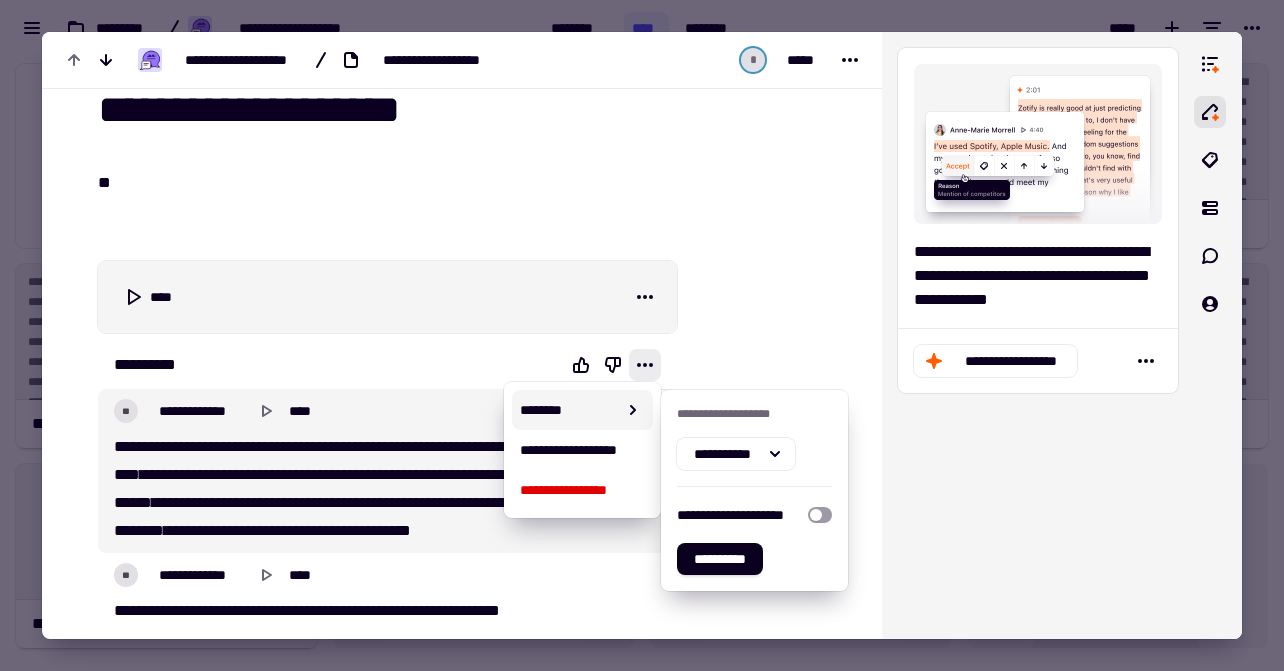click at bounding box center [642, 335] 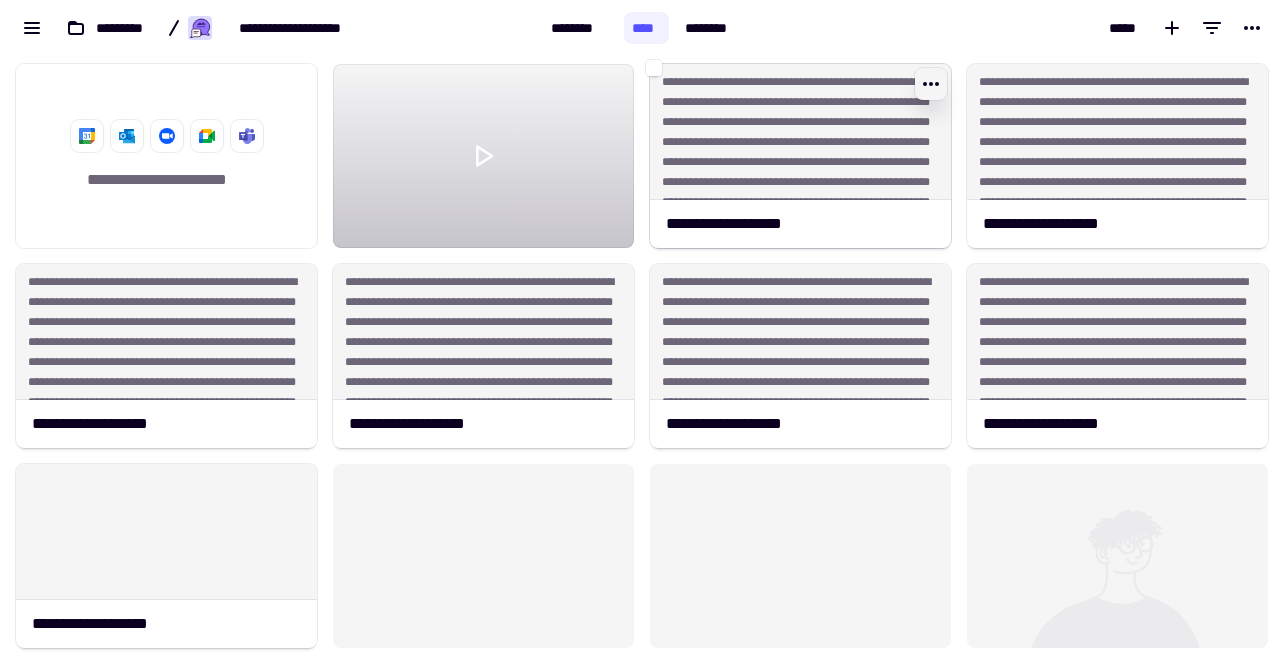 click 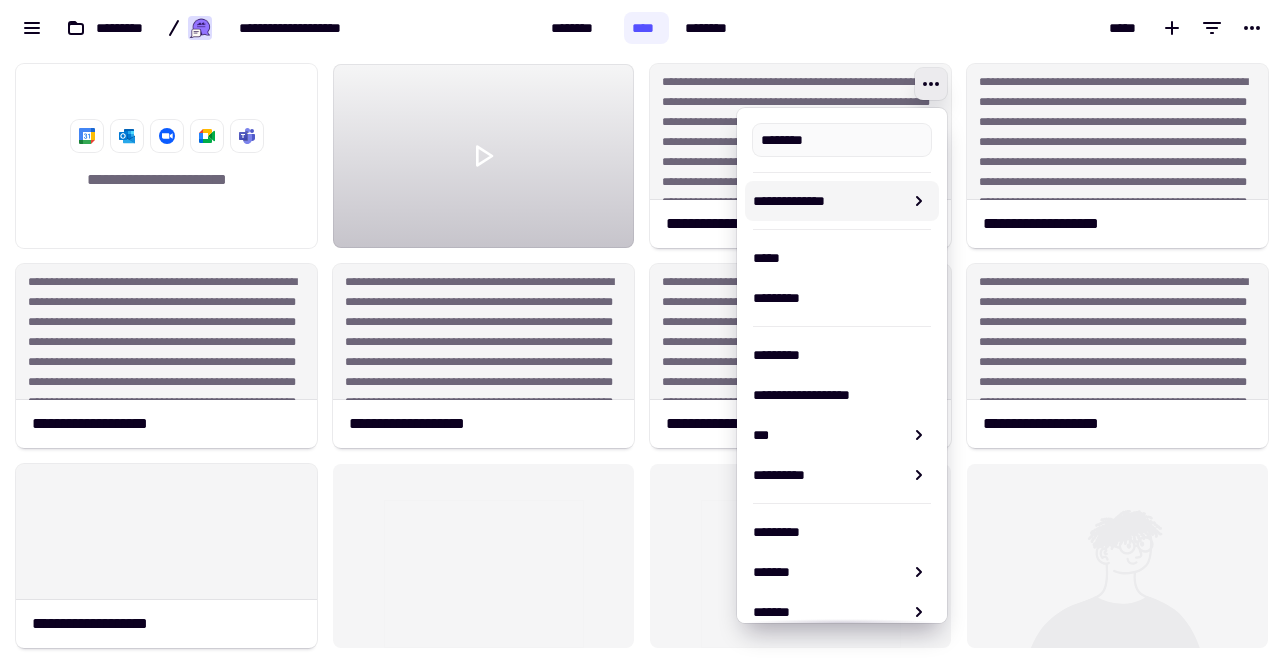 type on "**********" 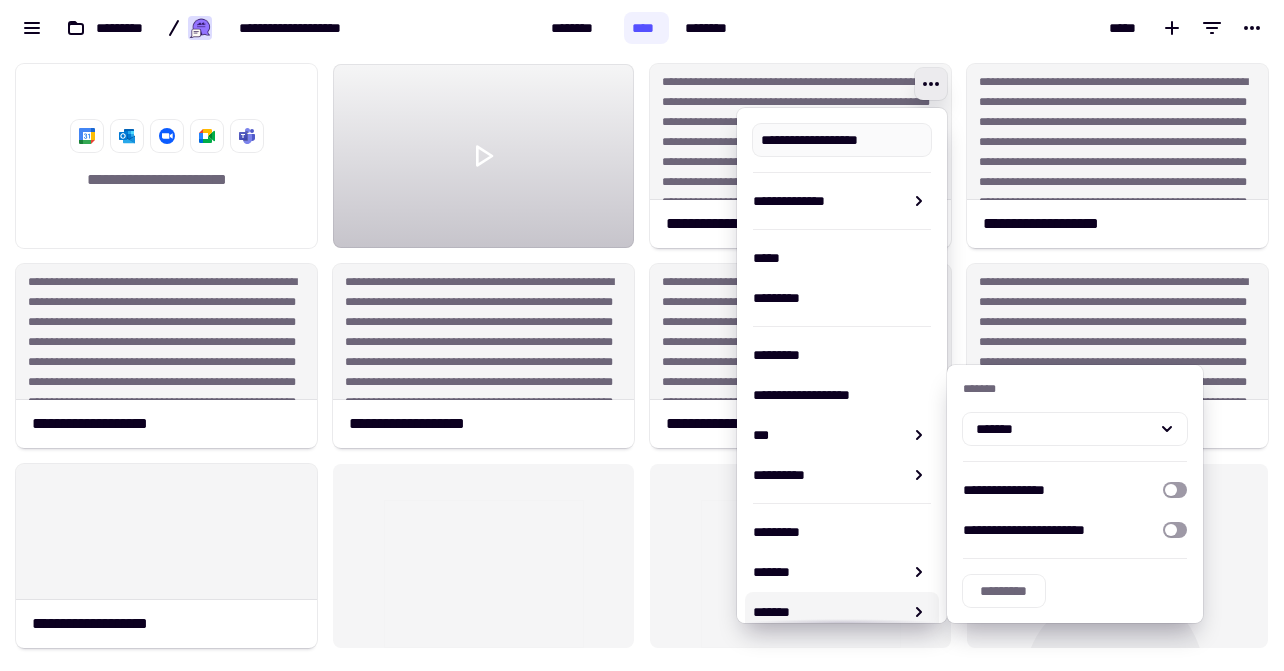 click on "*********" 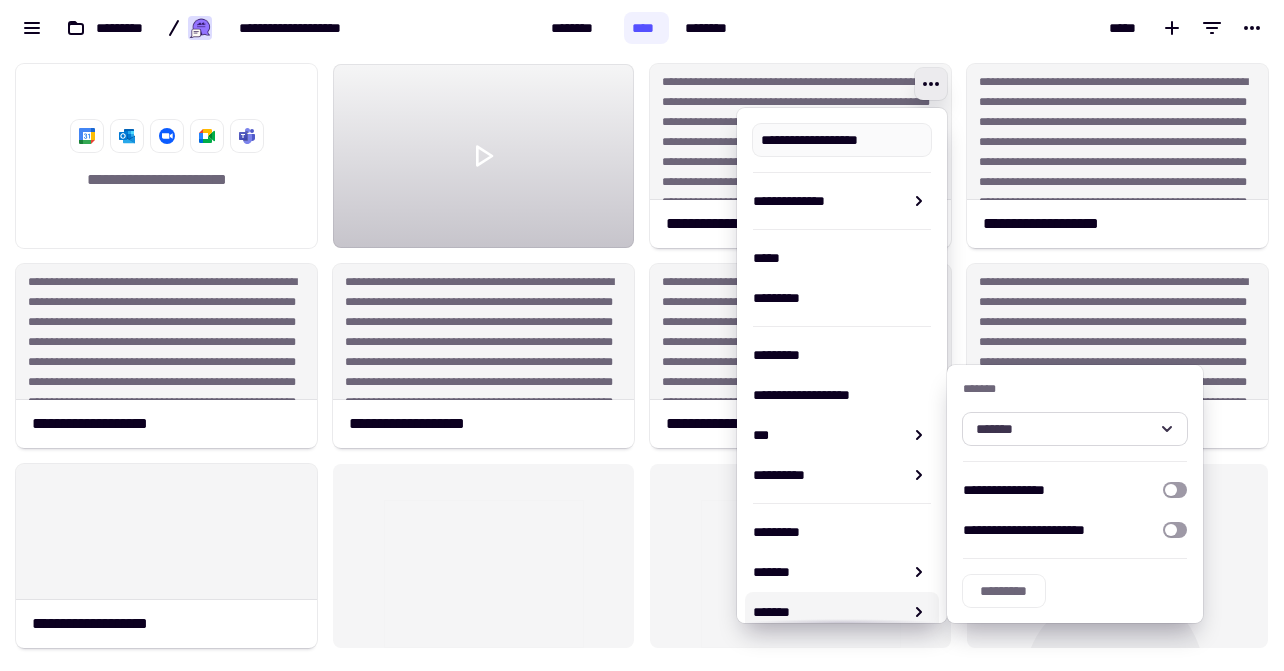 click on "*******" 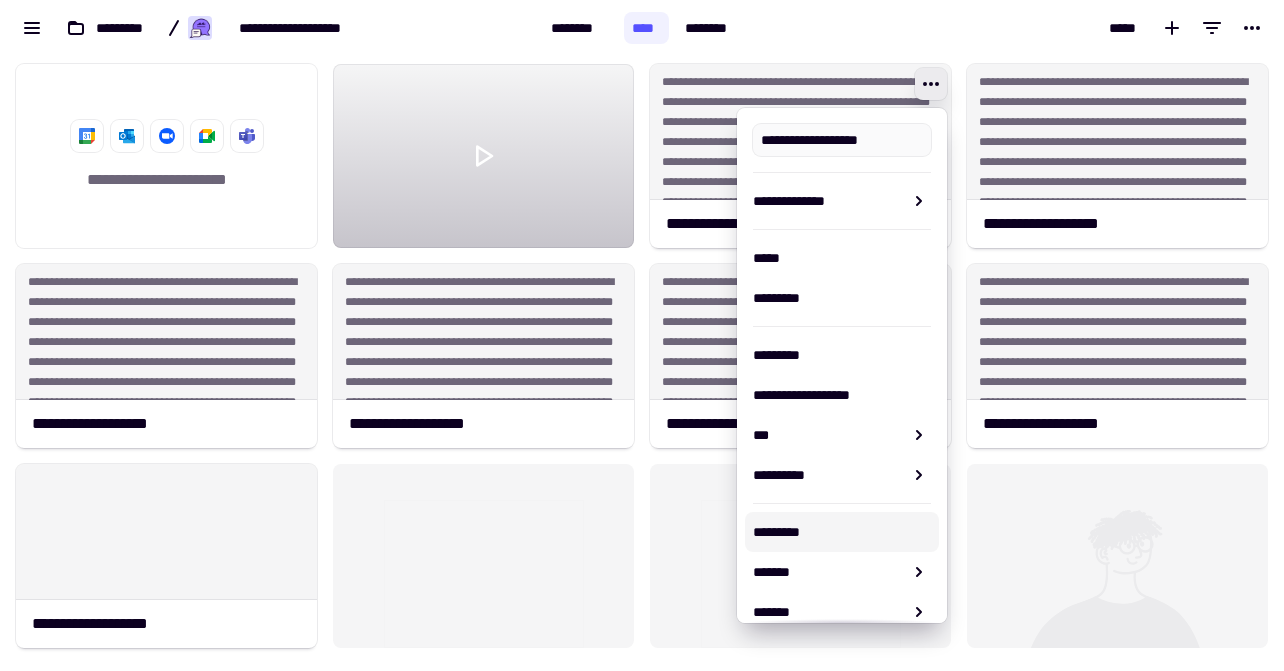 scroll, scrollTop: 74, scrollLeft: 0, axis: vertical 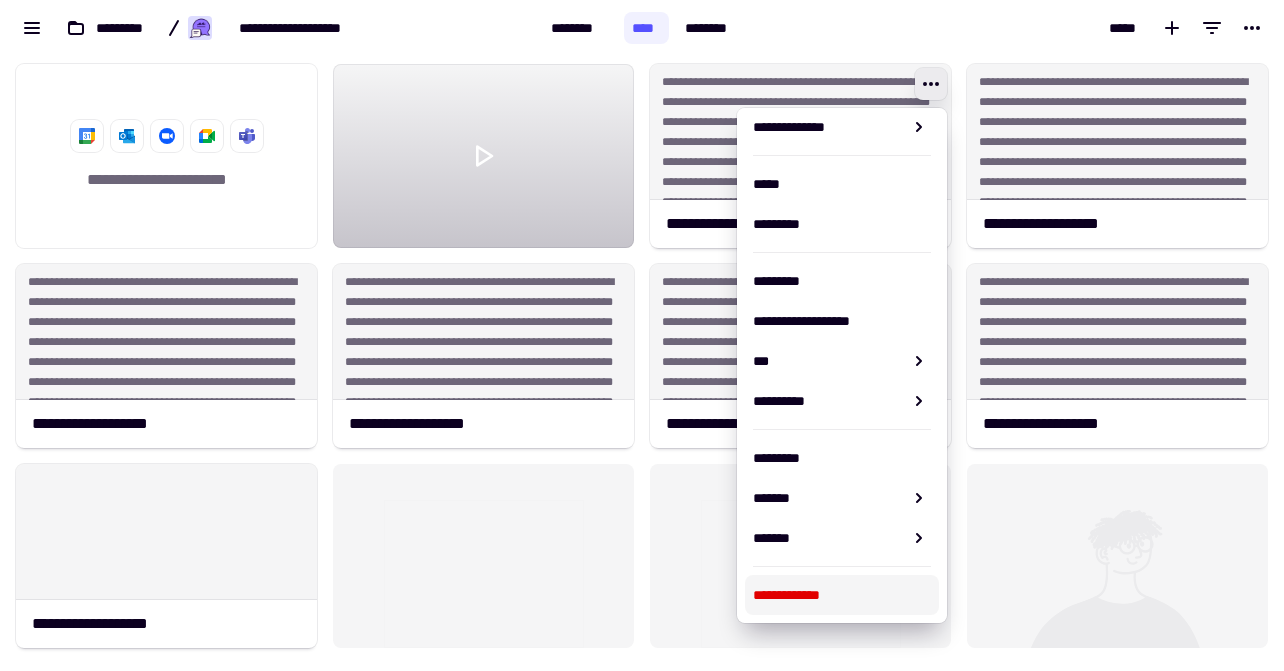 click on "**********" at bounding box center [842, 595] 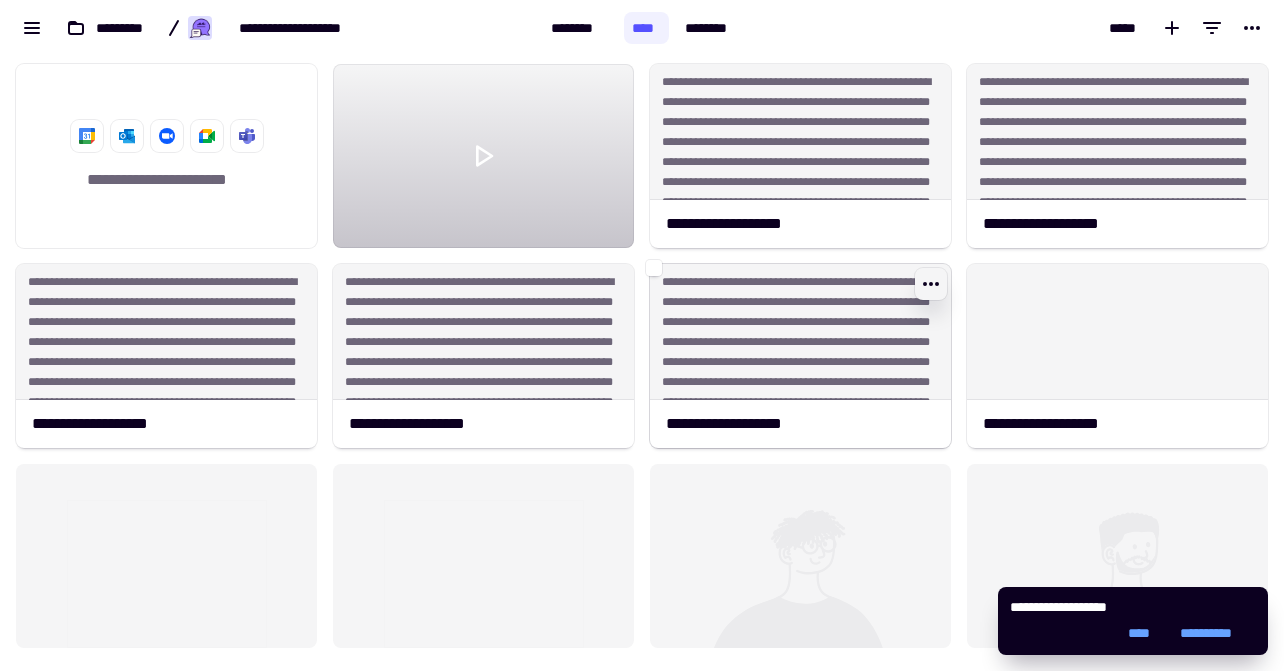 click 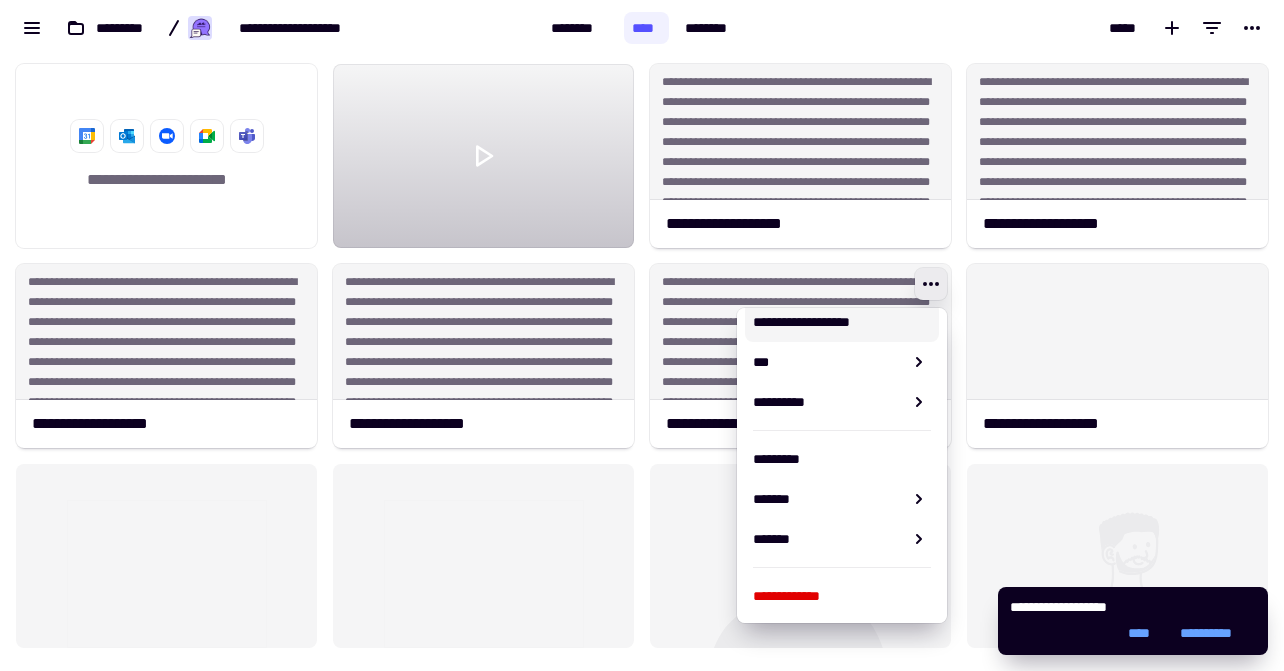 scroll, scrollTop: 274, scrollLeft: 0, axis: vertical 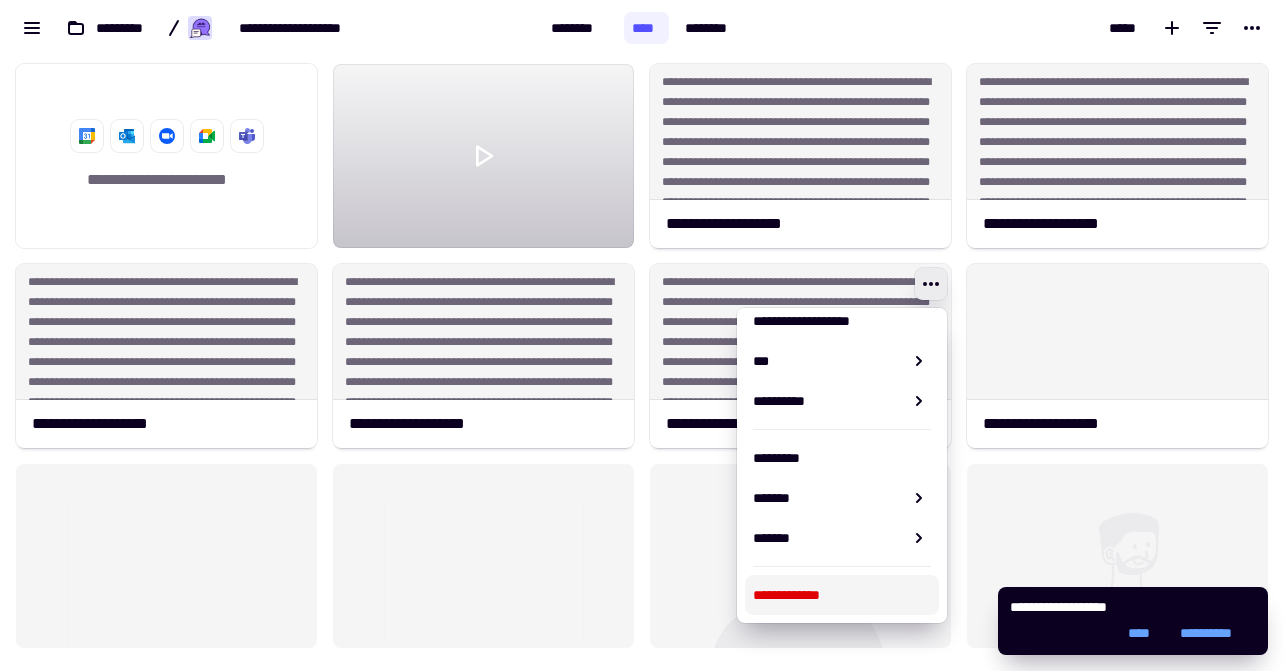click on "**********" at bounding box center (842, 595) 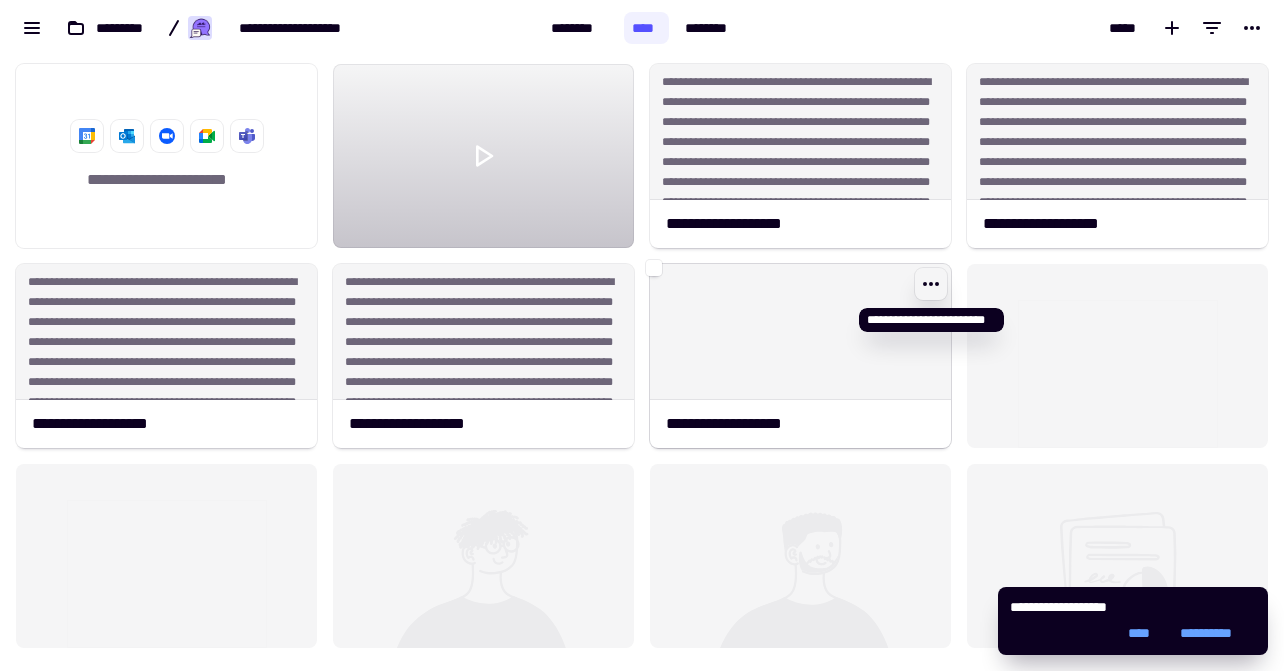 click 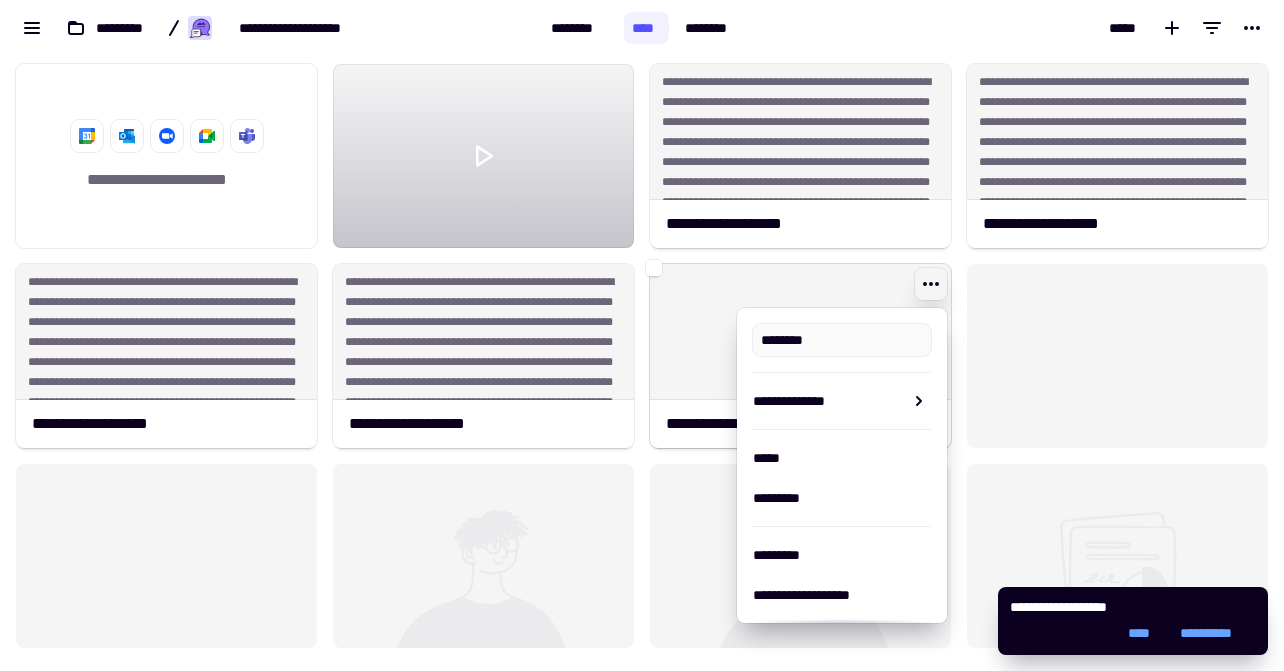 type on "**********" 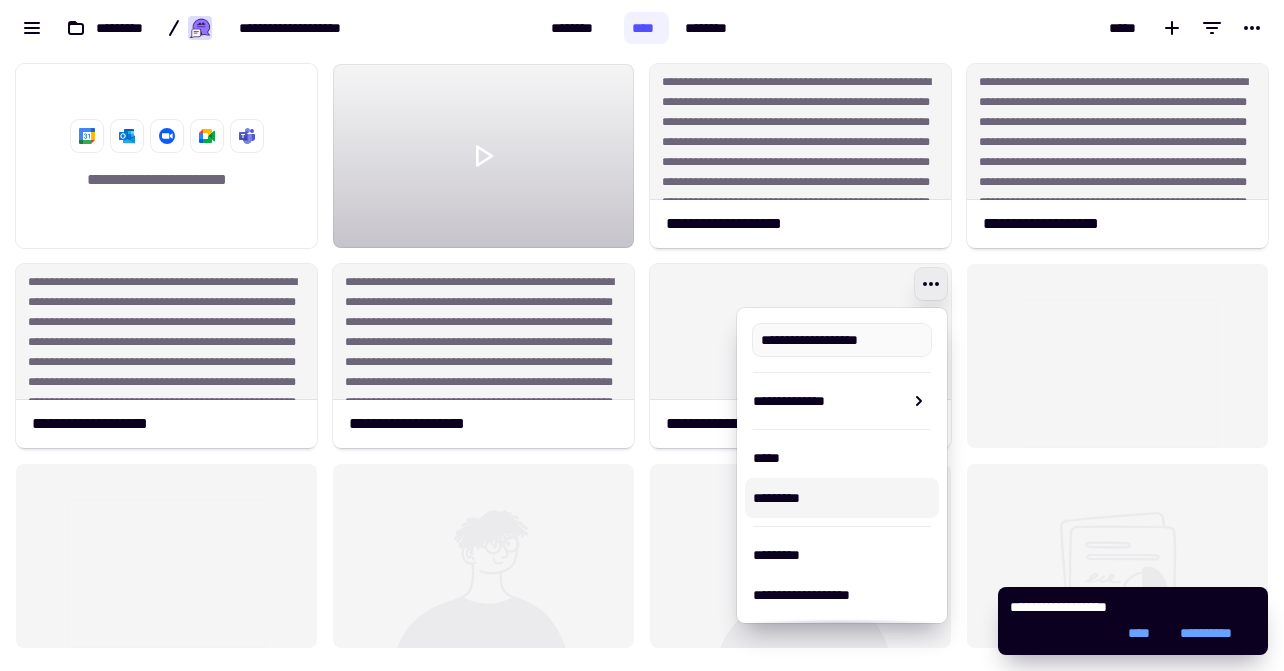 scroll, scrollTop: 274, scrollLeft: 0, axis: vertical 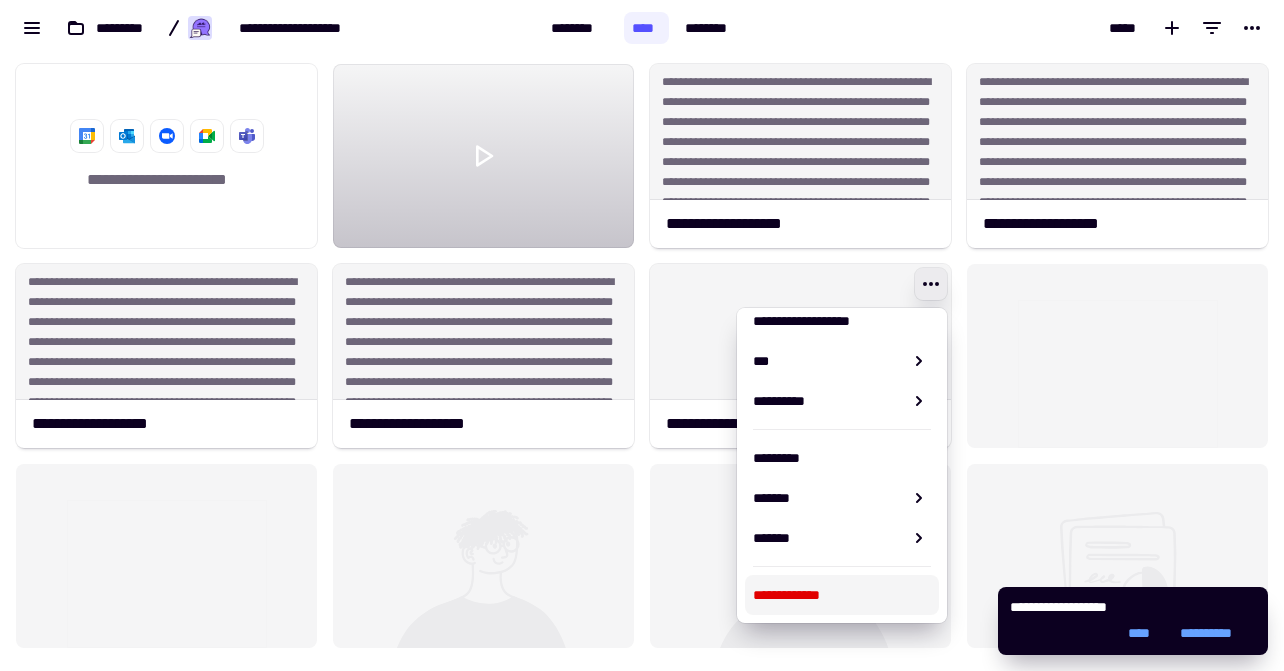 click on "**********" at bounding box center [842, 595] 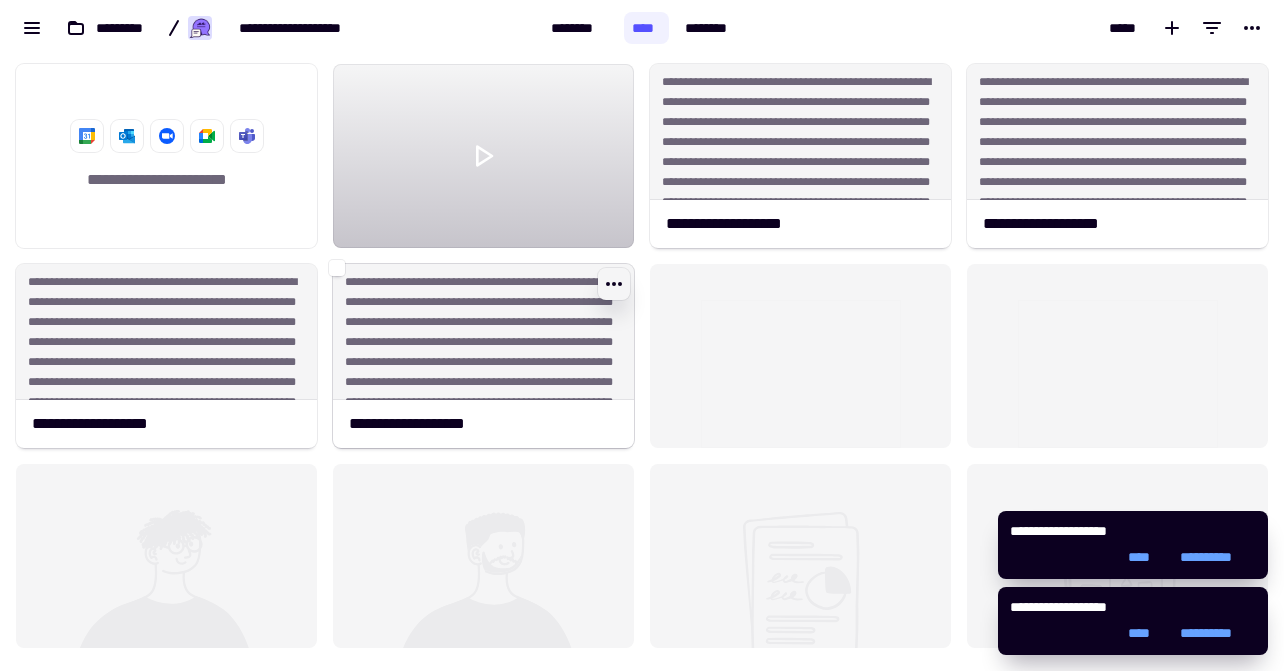 click 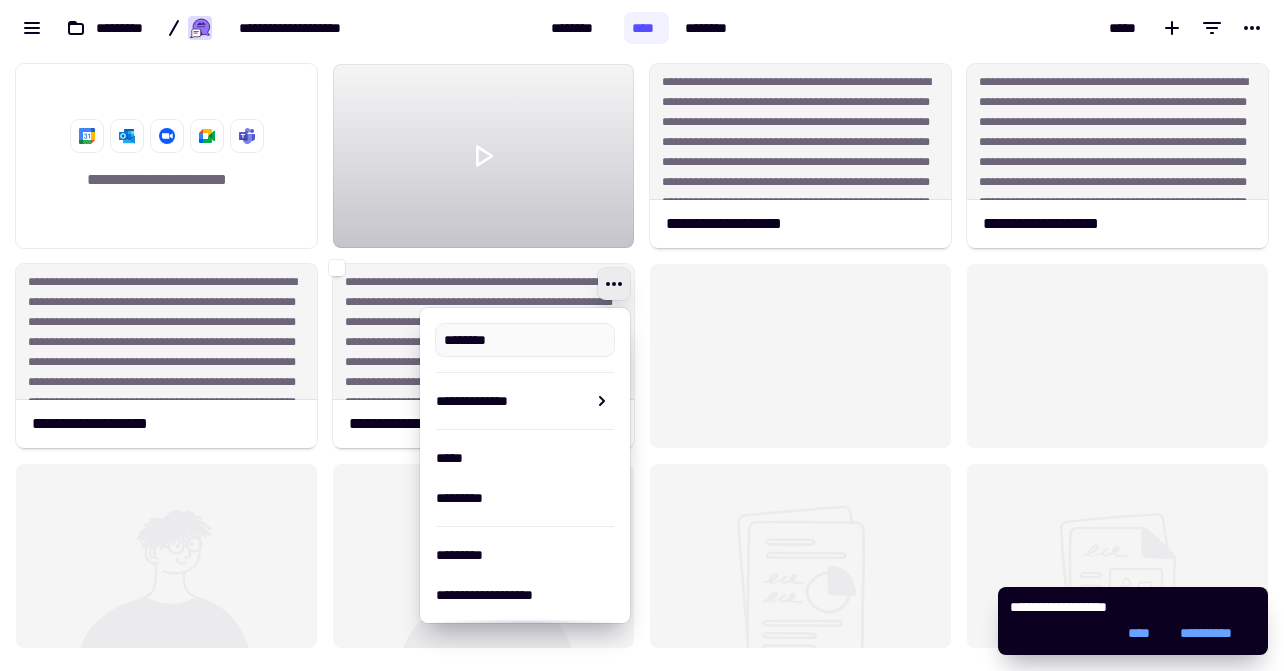 type on "**********" 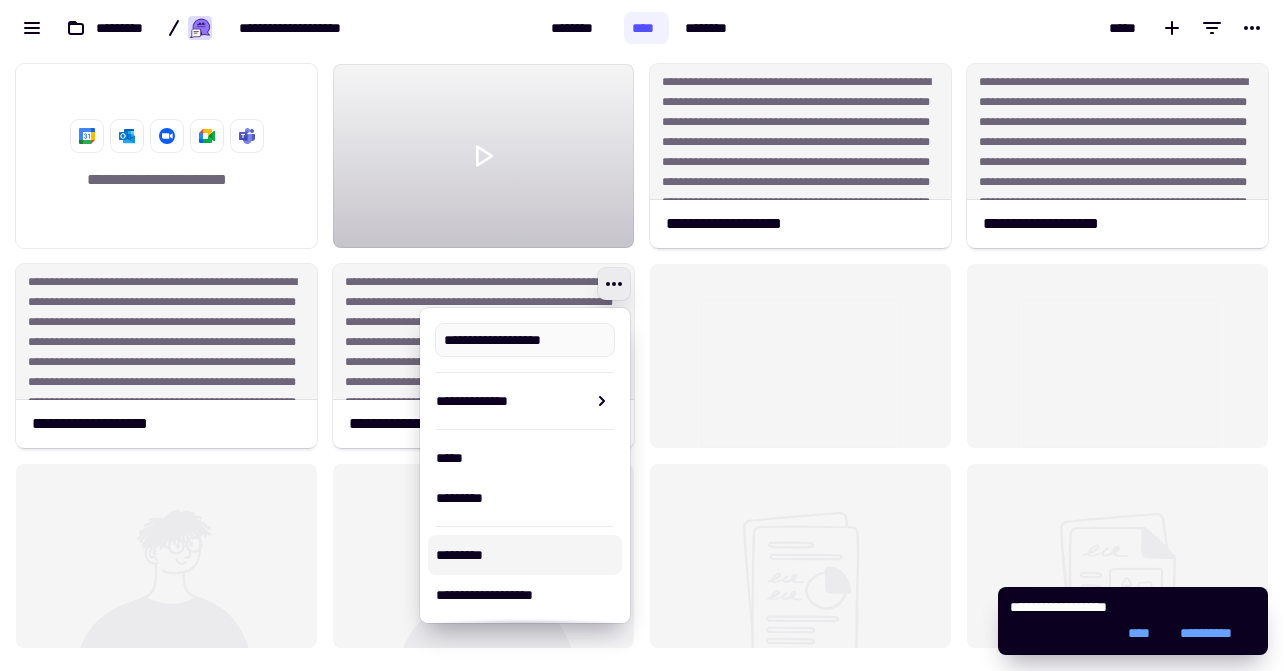 scroll, scrollTop: 274, scrollLeft: 0, axis: vertical 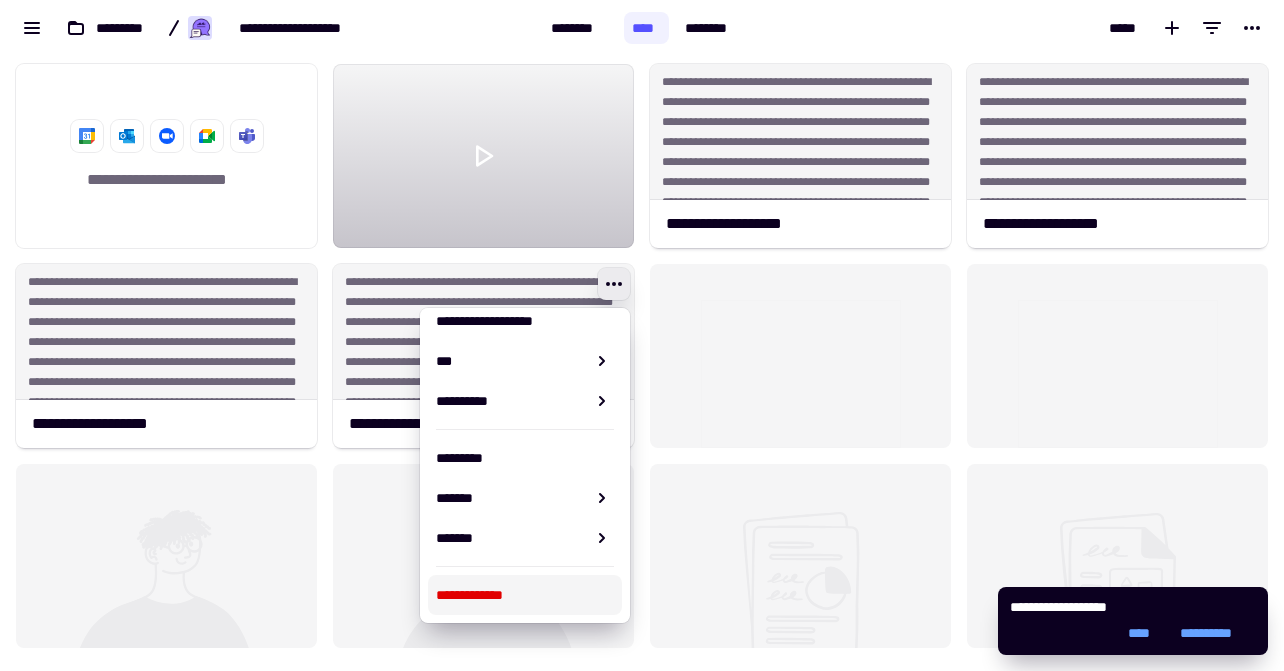 click on "**********" at bounding box center (525, 595) 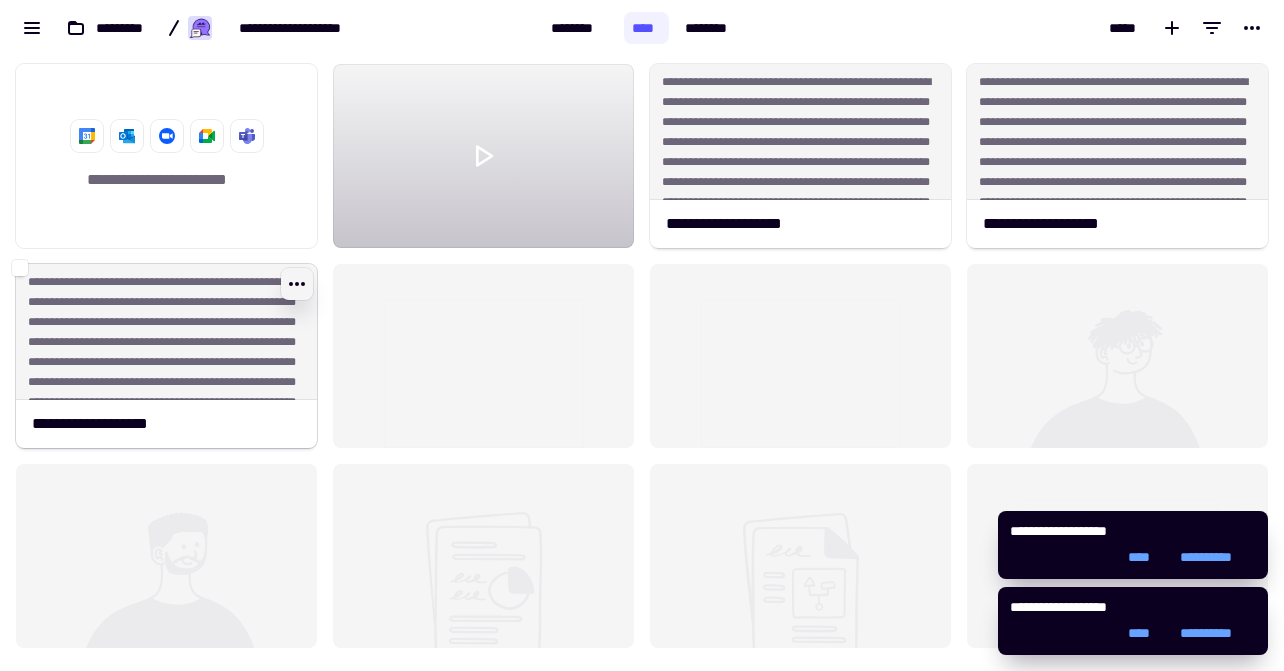 click 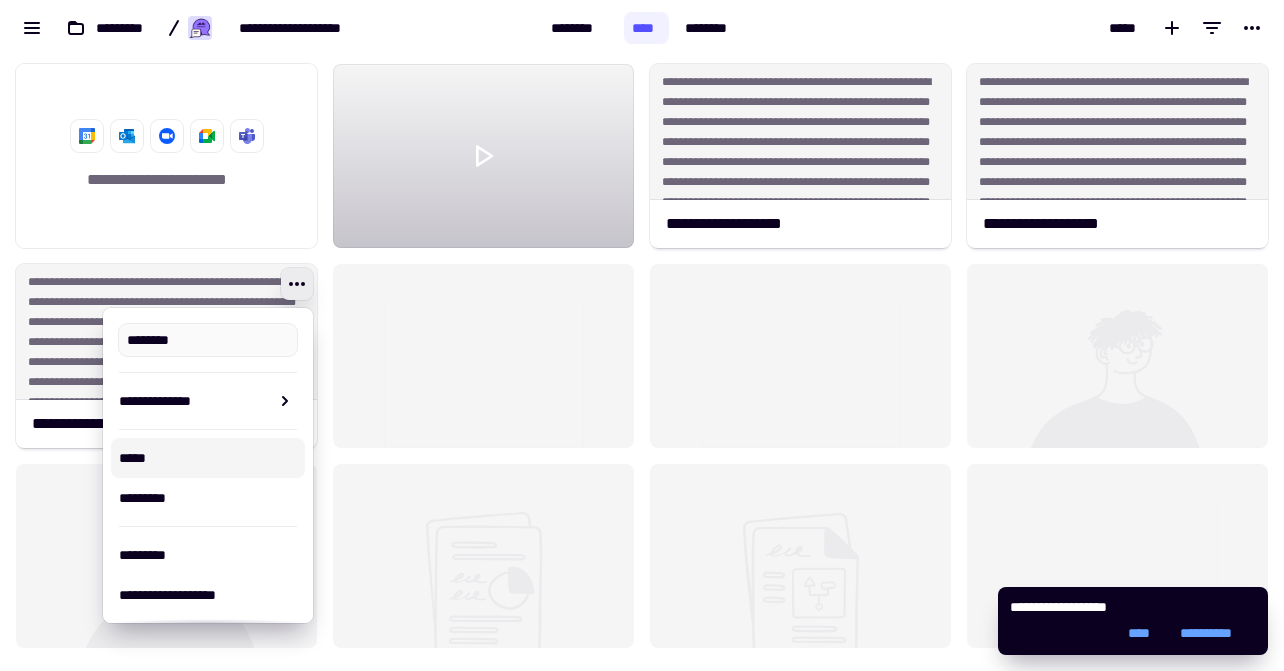 type on "**********" 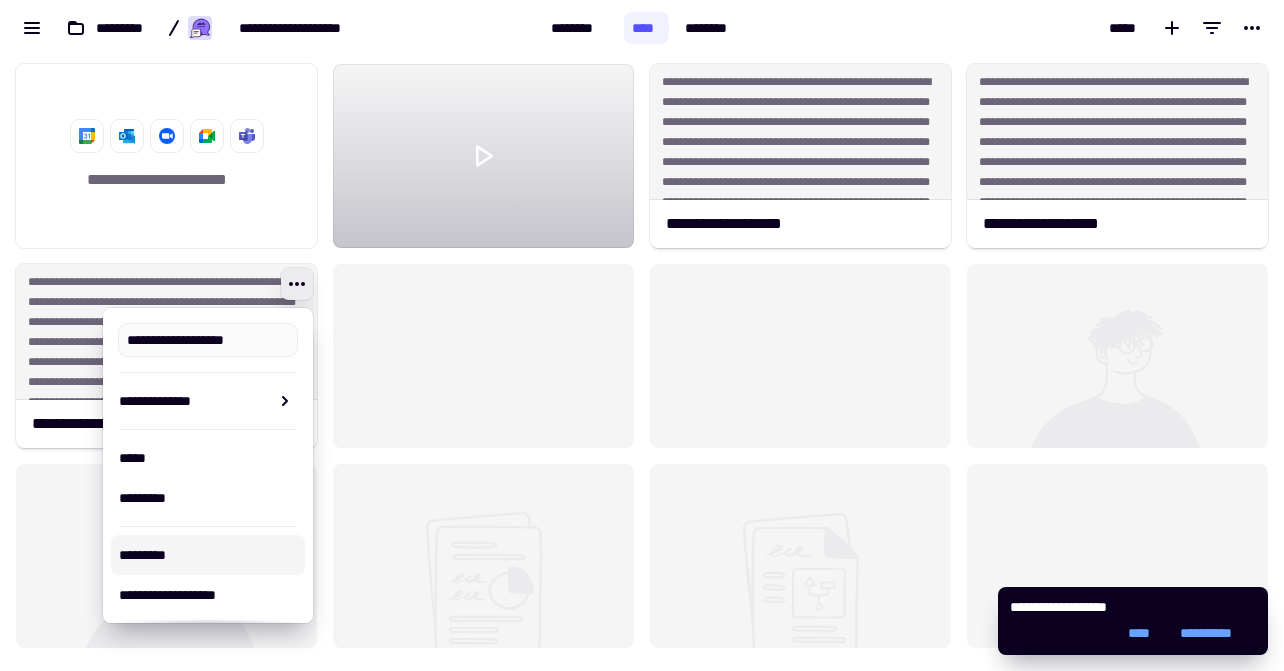 scroll, scrollTop: 274, scrollLeft: 0, axis: vertical 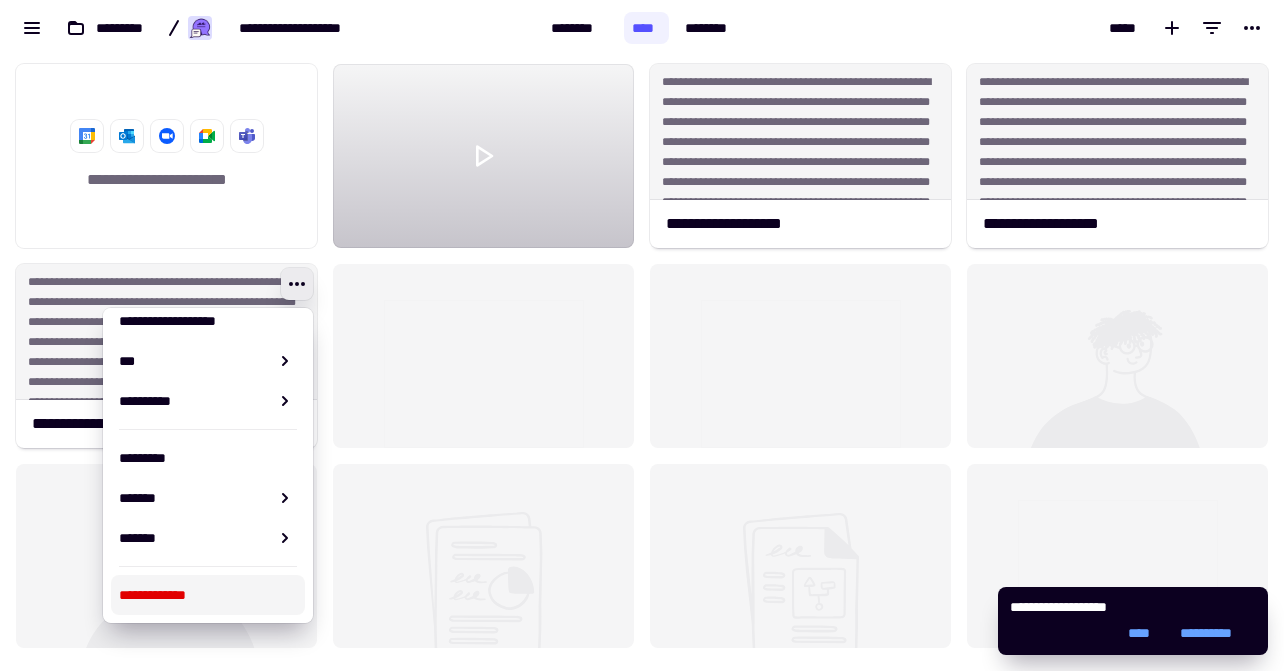 click on "**********" at bounding box center [208, 595] 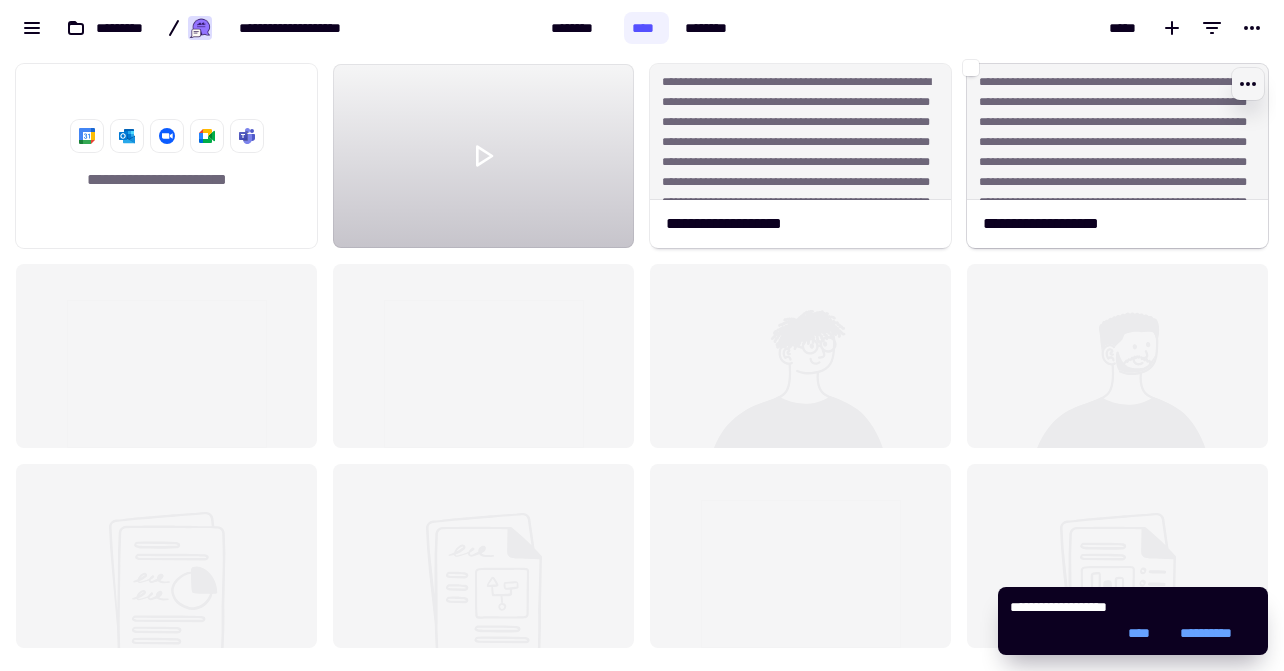 click 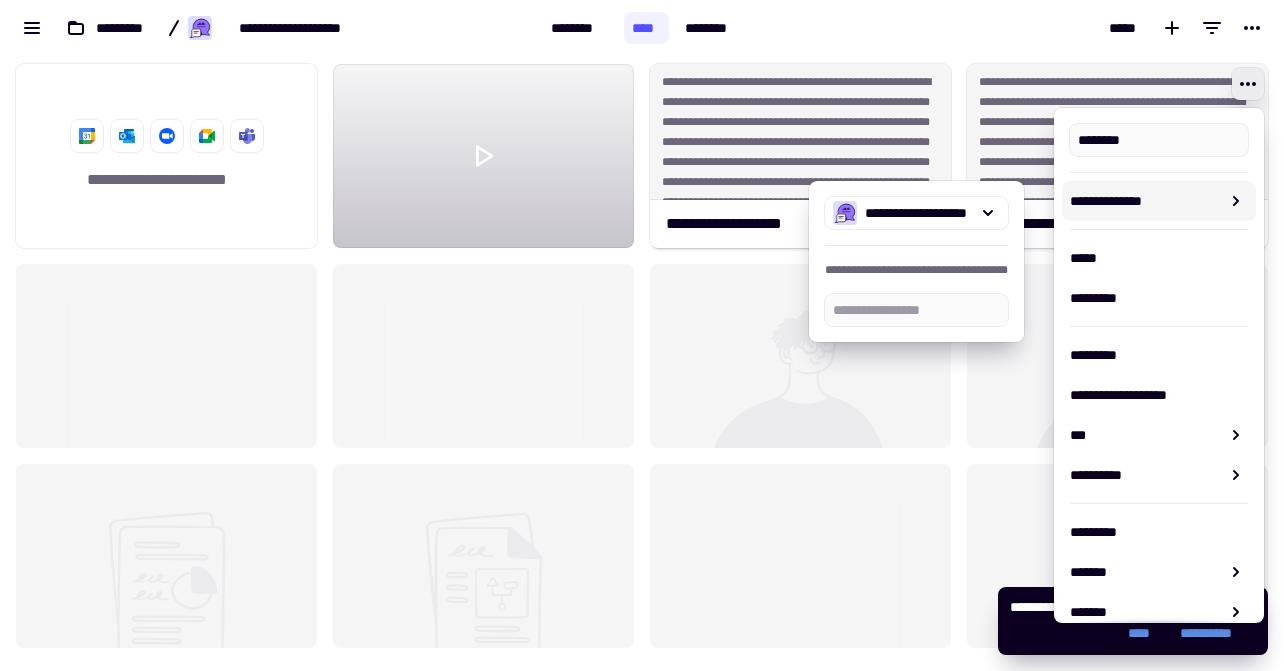type on "**********" 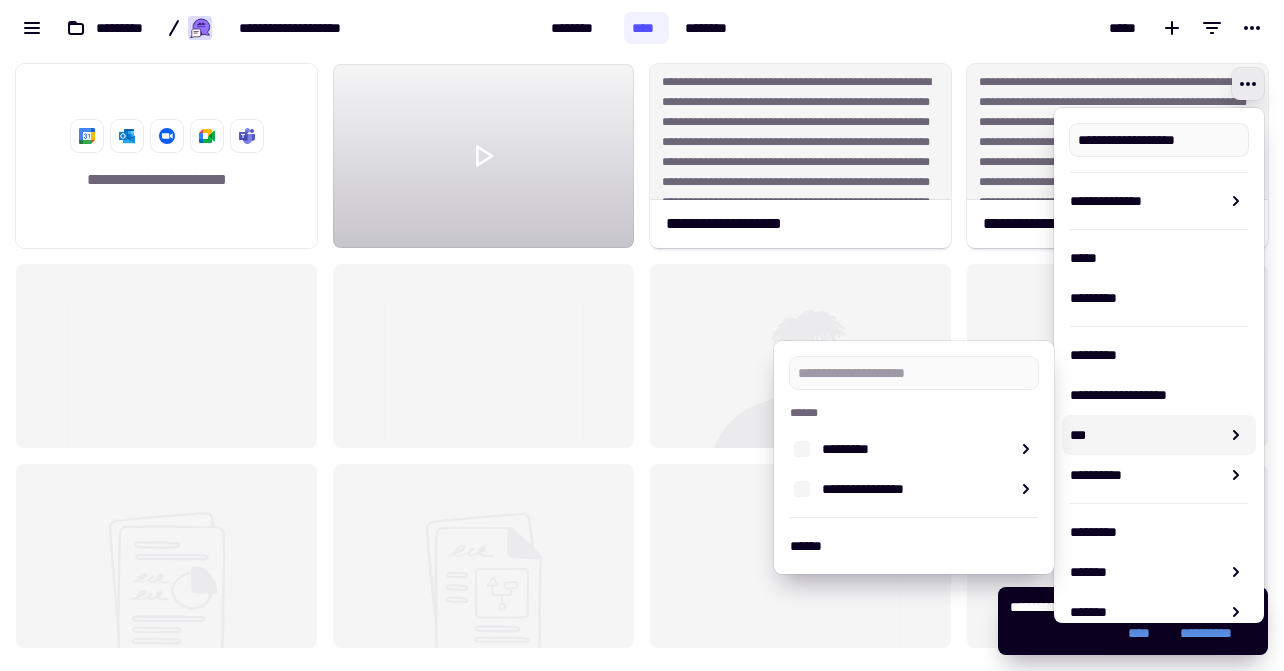 scroll, scrollTop: 74, scrollLeft: 0, axis: vertical 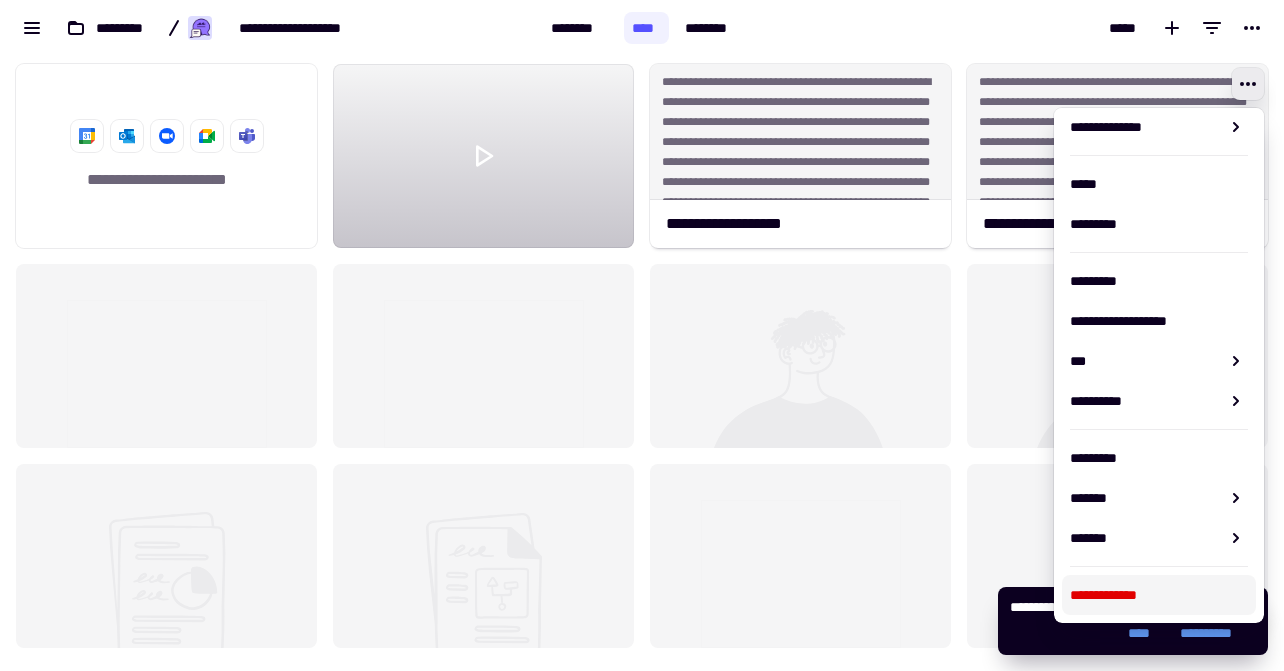 click on "**********" at bounding box center [1159, 595] 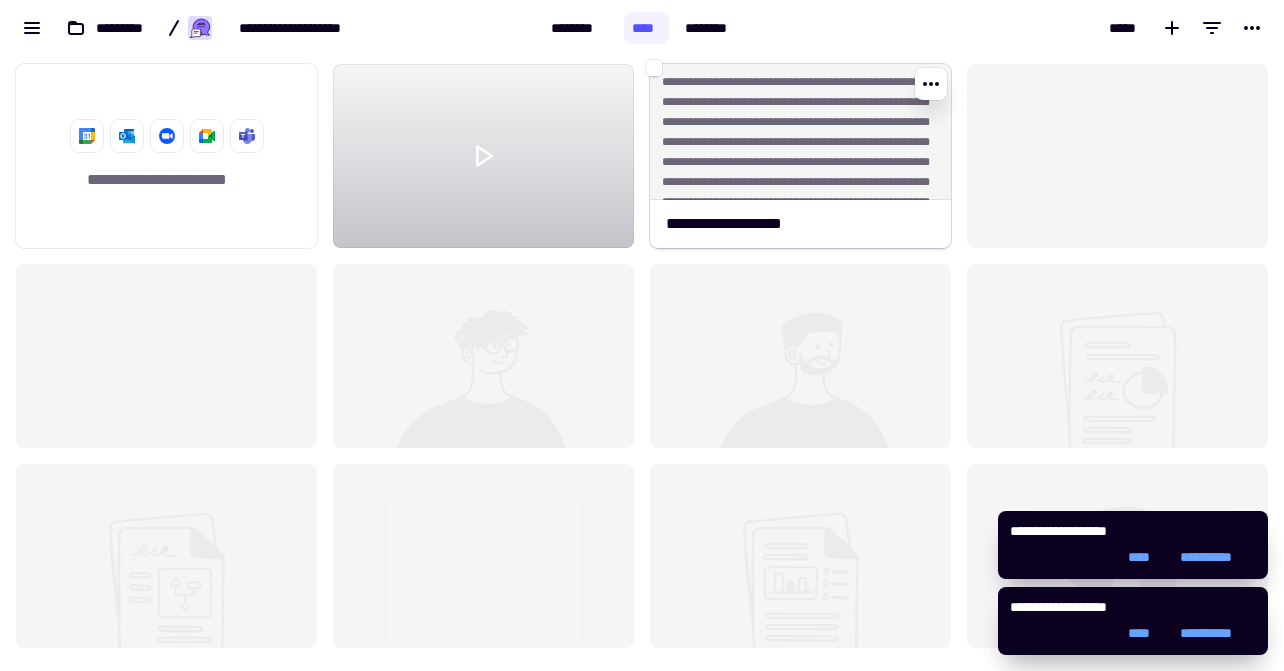 click on "**********" 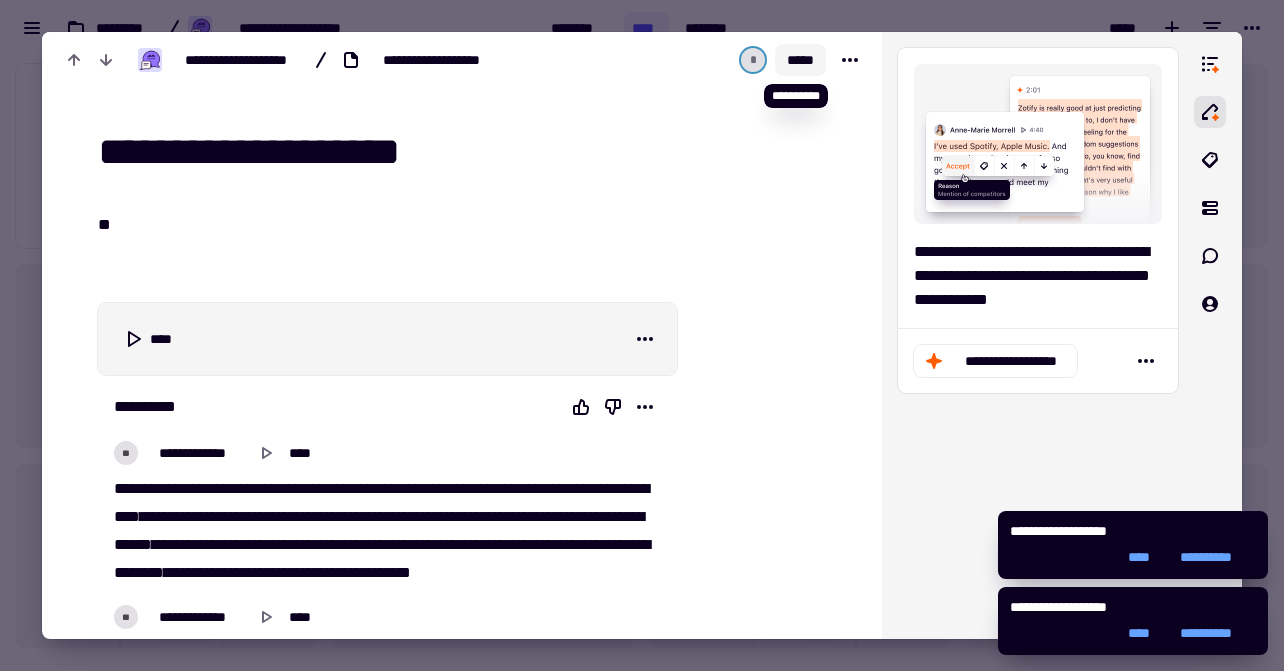 click on "*****" 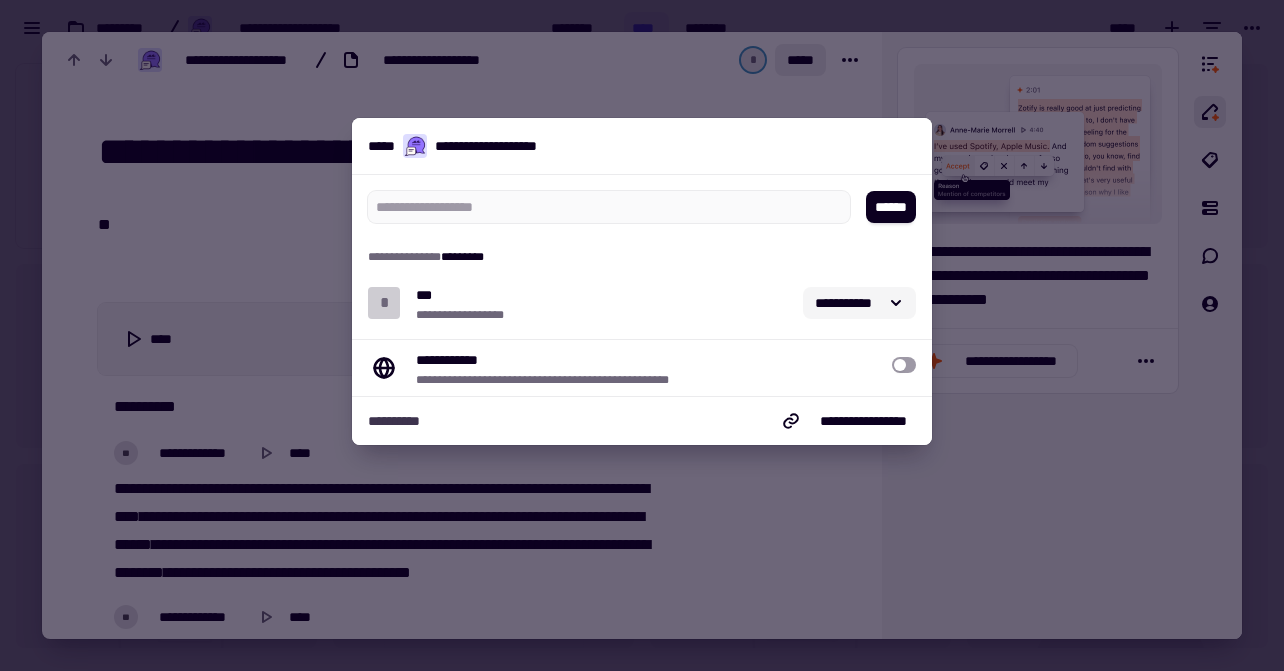 click 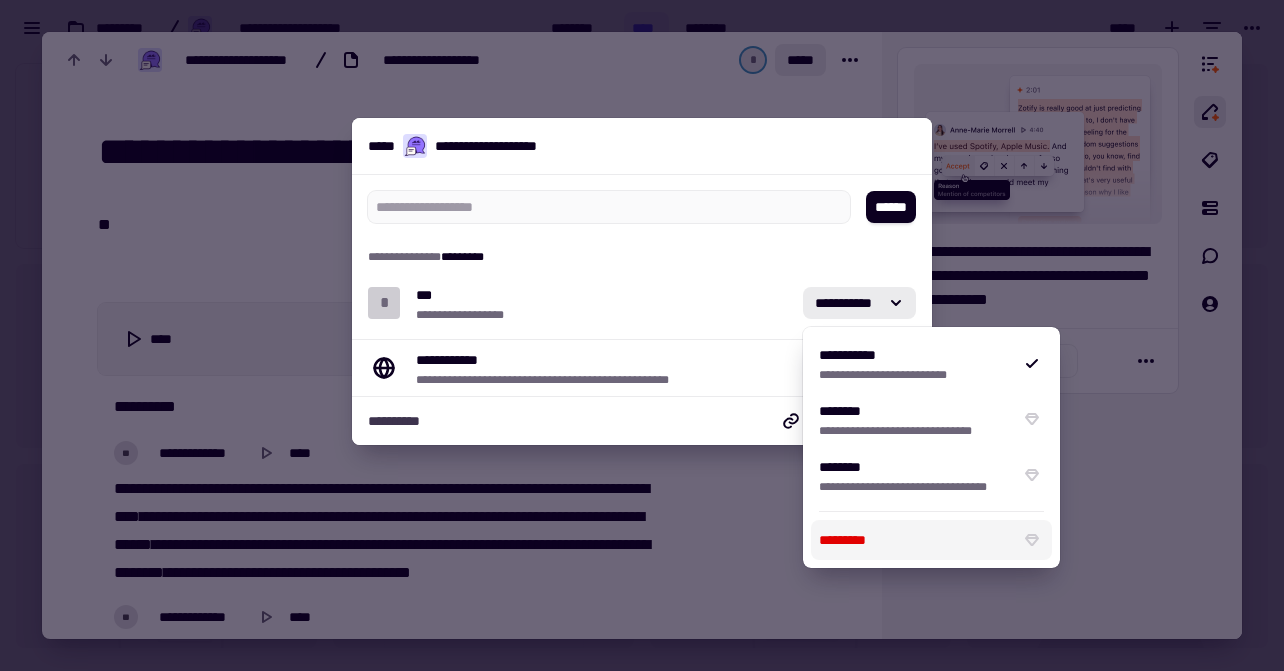 click on "*********" at bounding box center [915, 540] 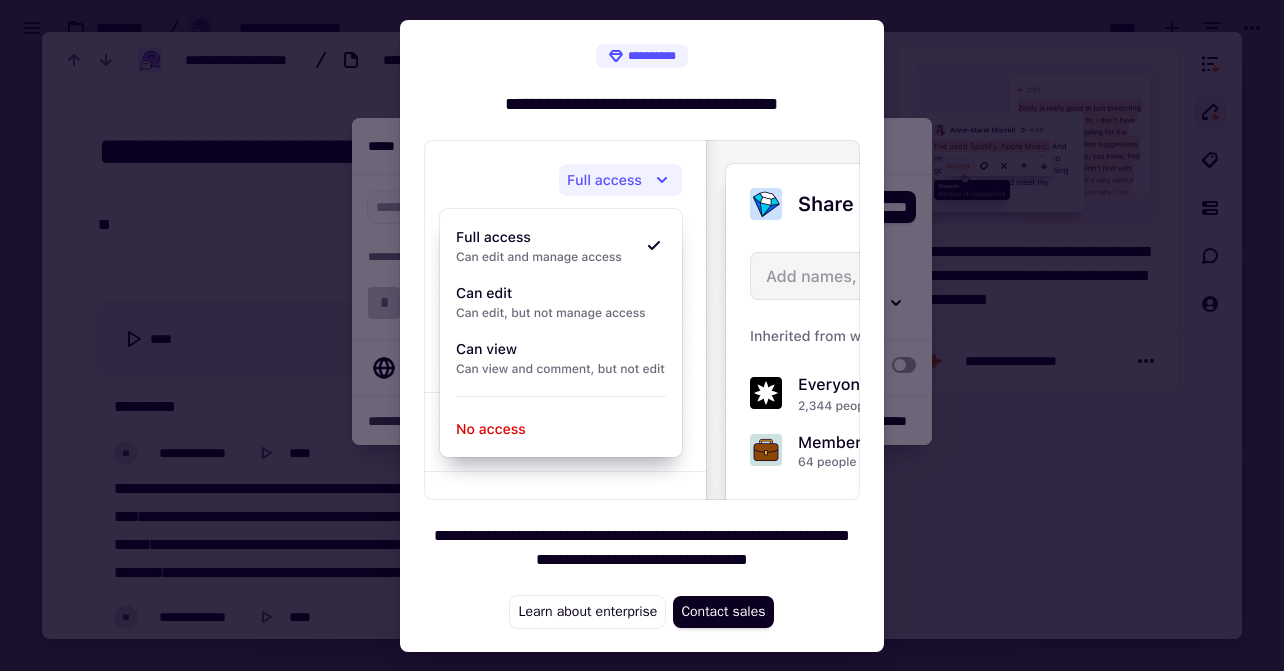 click at bounding box center [642, 335] 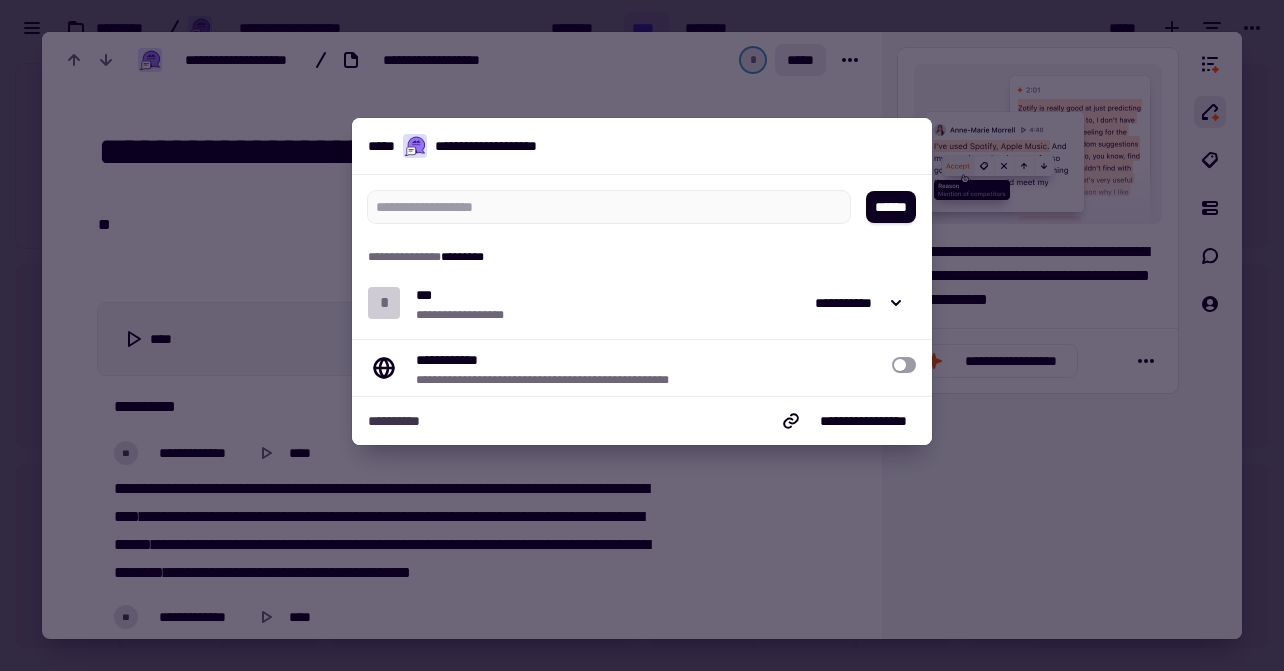click at bounding box center [642, 335] 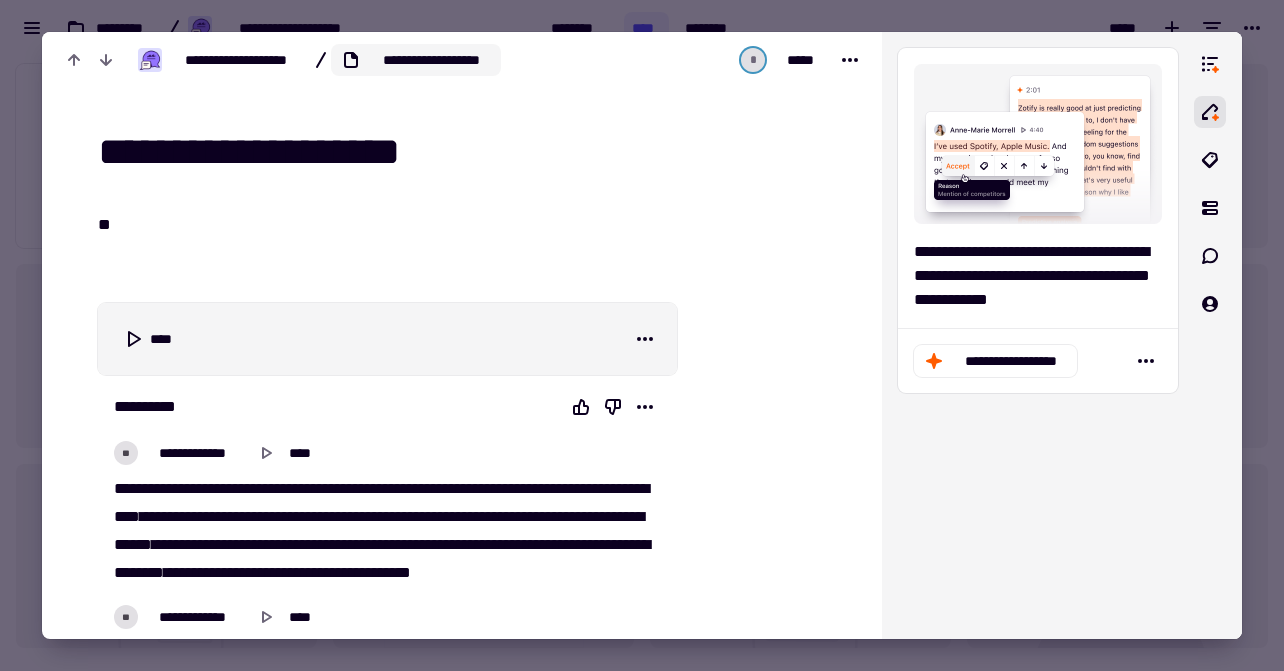 click on "**********" 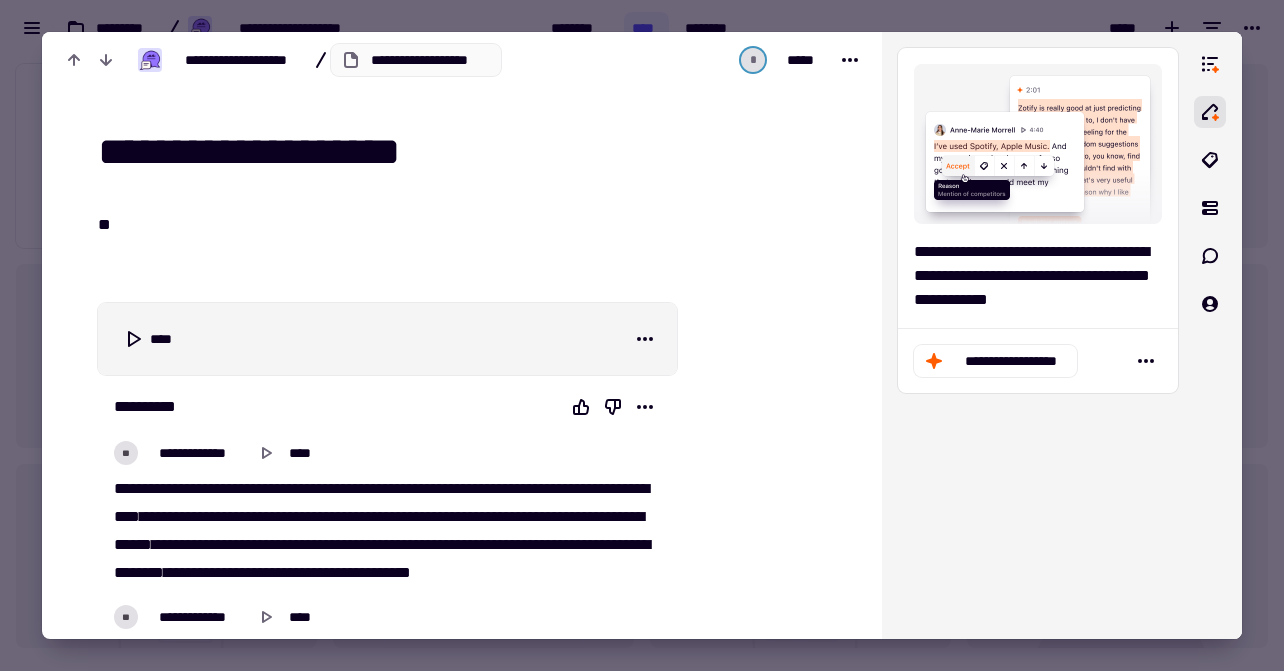 click on "**********" at bounding box center (387, 407) 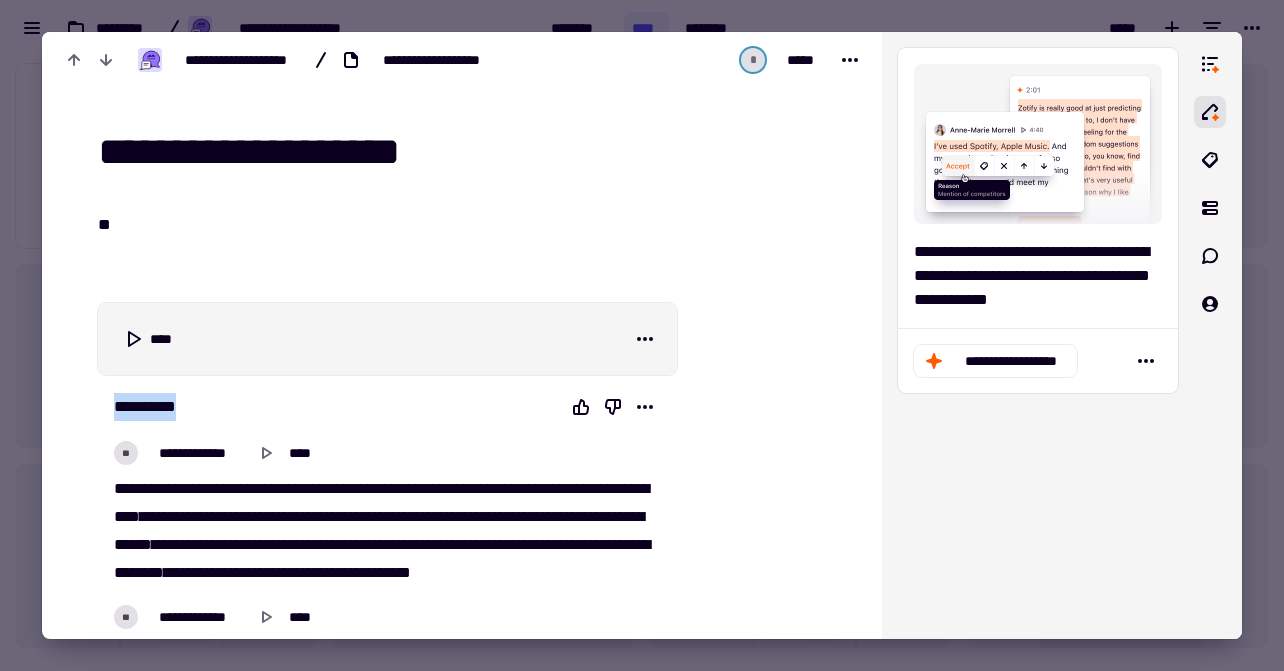 drag, startPoint x: 115, startPoint y: 403, endPoint x: 531, endPoint y: 538, distance: 437.35684 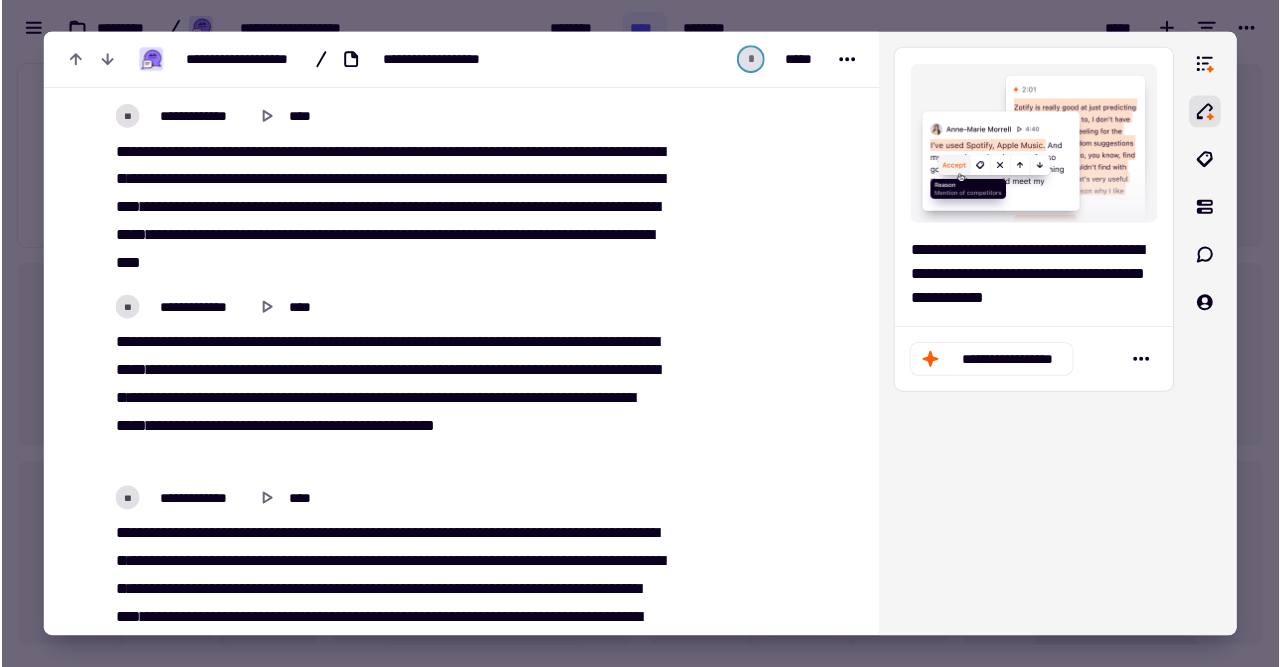 scroll, scrollTop: 5515, scrollLeft: 0, axis: vertical 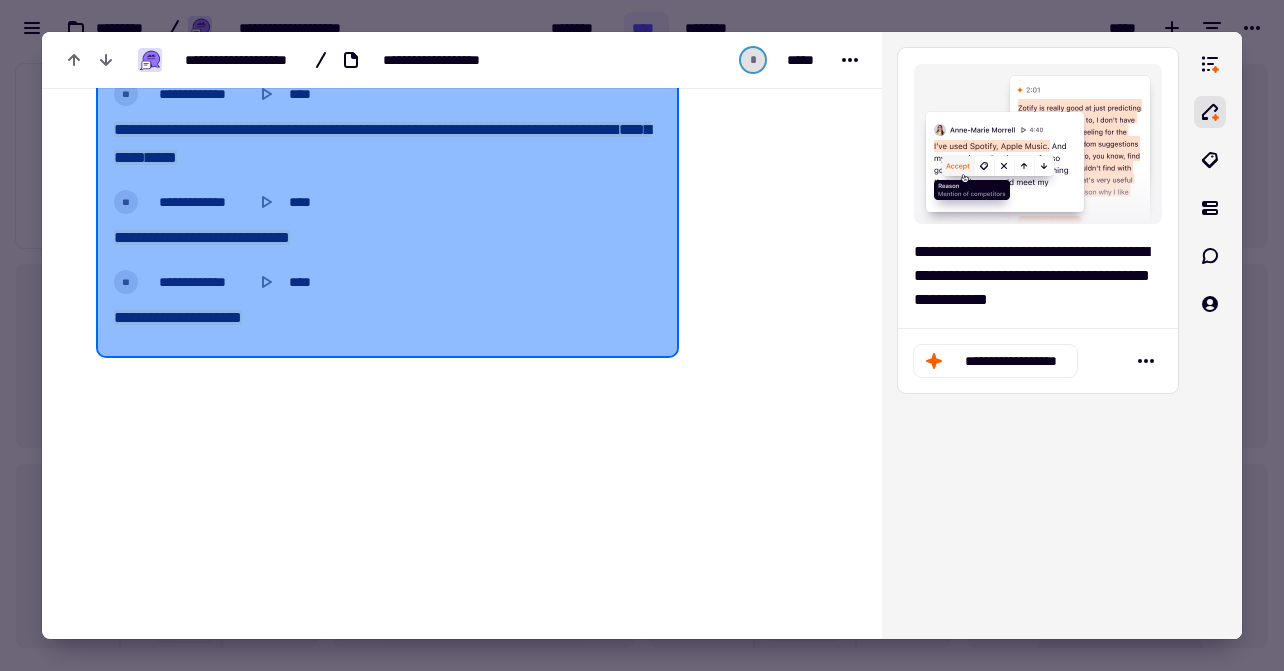 copy on "**" 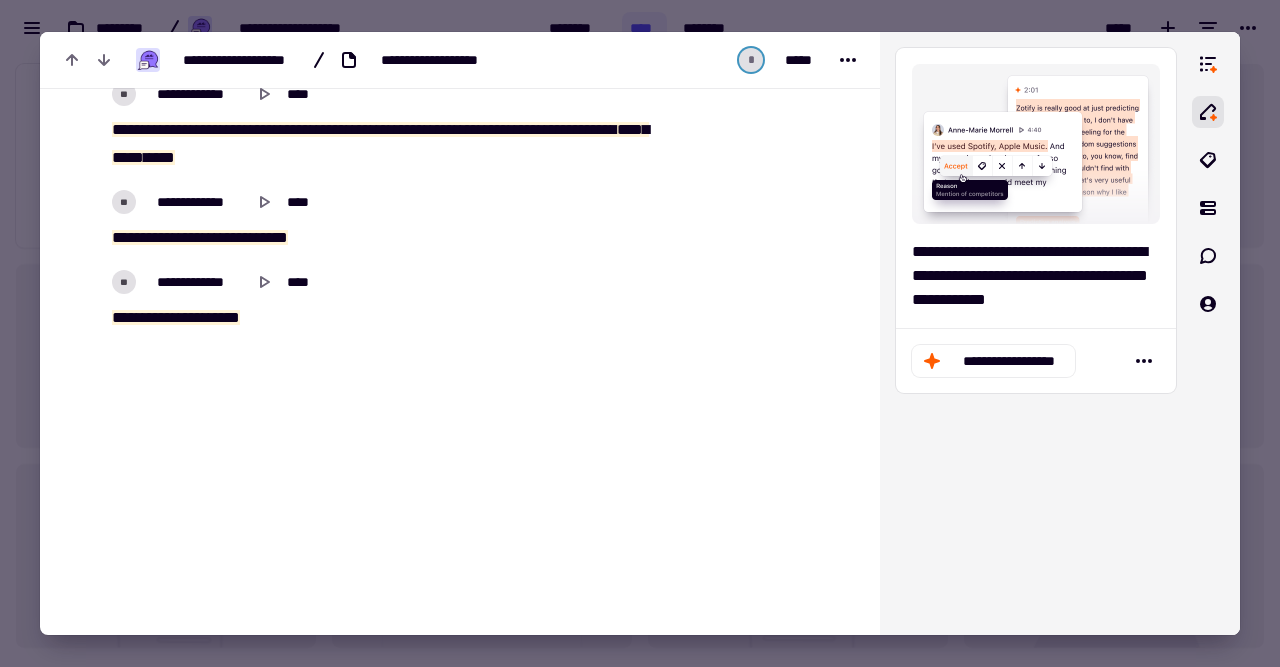 scroll, scrollTop: 611, scrollLeft: 1280, axis: both 